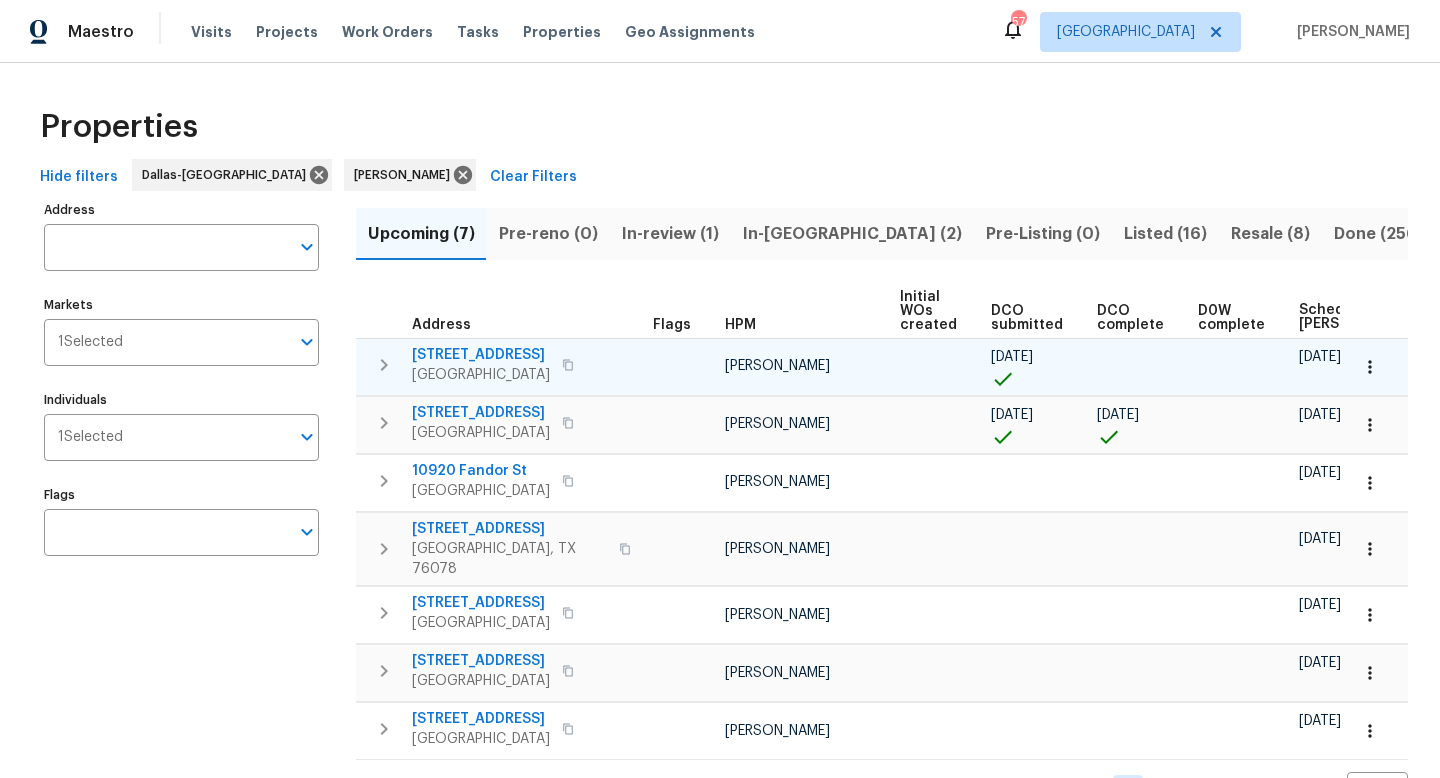 scroll, scrollTop: 0, scrollLeft: 0, axis: both 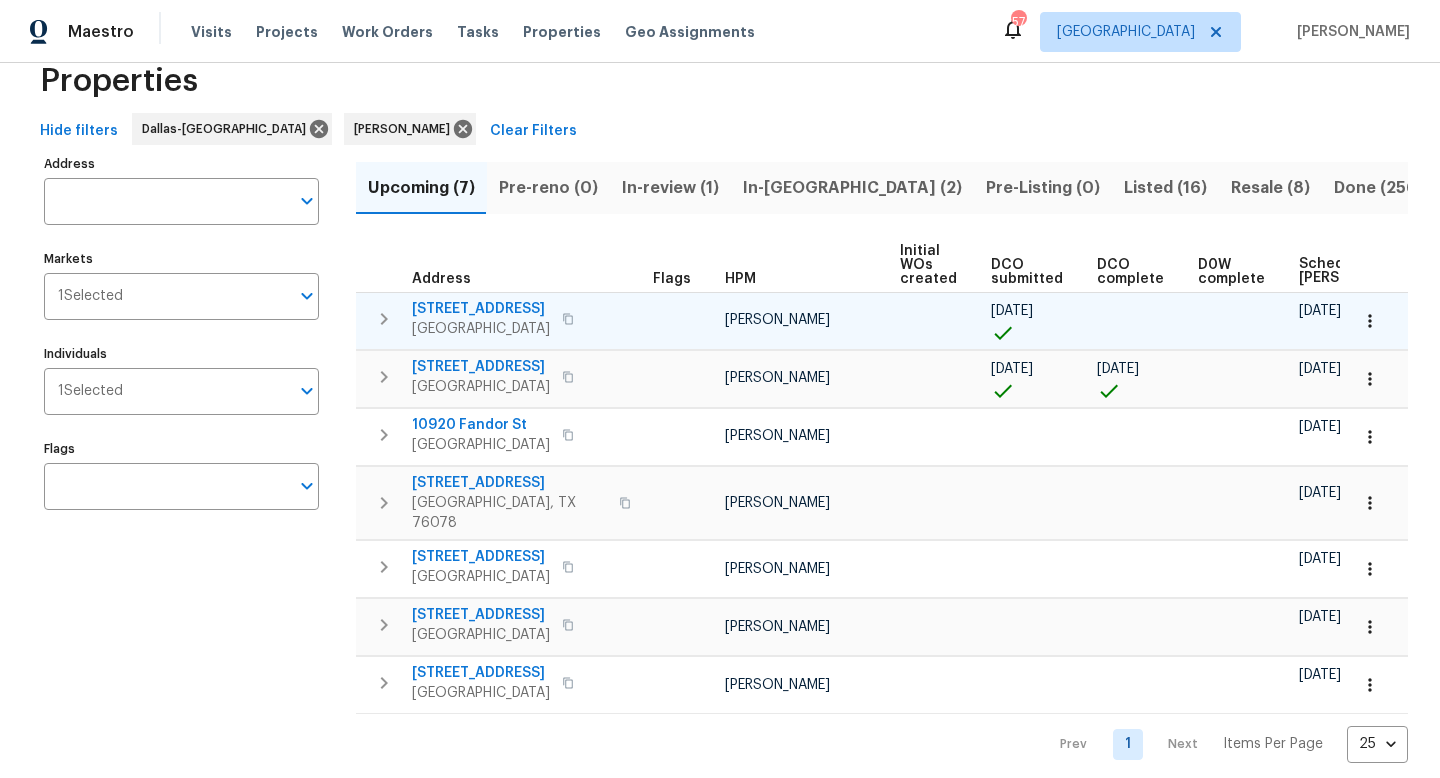 click 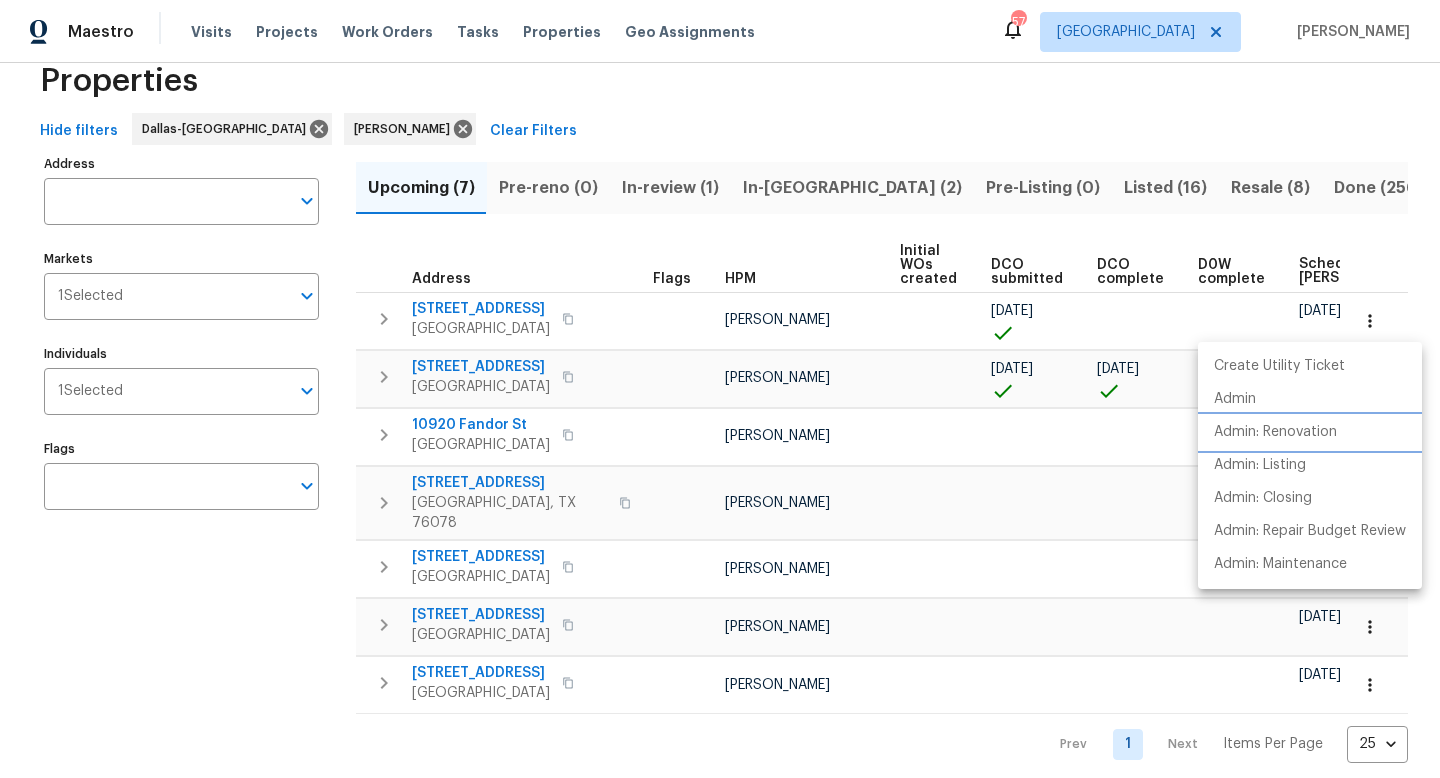 click on "Admin: Renovation" at bounding box center (1275, 432) 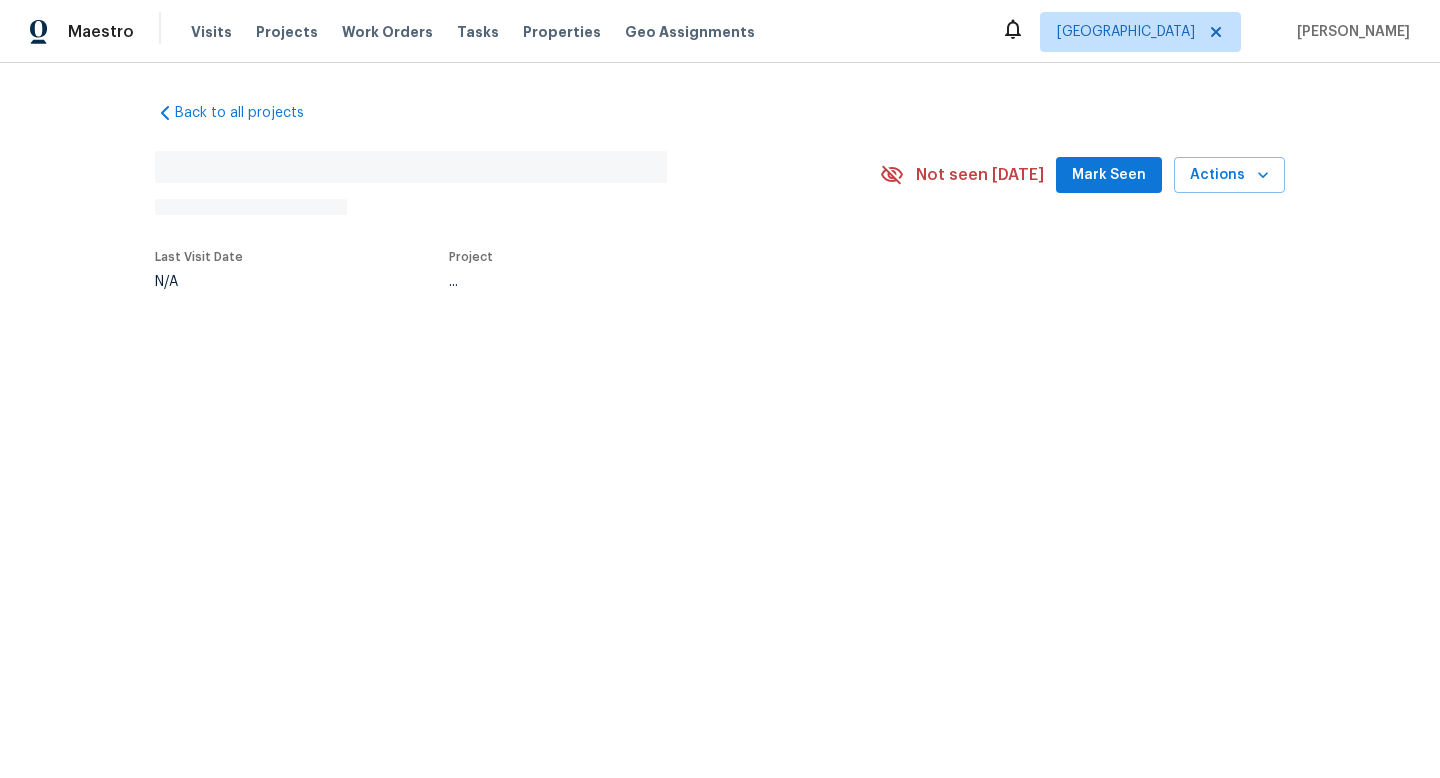 scroll, scrollTop: 0, scrollLeft: 0, axis: both 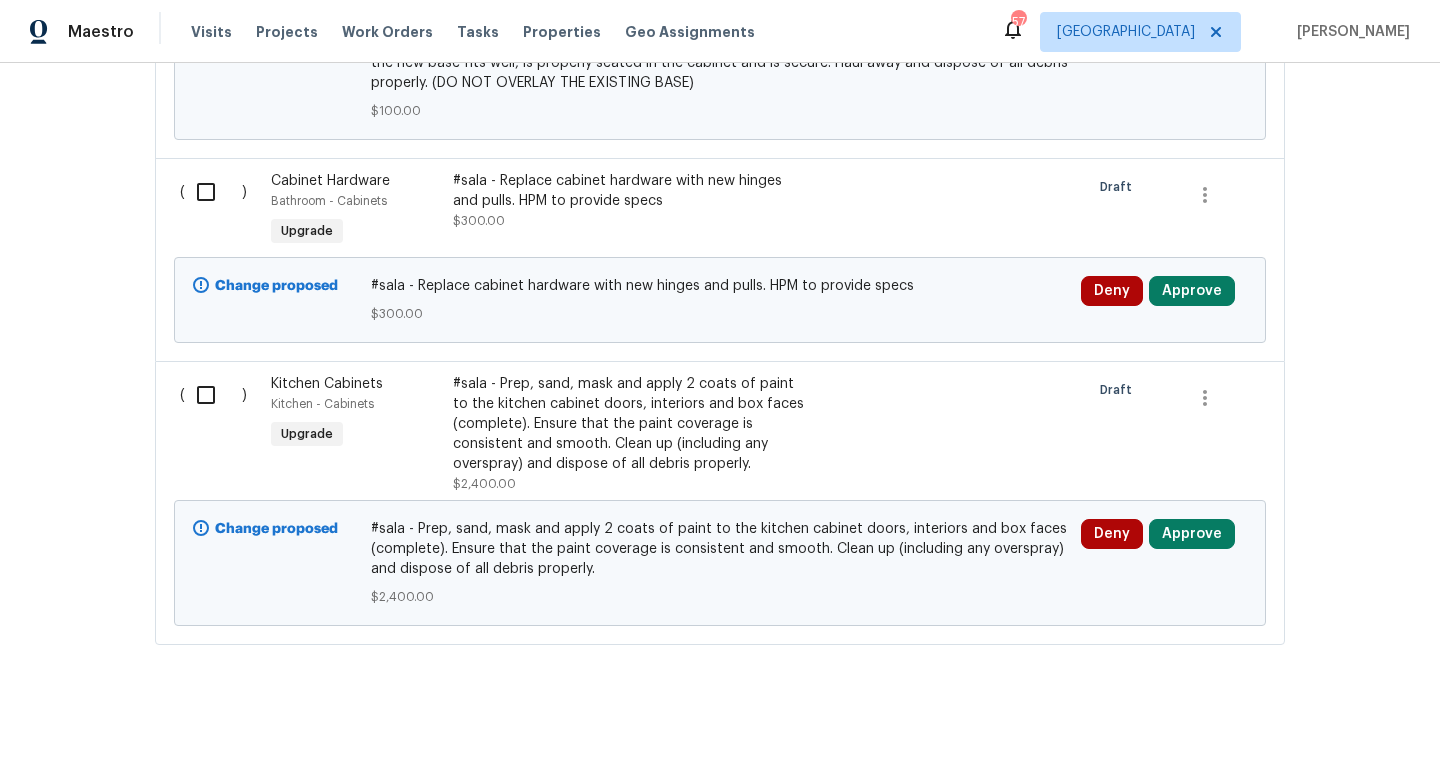 click at bounding box center (213, 395) 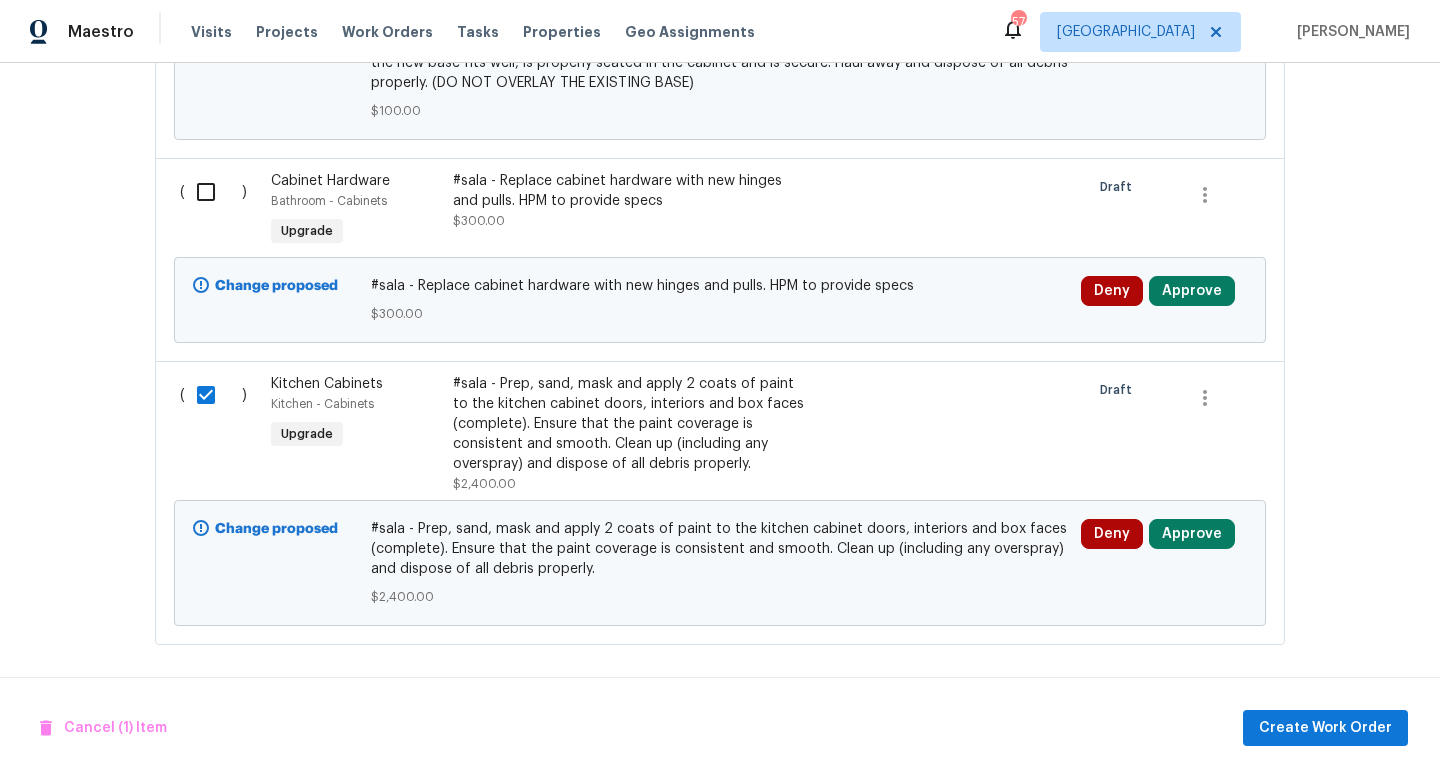 click at bounding box center (213, 192) 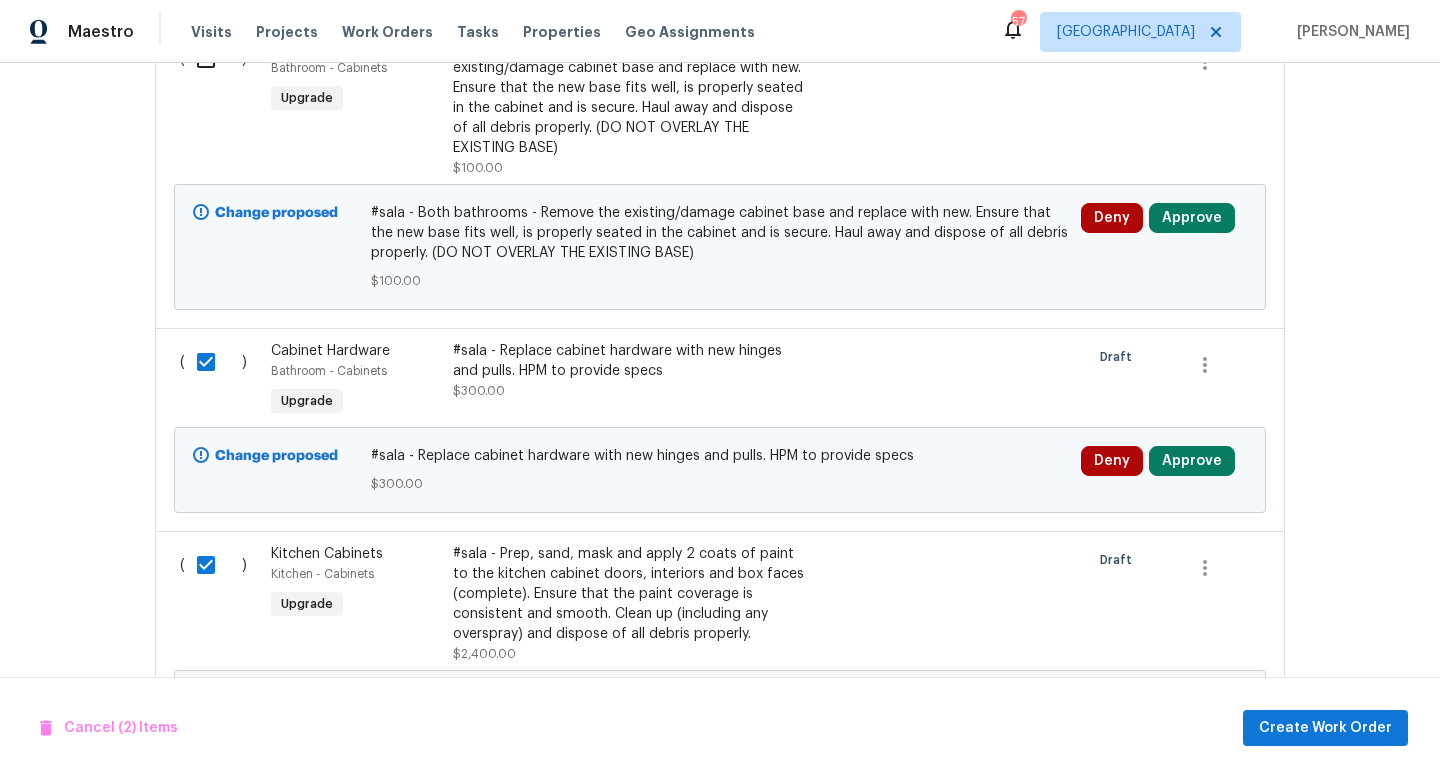 scroll, scrollTop: 917, scrollLeft: 0, axis: vertical 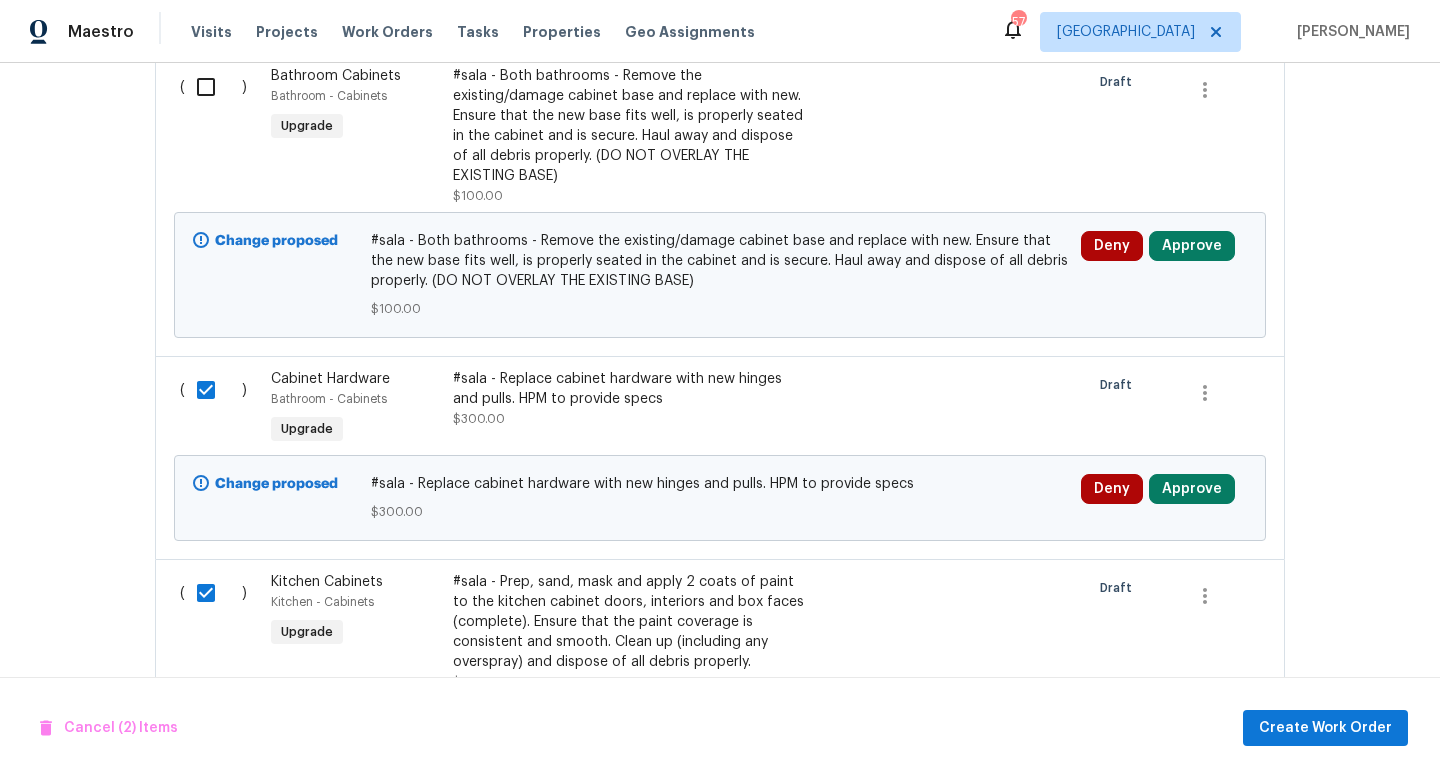 click at bounding box center [213, 87] 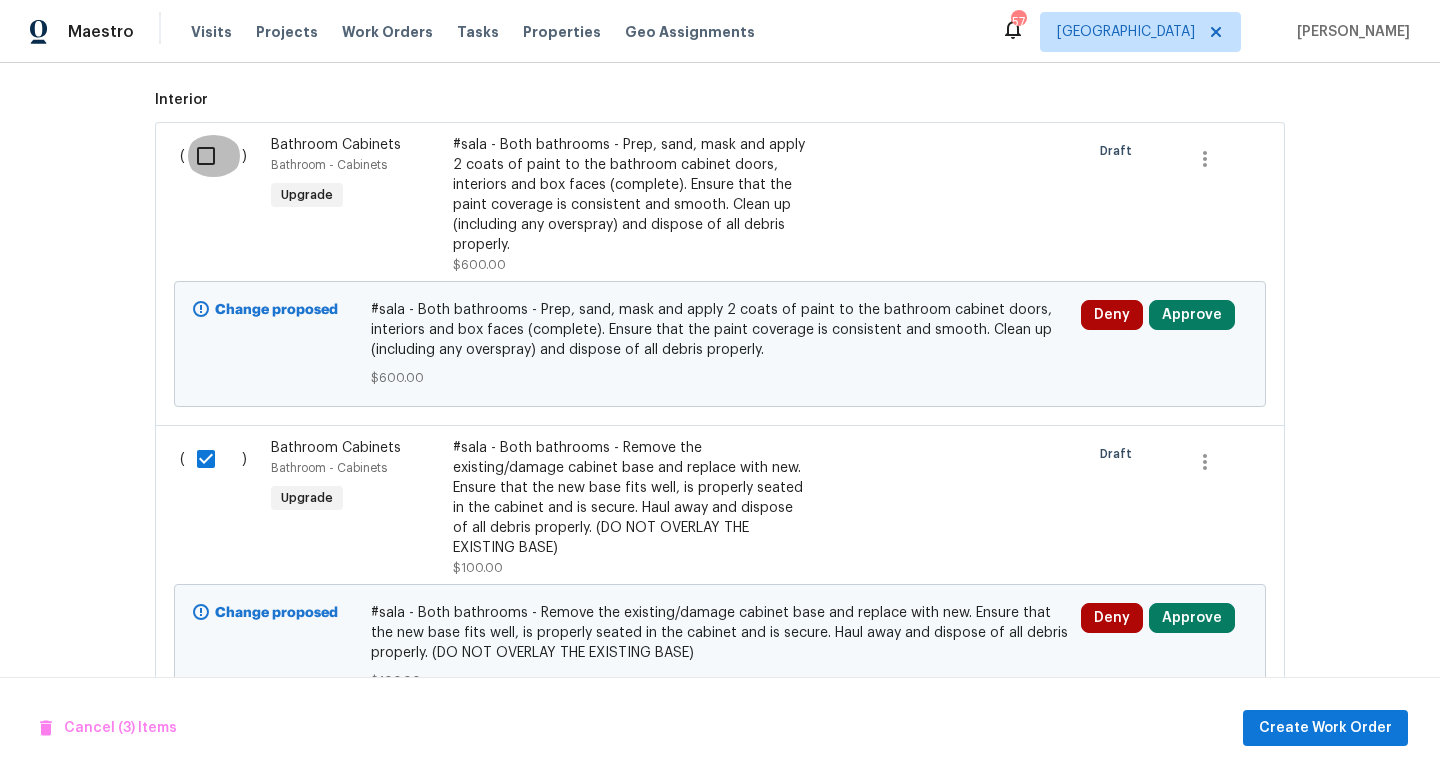 click at bounding box center (213, 156) 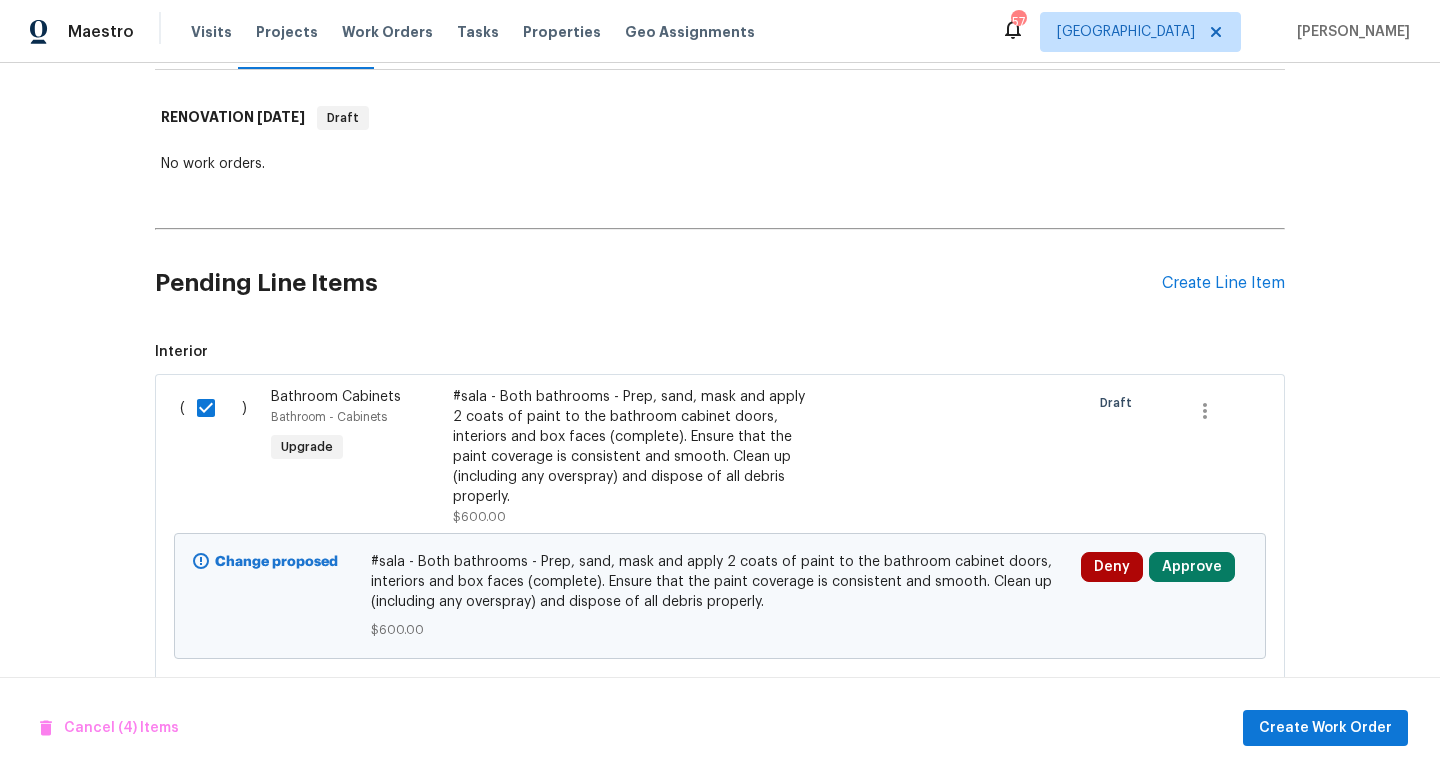 scroll, scrollTop: 290, scrollLeft: 0, axis: vertical 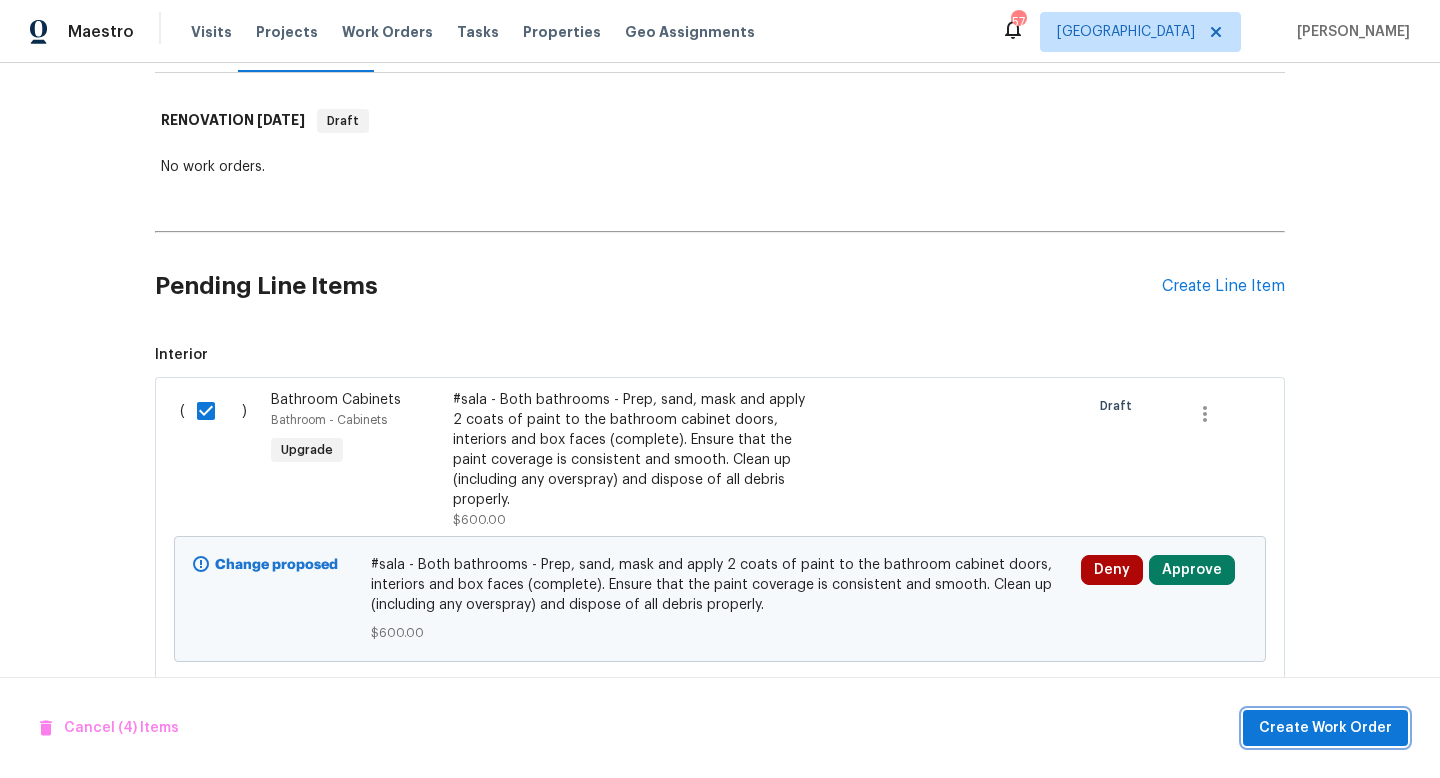 click on "Create Work Order" at bounding box center (1325, 728) 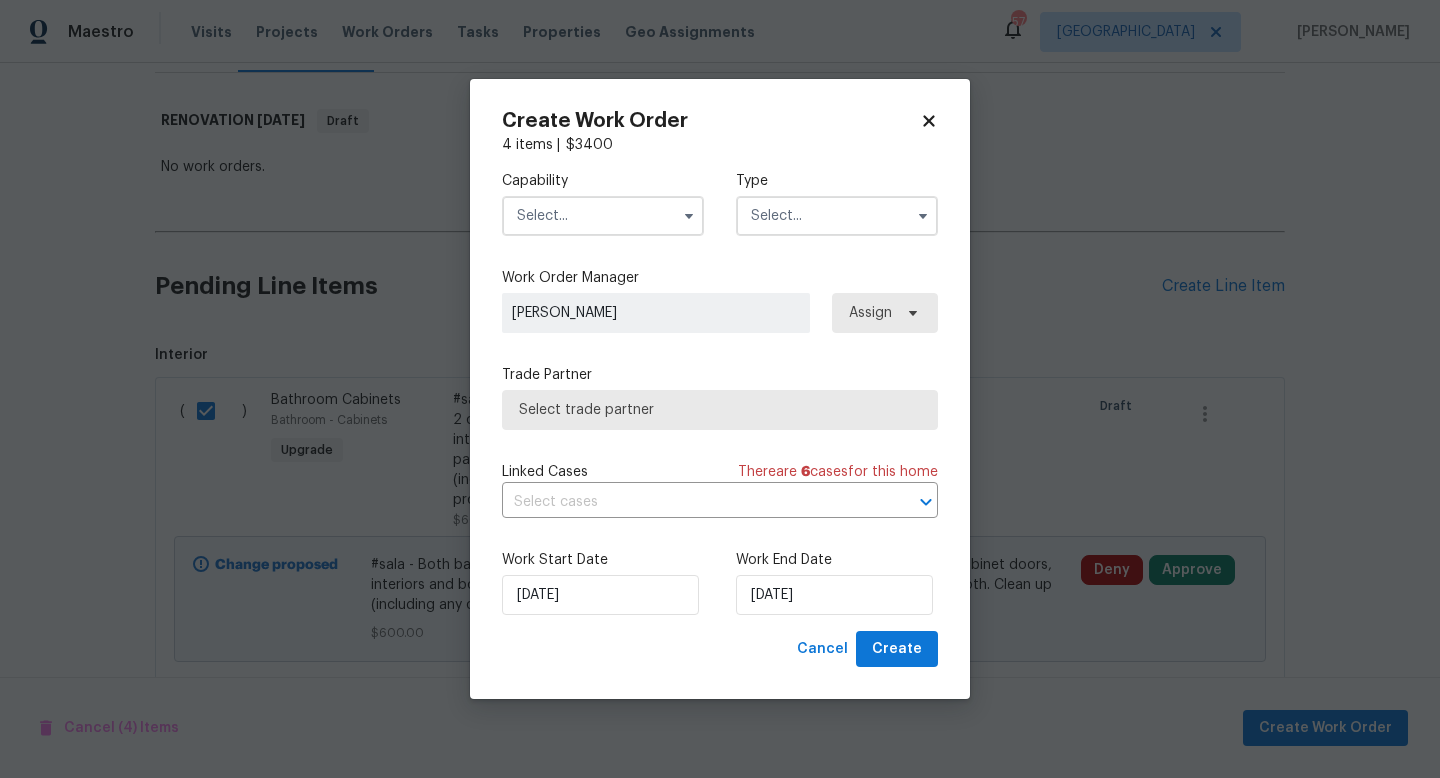 click at bounding box center [603, 216] 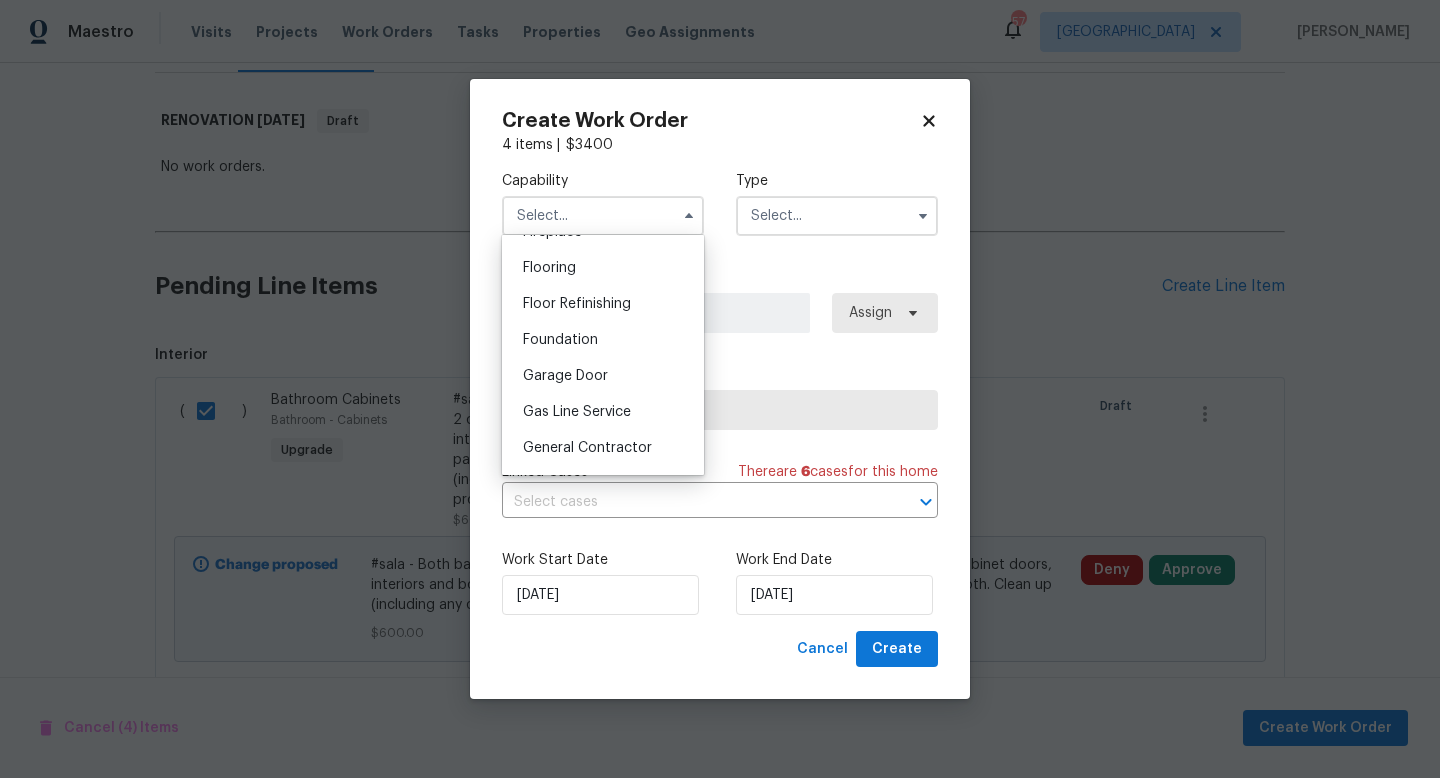 scroll, scrollTop: 761, scrollLeft: 0, axis: vertical 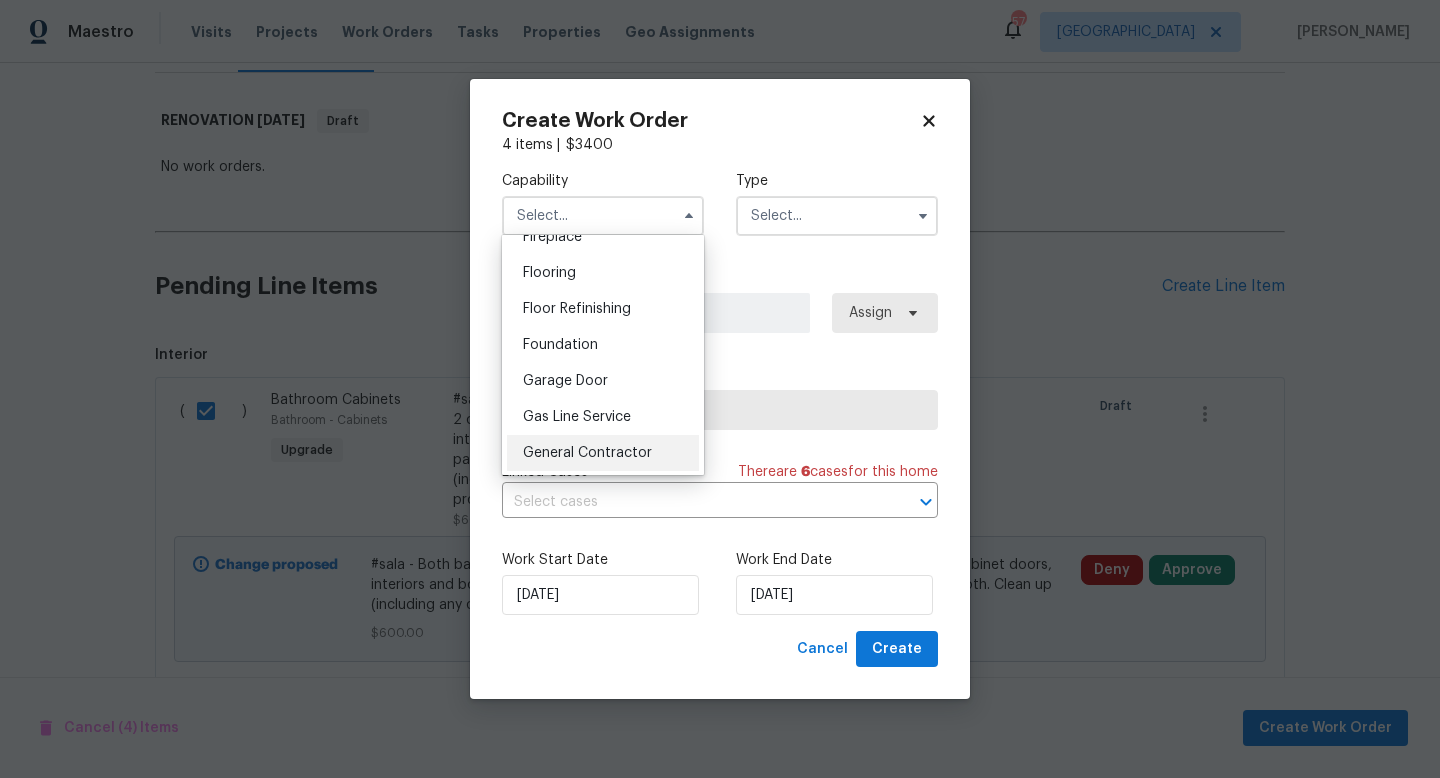 click on "General Contractor" at bounding box center (603, 453) 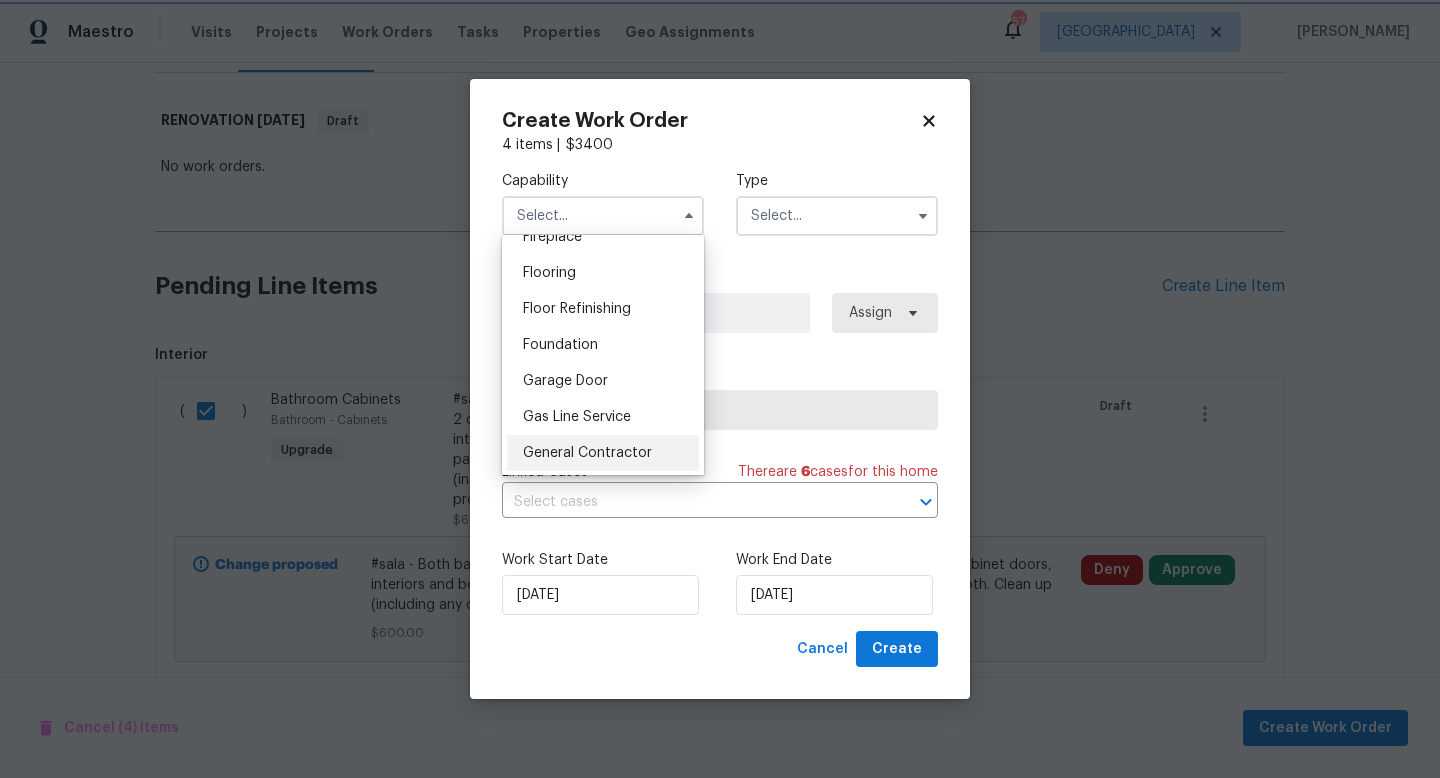 type on "General Contractor" 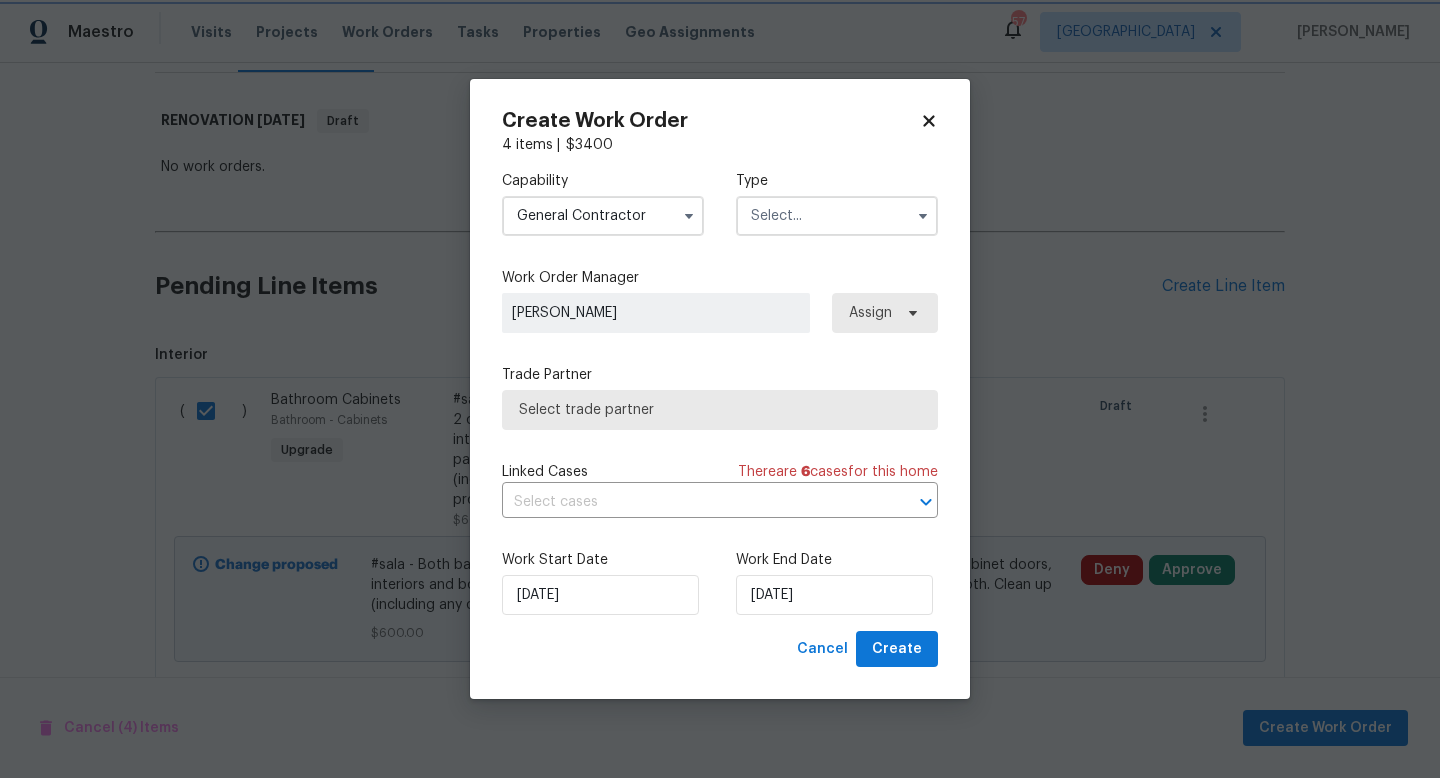 scroll, scrollTop: 798, scrollLeft: 0, axis: vertical 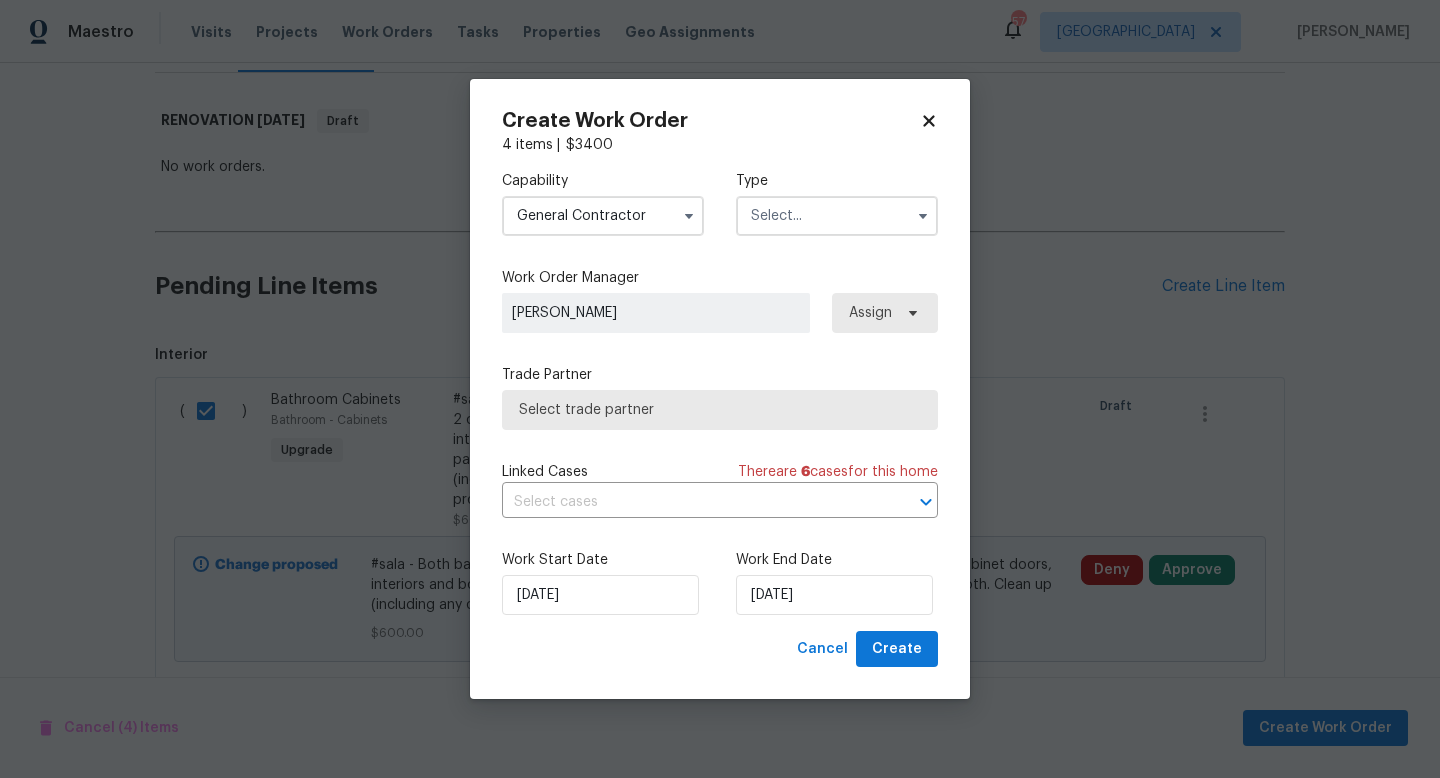 click at bounding box center [837, 216] 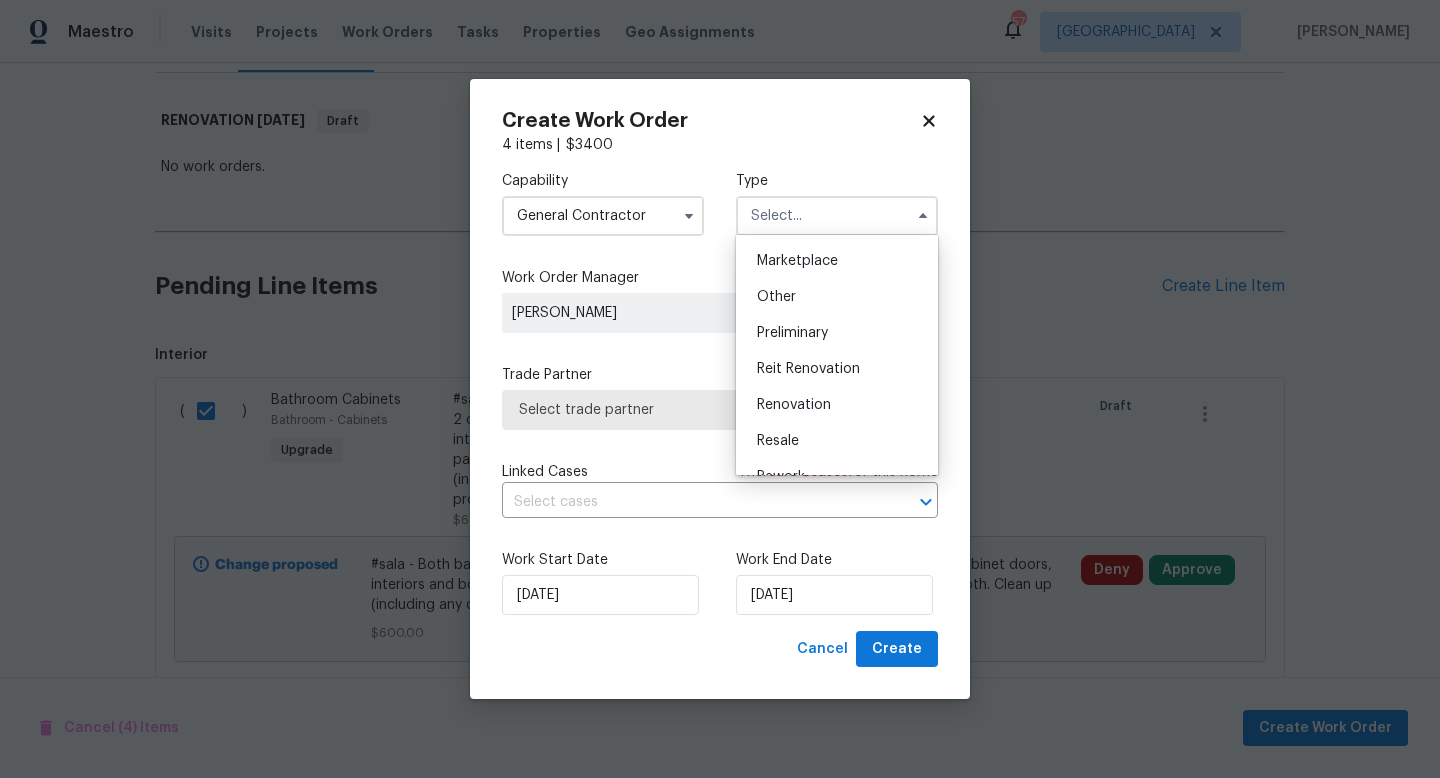scroll, scrollTop: 362, scrollLeft: 0, axis: vertical 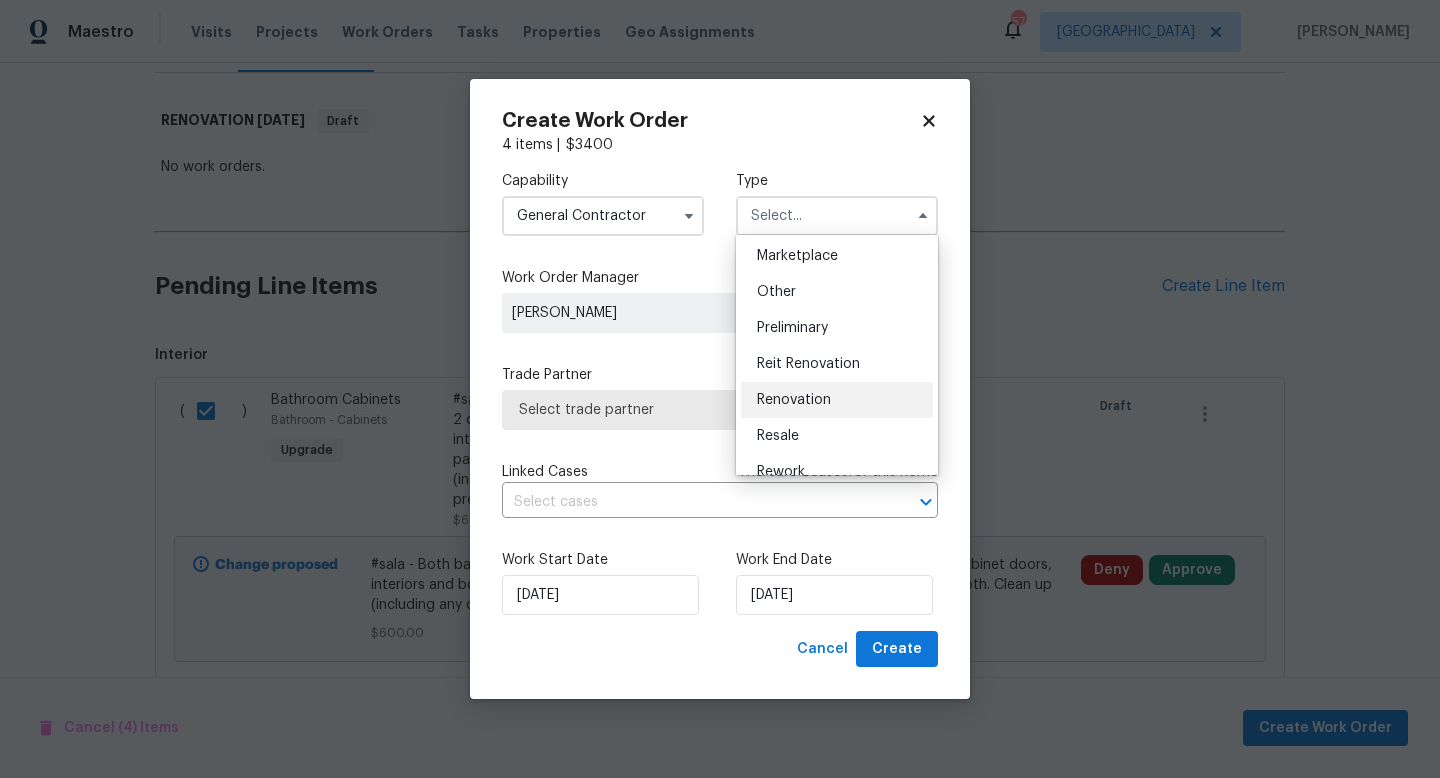 click on "Renovation" at bounding box center [794, 400] 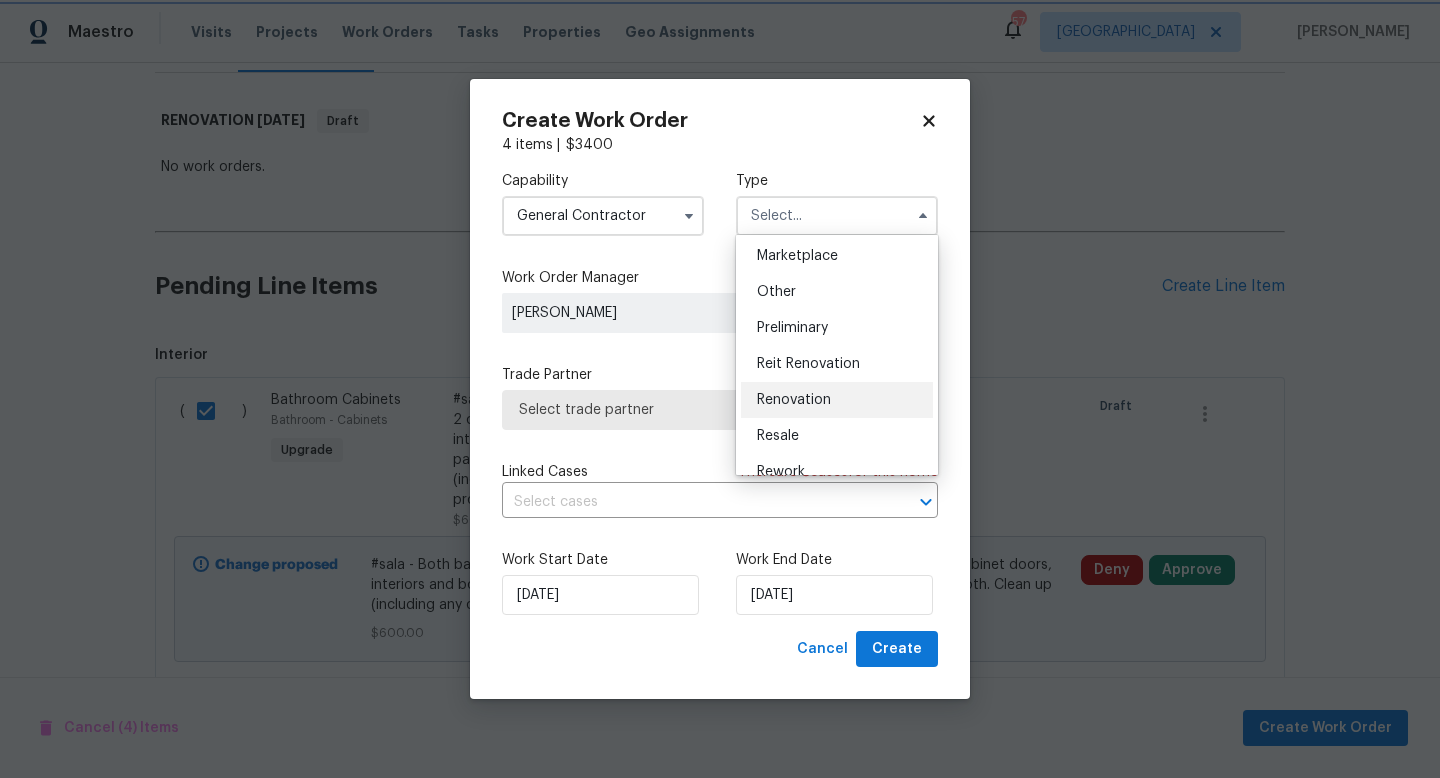 type on "Renovation" 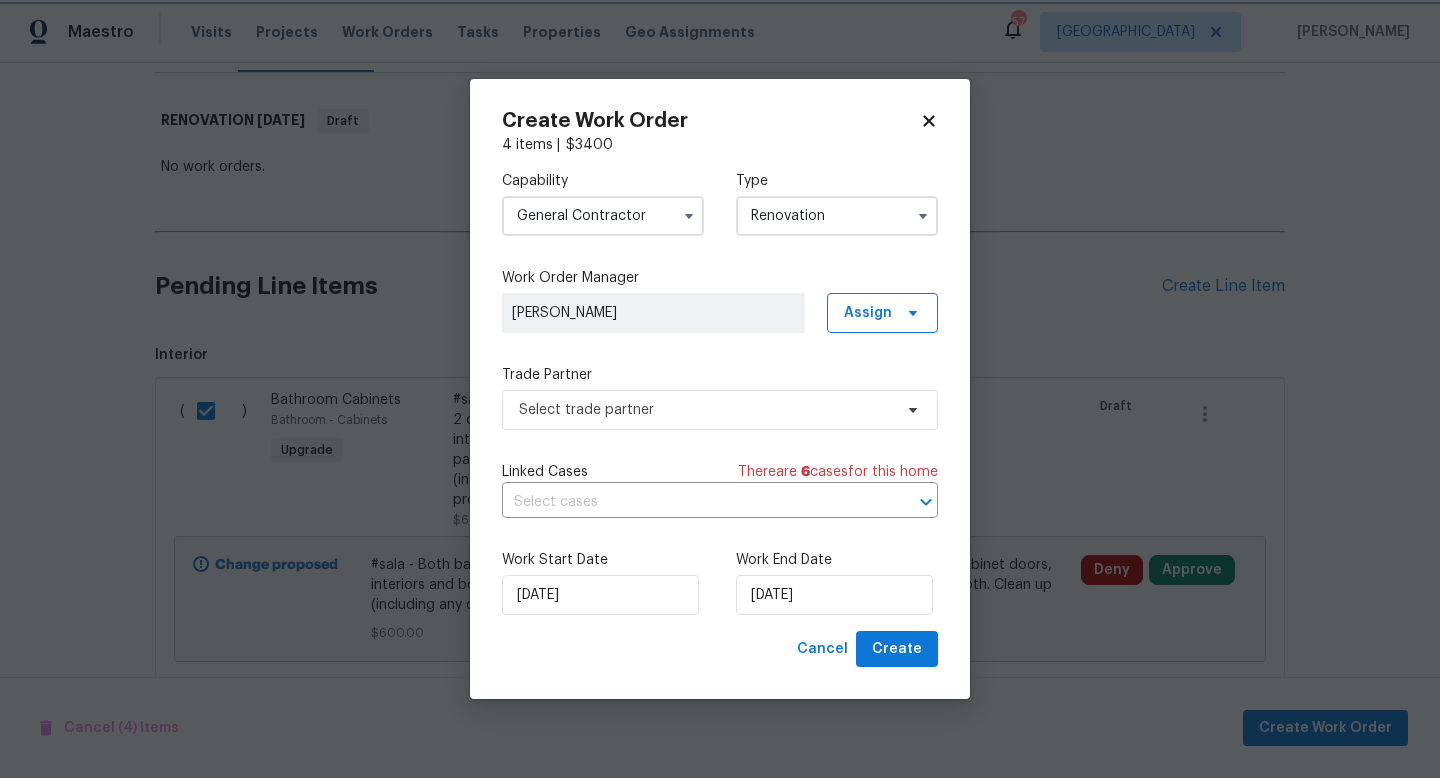 scroll, scrollTop: 0, scrollLeft: 0, axis: both 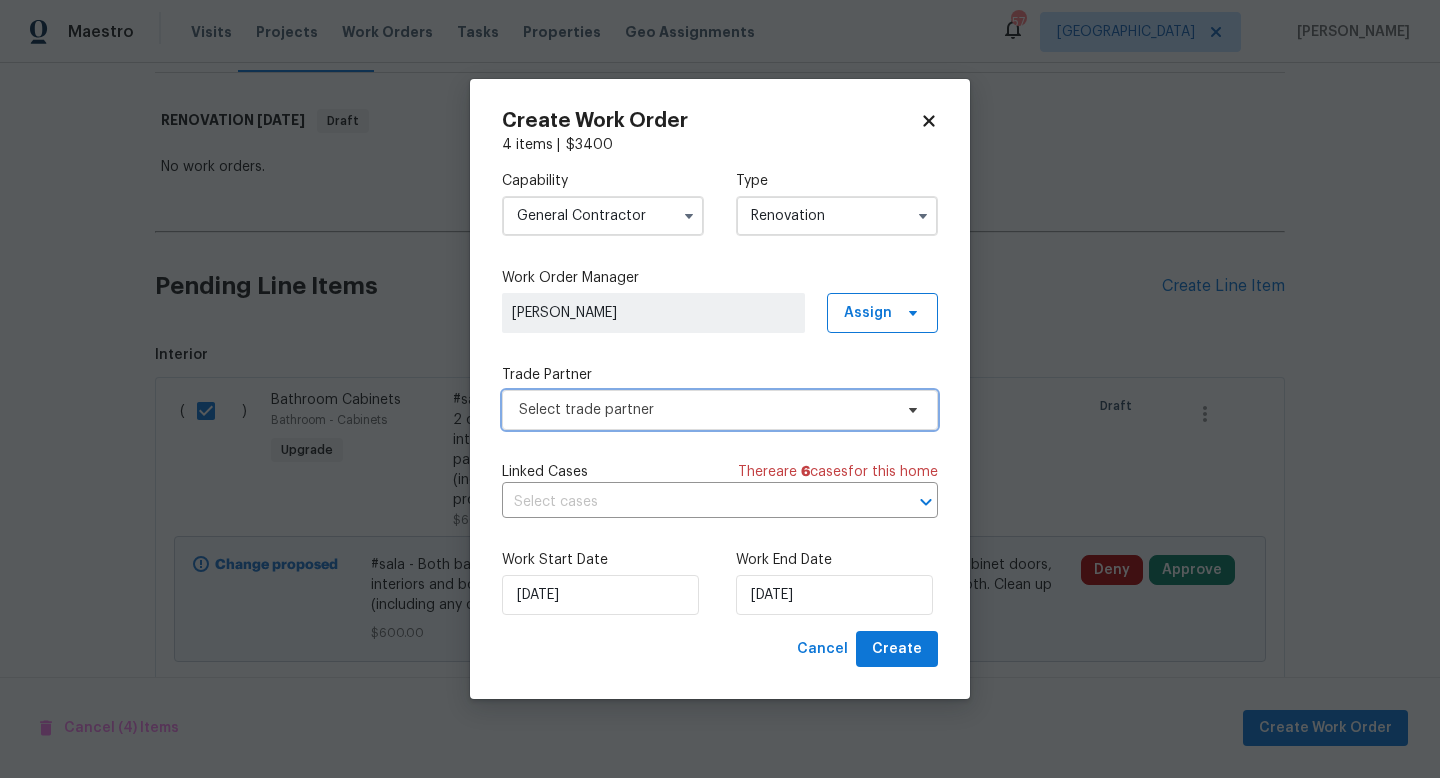 click on "Select trade partner" at bounding box center [720, 410] 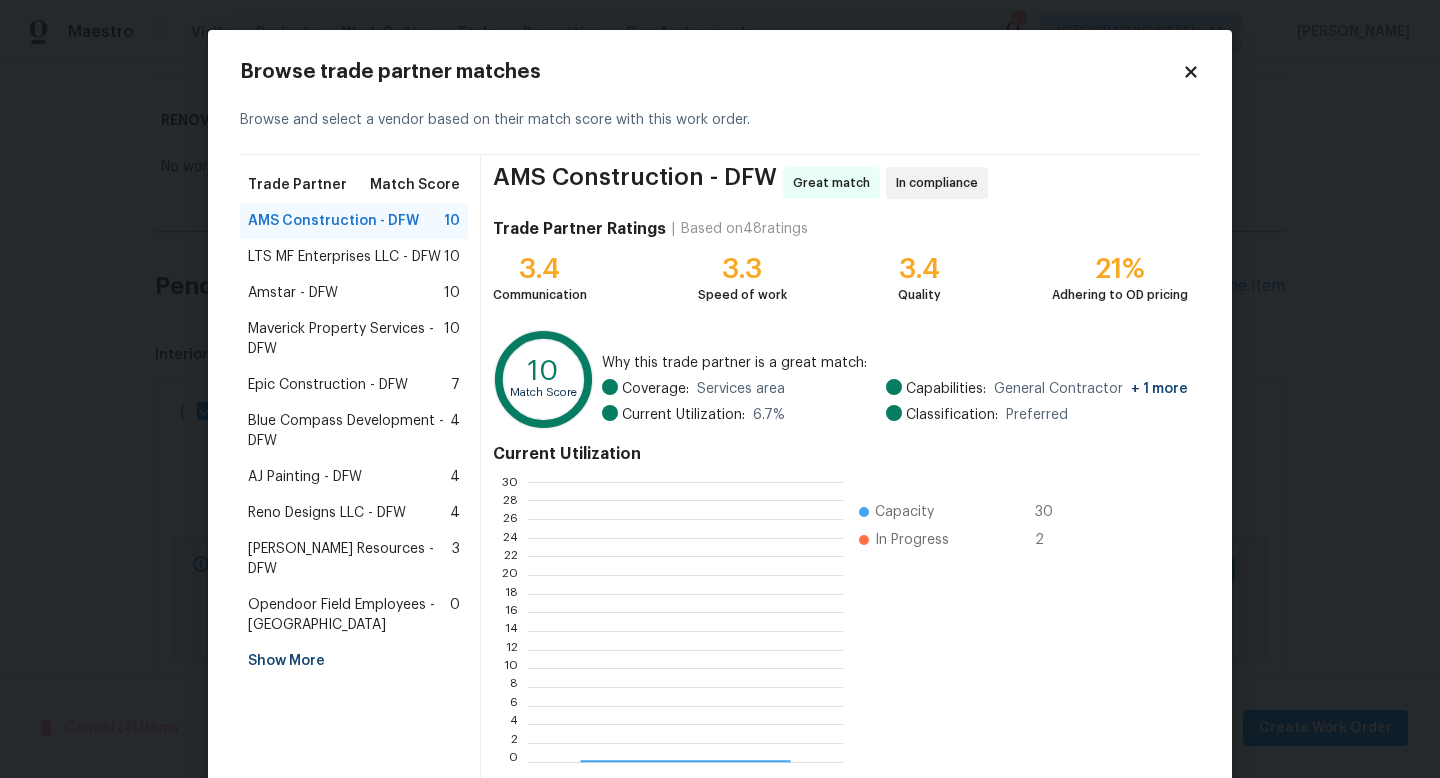 scroll, scrollTop: 2, scrollLeft: 2, axis: both 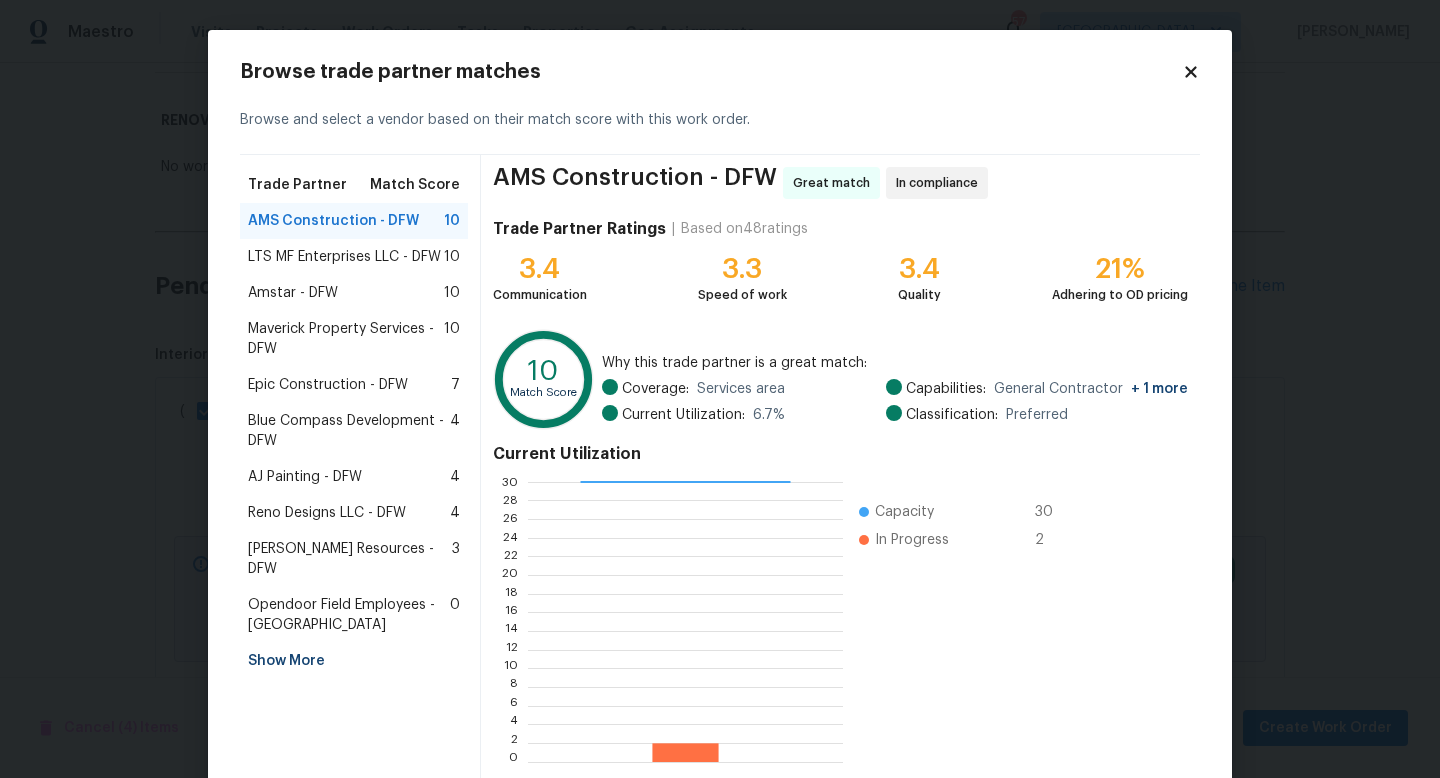 click on "Epic Construction - DFW" at bounding box center (328, 385) 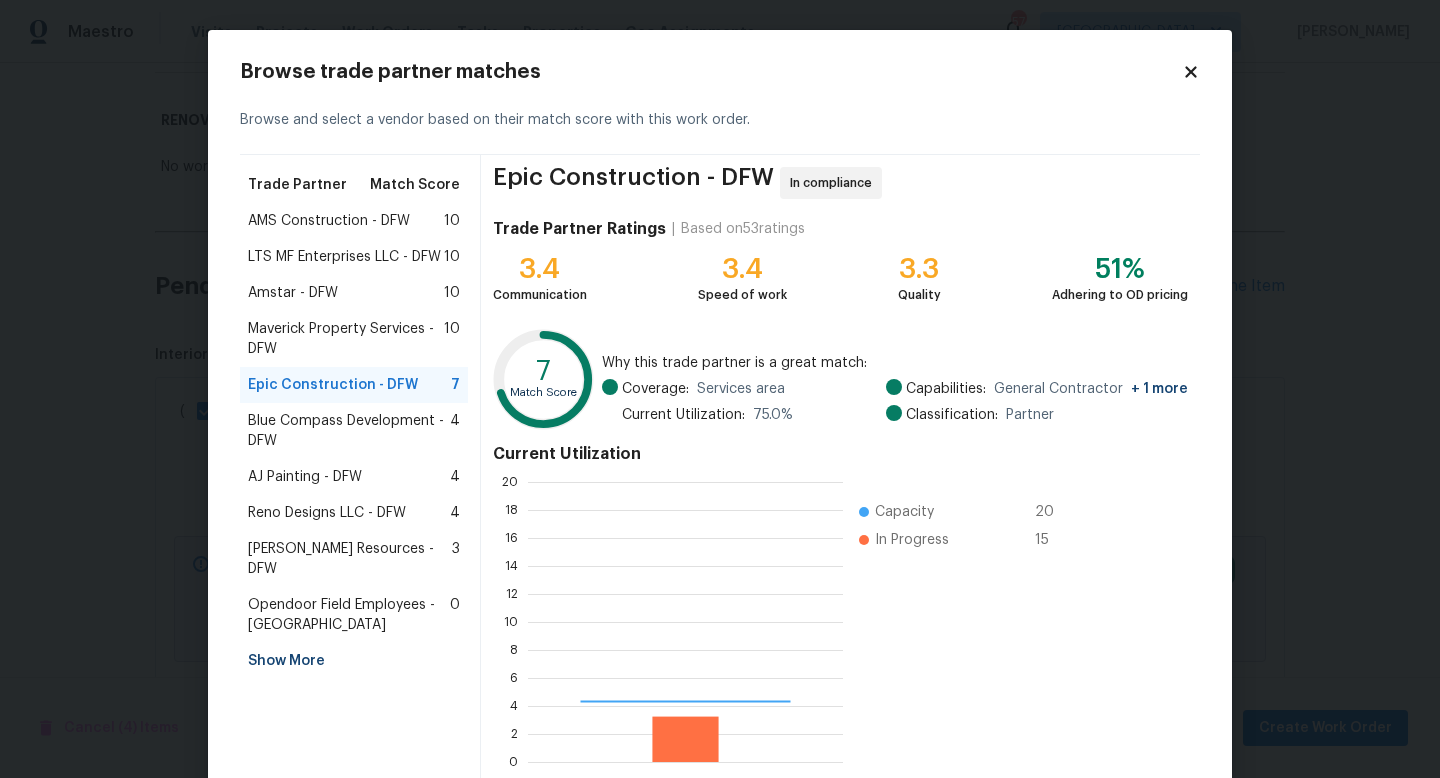 scroll, scrollTop: 2, scrollLeft: 2, axis: both 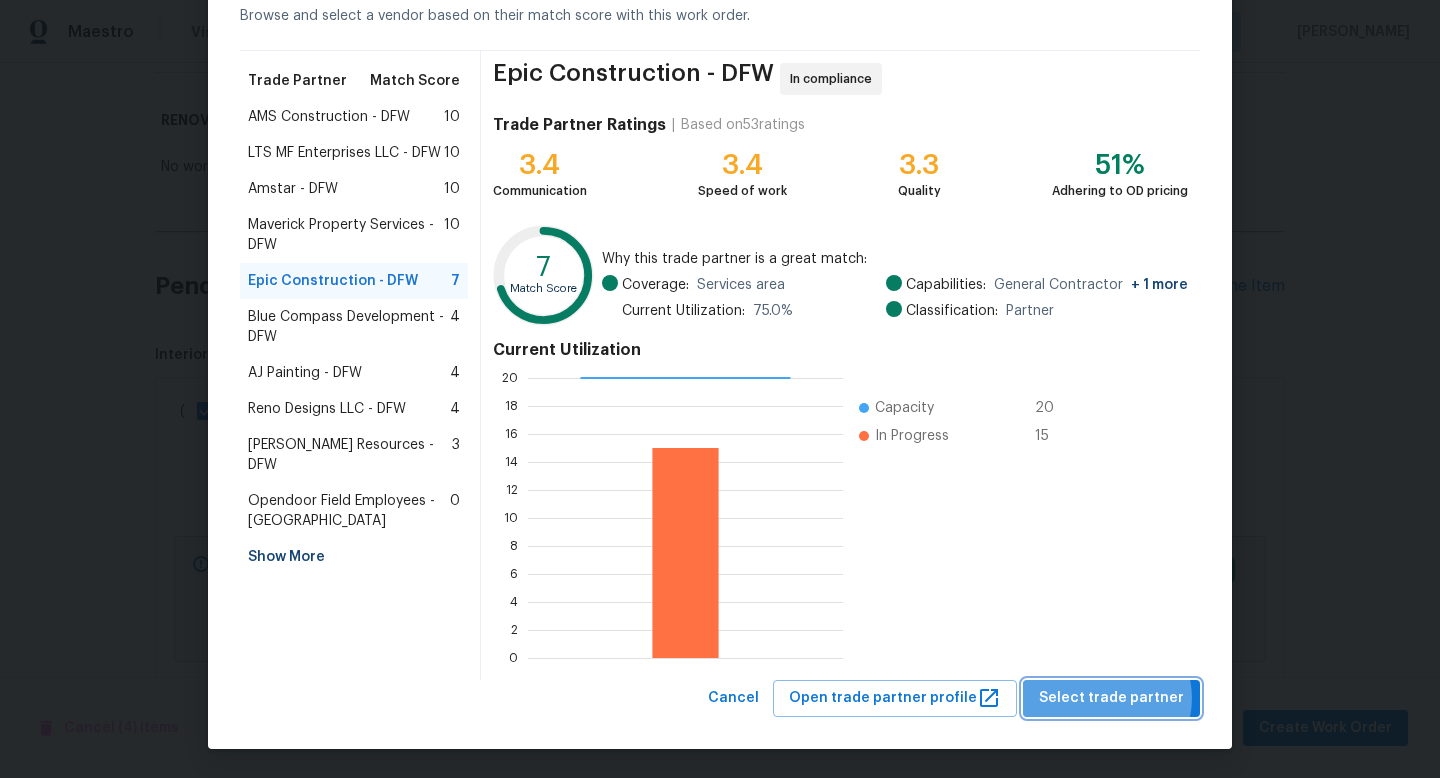 click on "Select trade partner" at bounding box center [1111, 698] 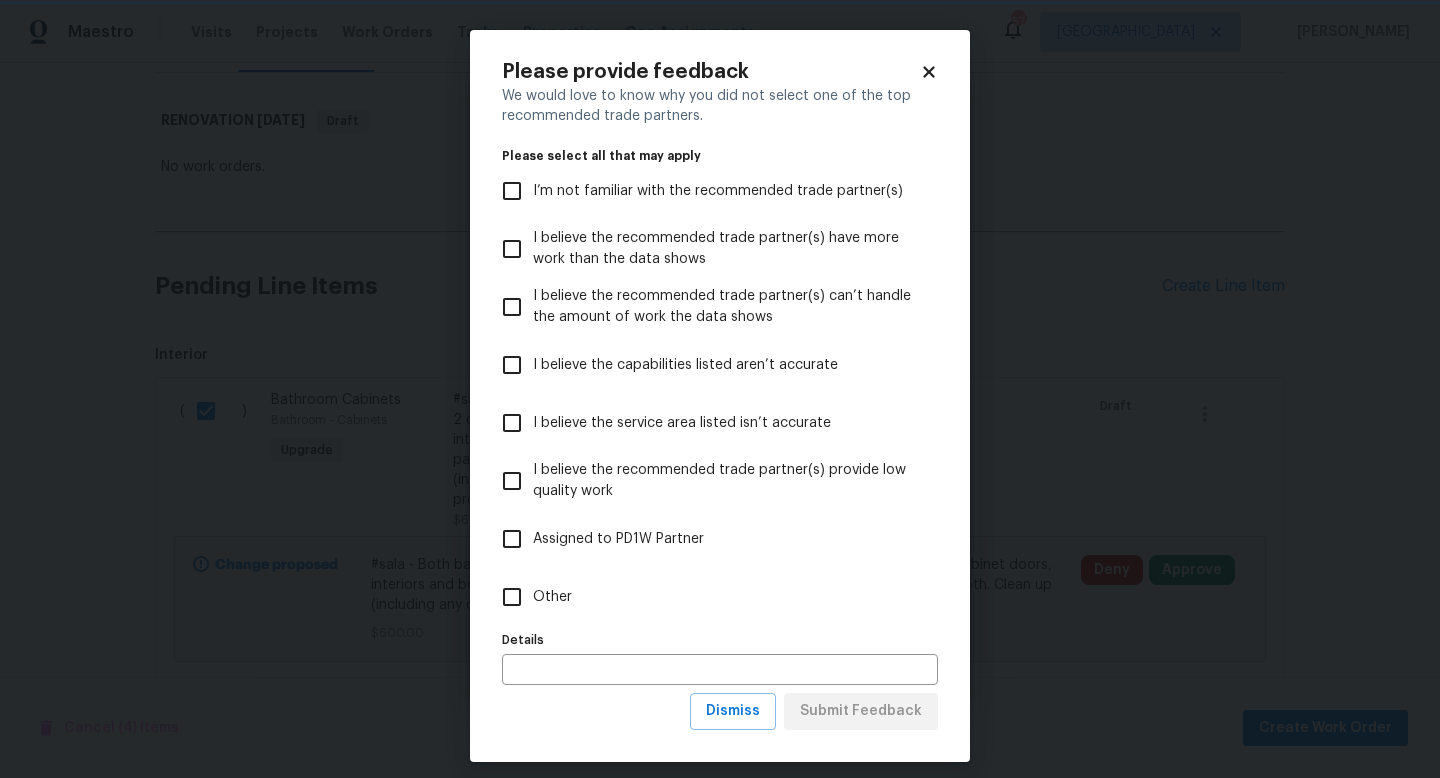 scroll, scrollTop: 0, scrollLeft: 0, axis: both 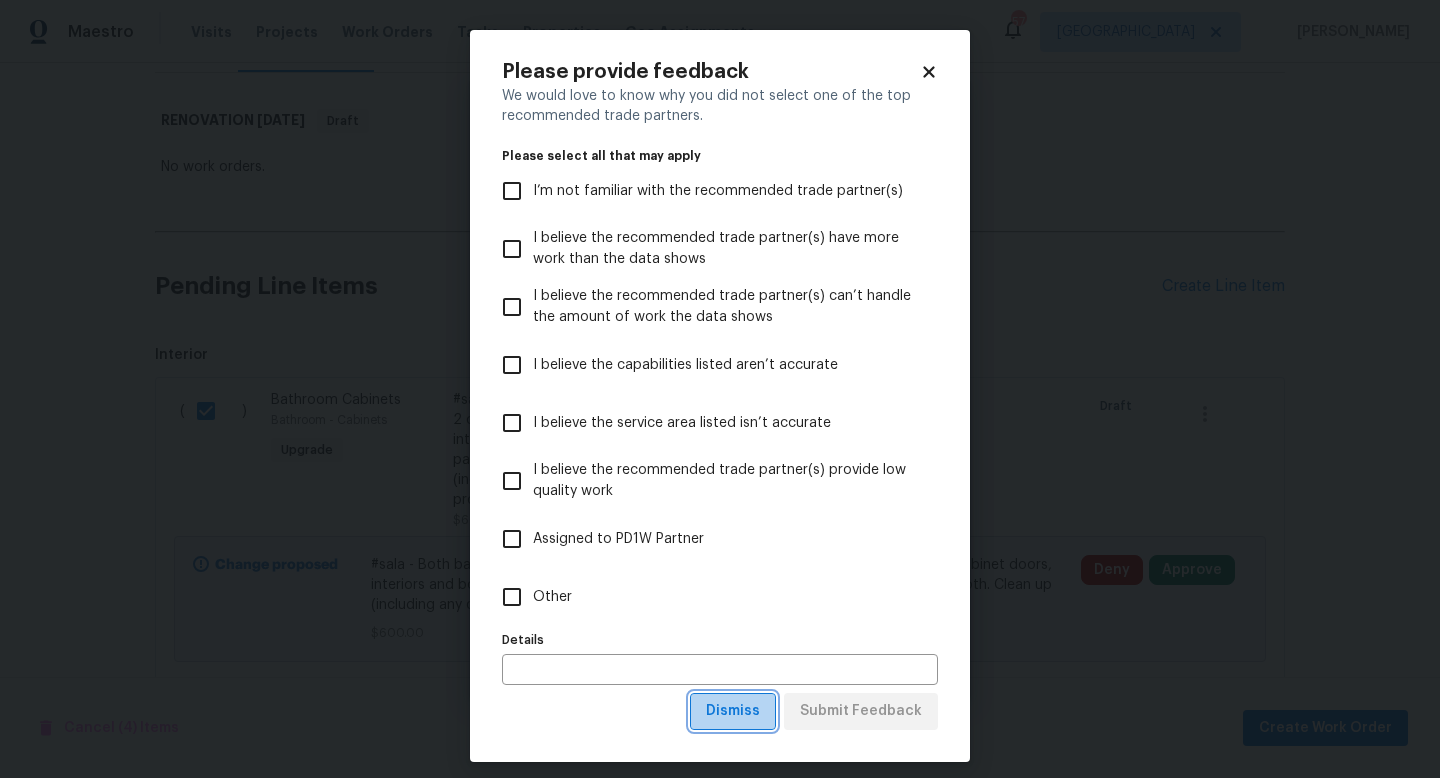 click on "Dismiss" at bounding box center [733, 711] 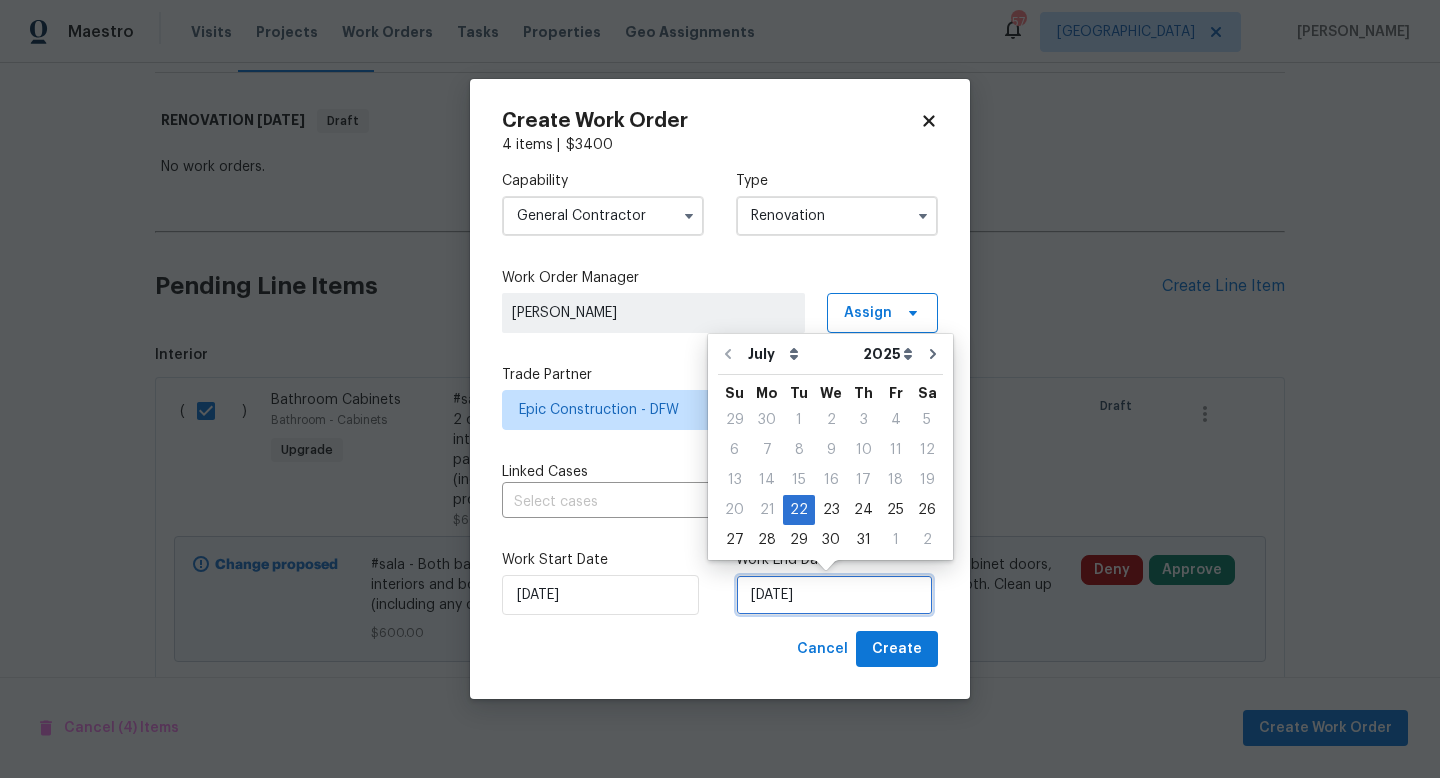 click on "[DATE]" at bounding box center [834, 595] 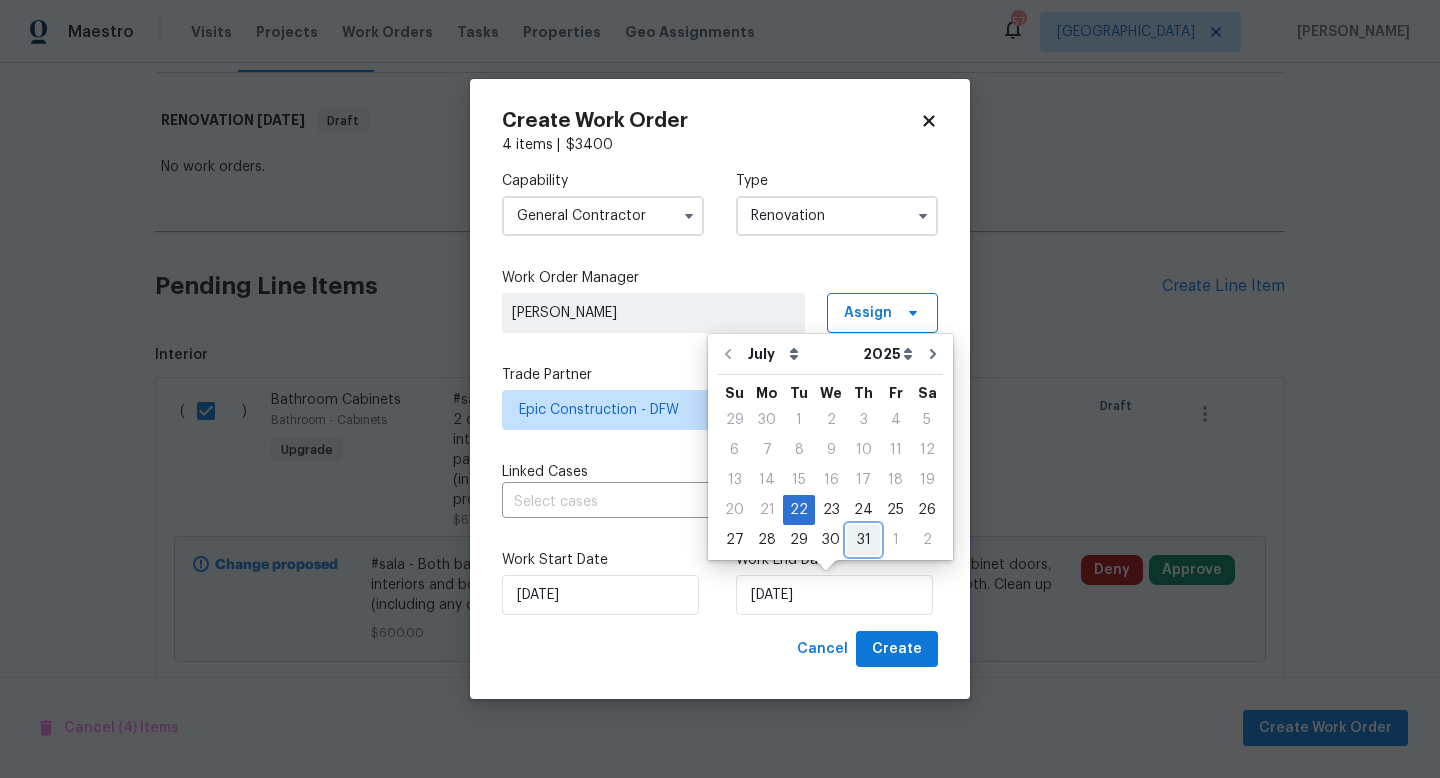click on "31" at bounding box center [863, 540] 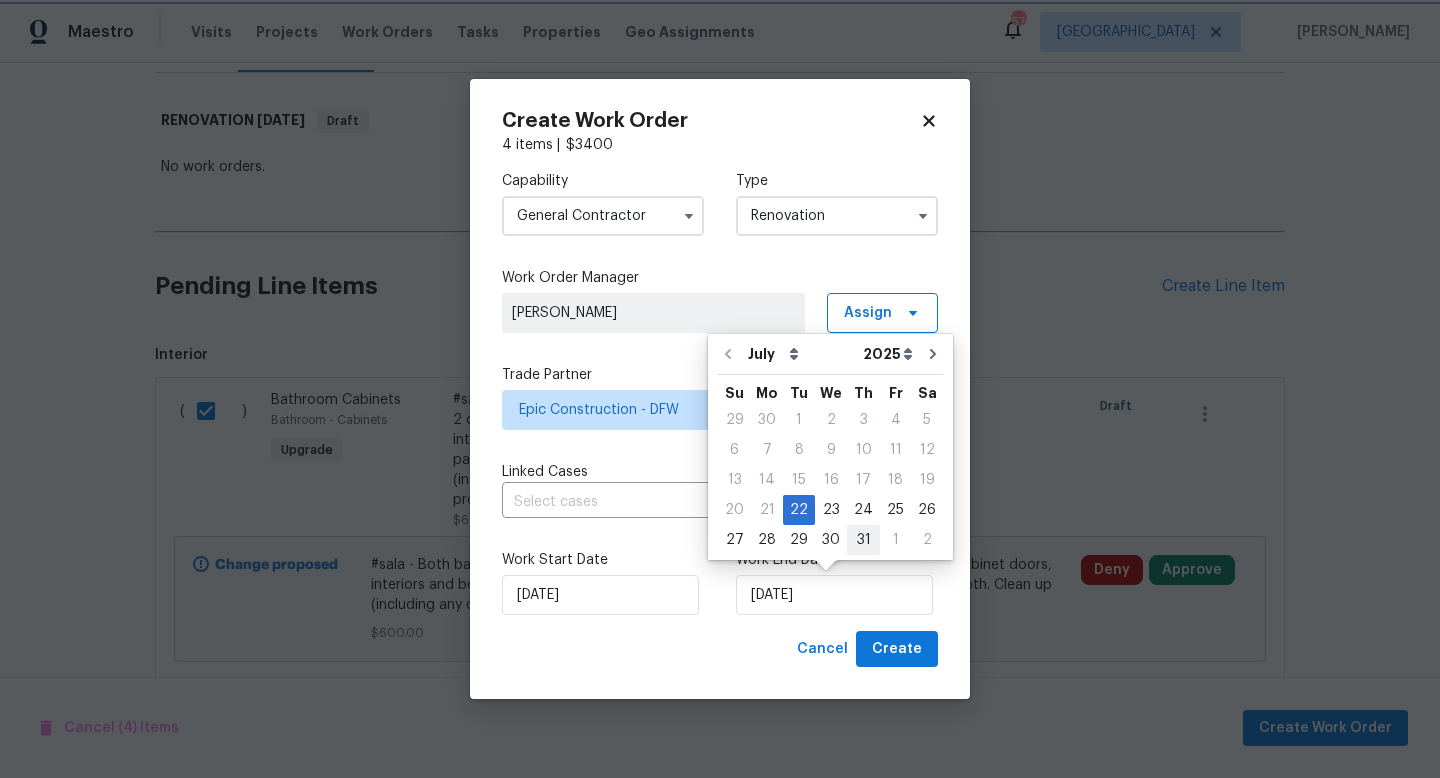 type on "[DATE]" 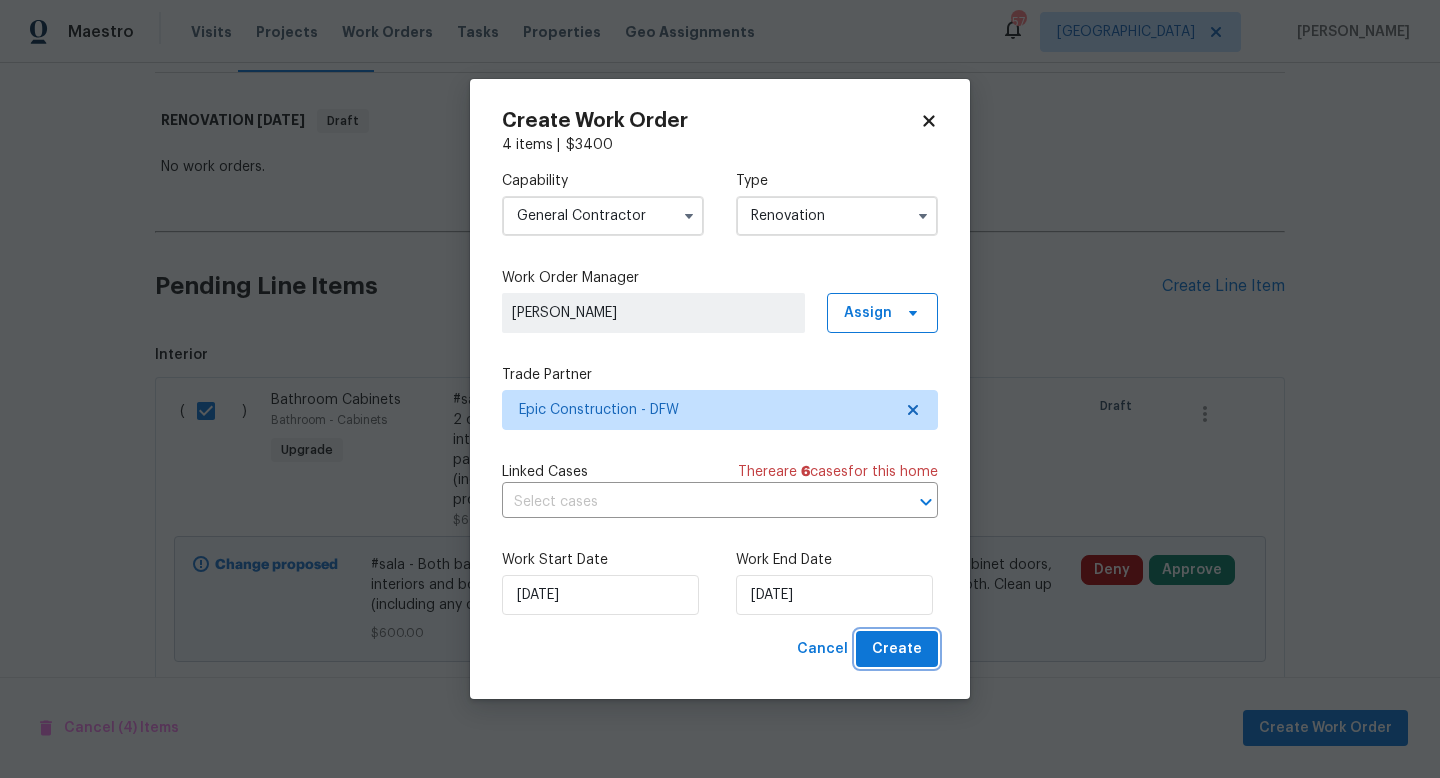 click on "Create" at bounding box center (897, 649) 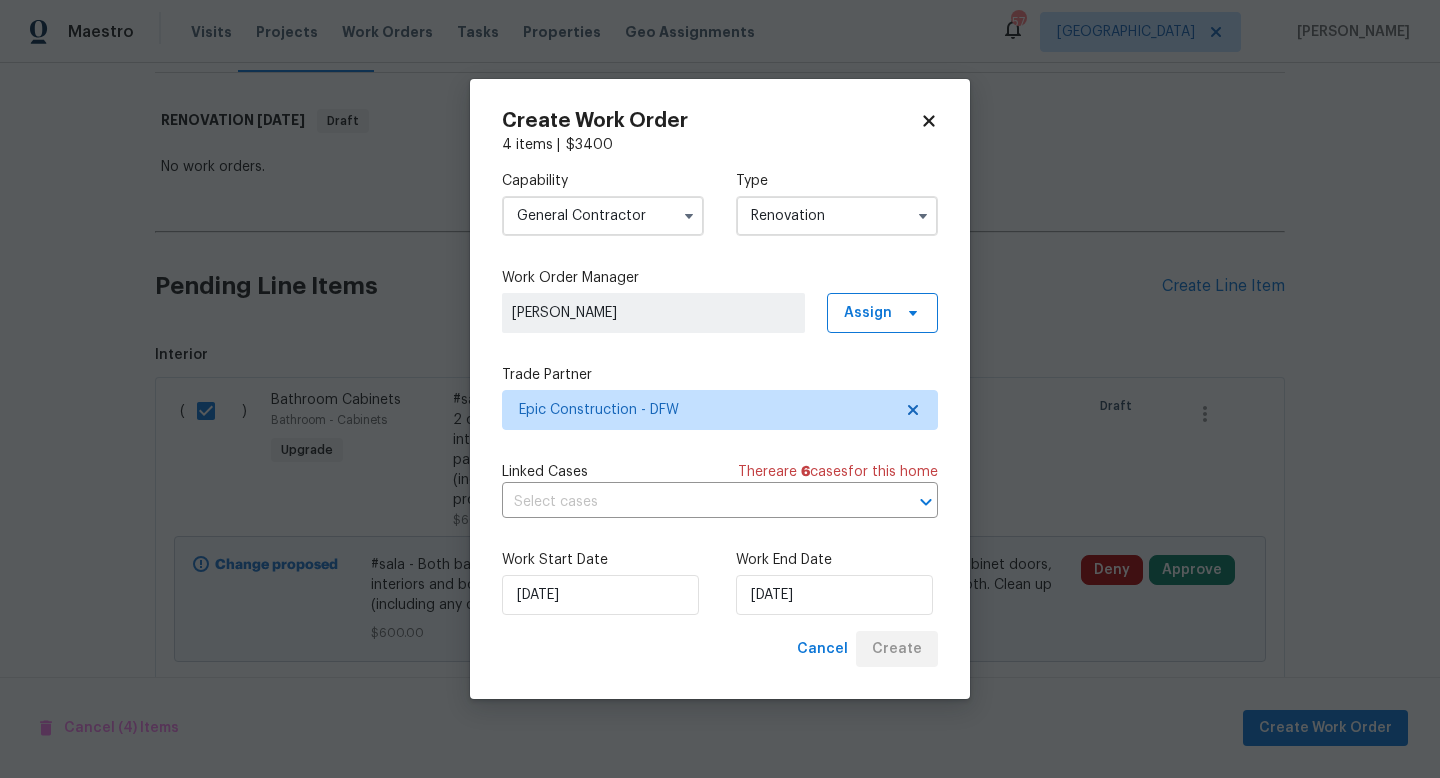 scroll, scrollTop: 54, scrollLeft: 0, axis: vertical 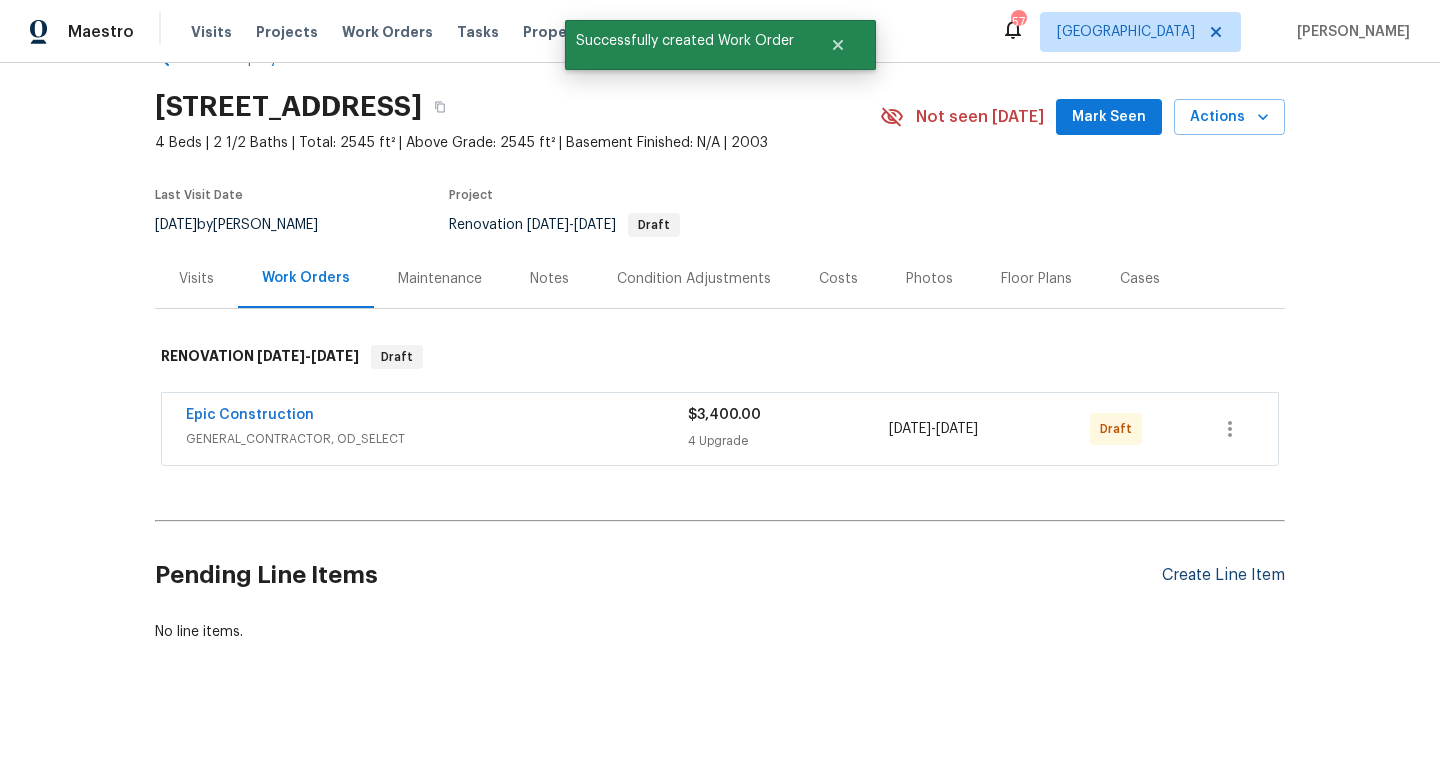 click on "Create Line Item" at bounding box center (1223, 575) 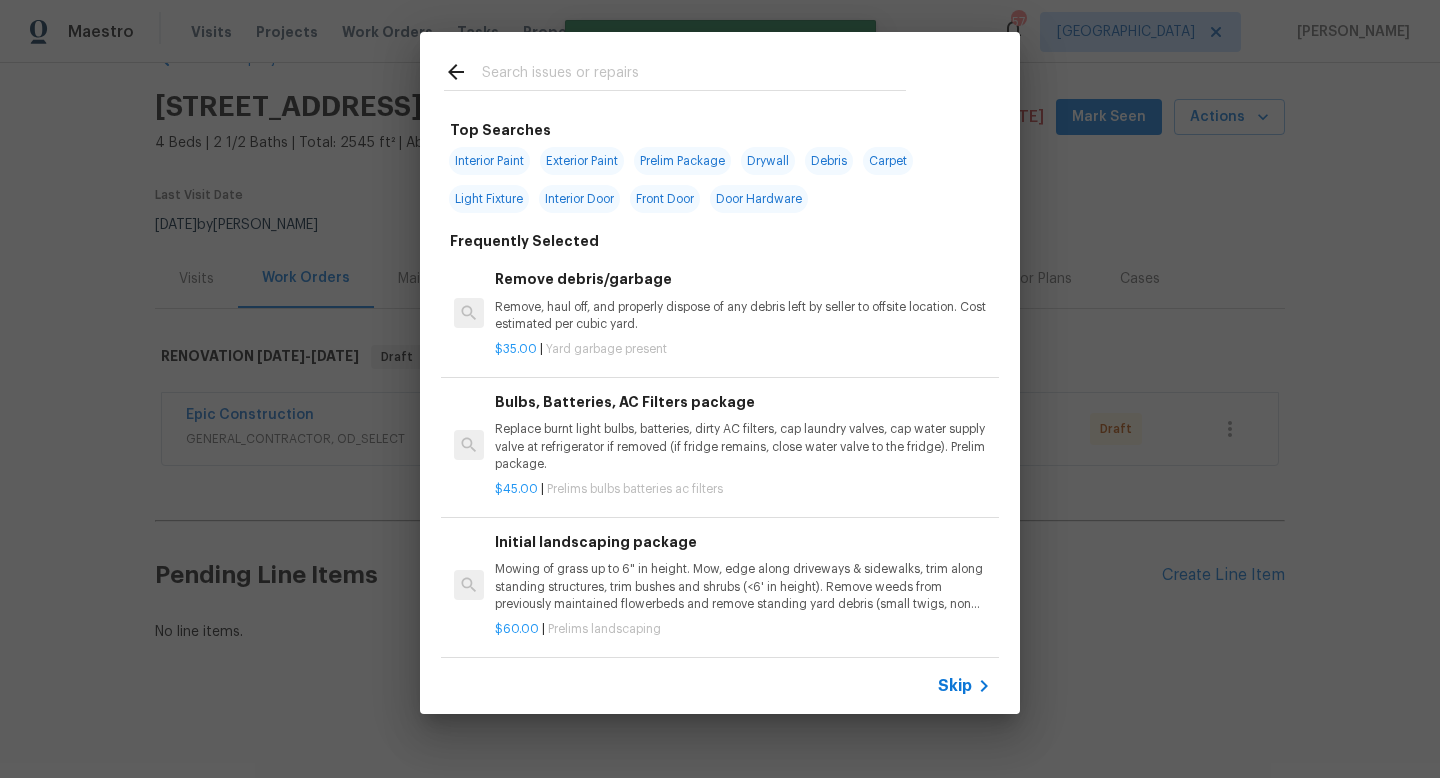 click at bounding box center [694, 75] 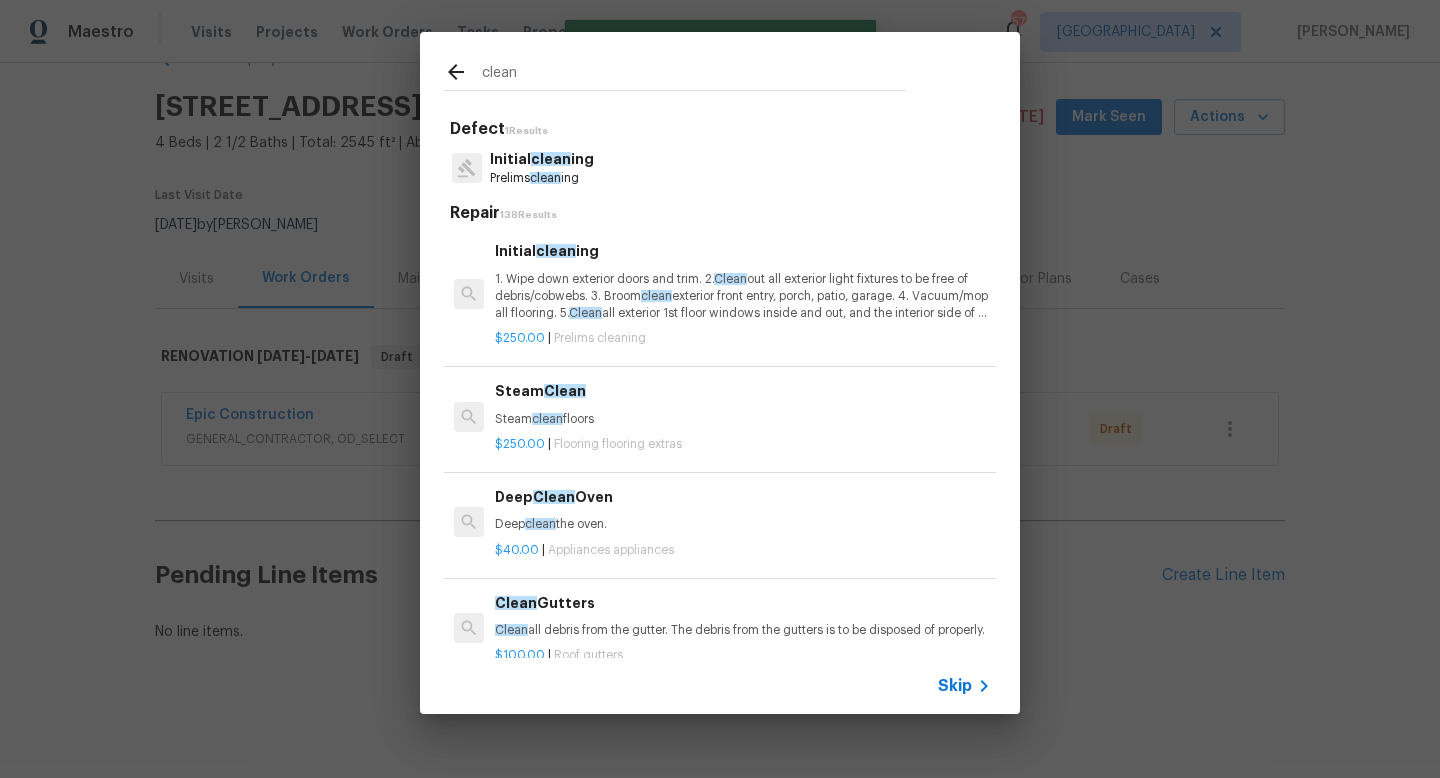 type on "clean" 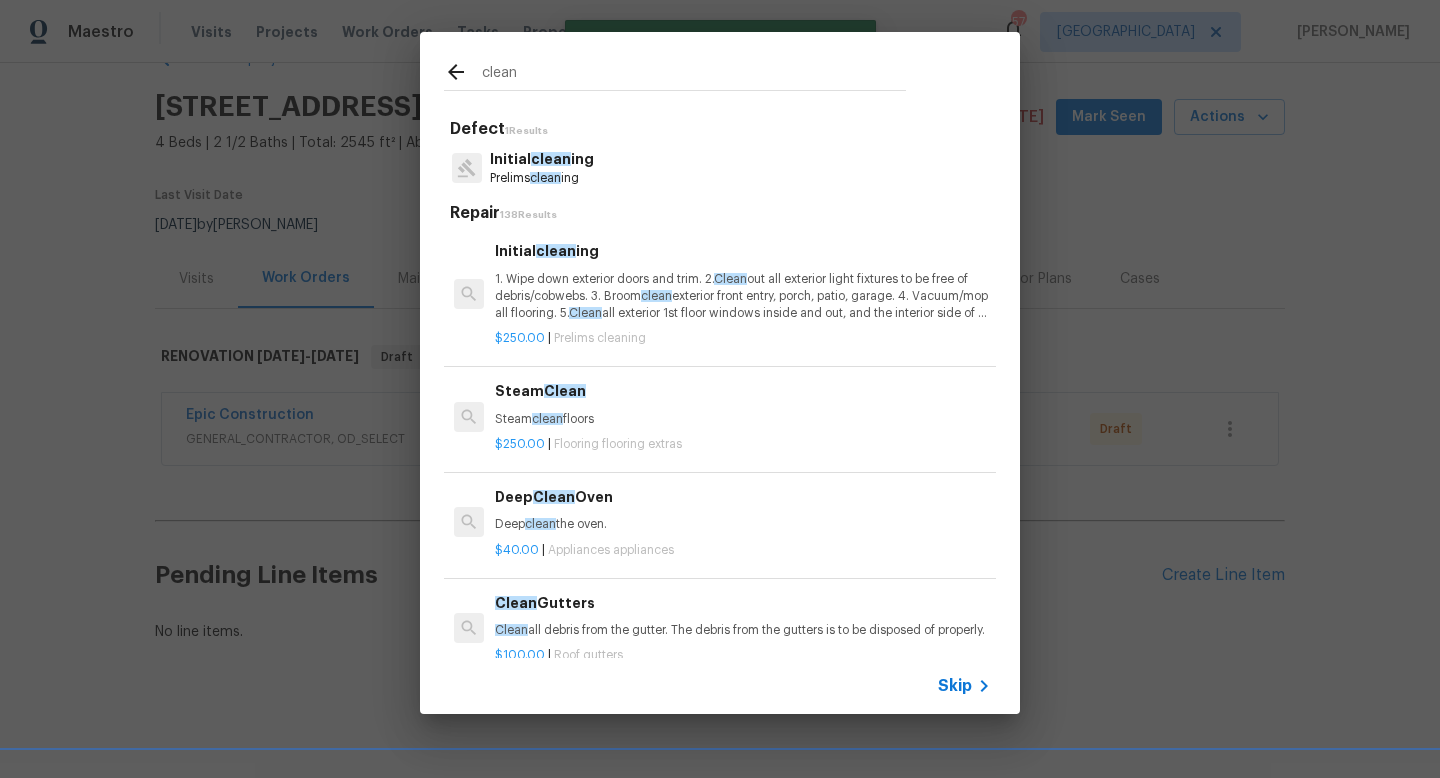 click on "Initial  clean ing Prelims  clean ing" at bounding box center [720, 168] 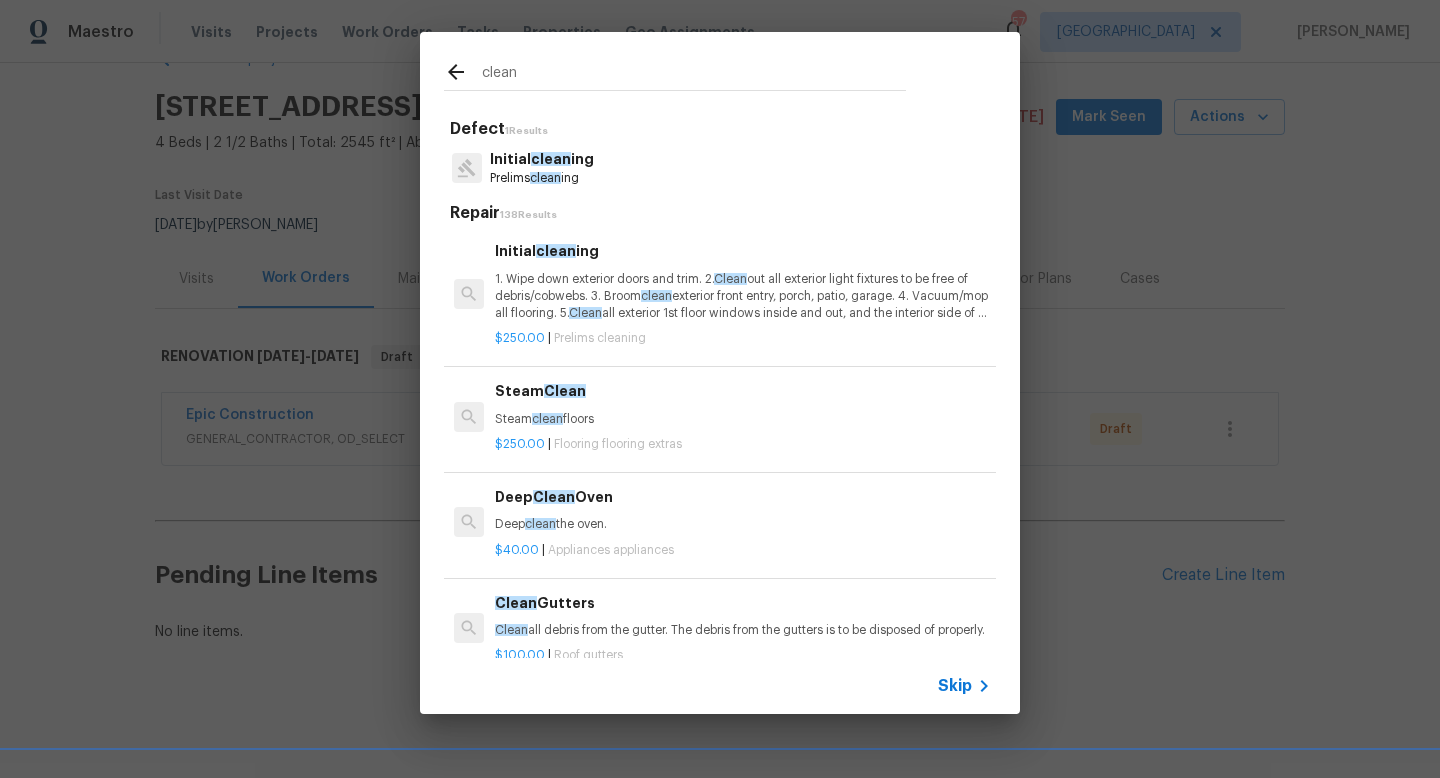 click on "clean" at bounding box center [551, 159] 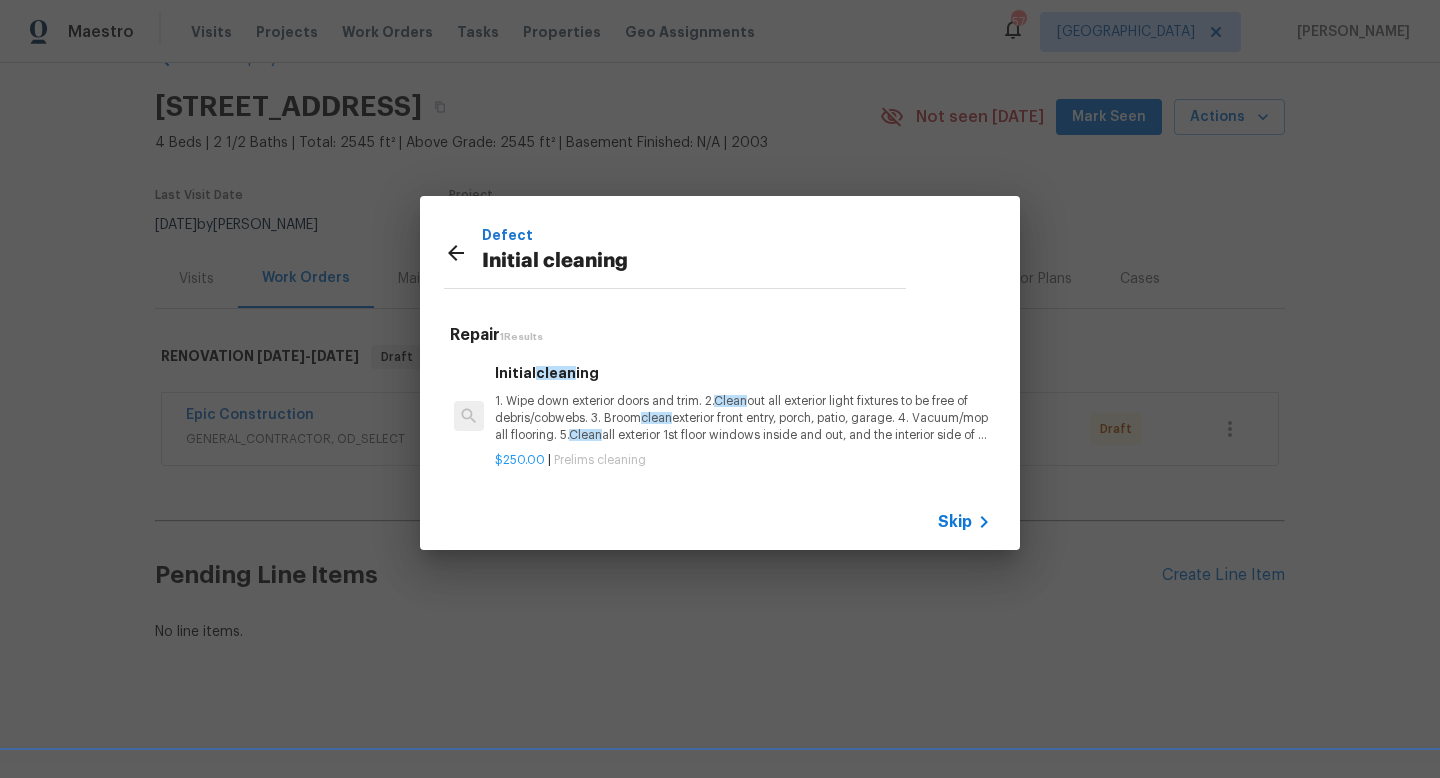 click on "1. Wipe down exterior doors and trim. 2.  Clean  out all exterior light fixtures to be free of debris/cobwebs. 3. Broom  clean  exterior front entry, porch, patio, garage. 4. Vacuum/mop all flooring. 5.  Clean  all exterior 1st floor windows inside and out, and the interior side of all above grade windows.  Clean  all tracks/frames. 6.  Clean  all air vent grills. 7.  Clean  all interior window, base, sill and trim. 8.  Clean  all switch/outlet plates and remove any paint. 9.  Clean  all light fixtures and ceiling fans. 10.  Clean  all doors, frames and trim. 11.  Clean  kitchen and laundry appliances - inside-outside and underneath. 12.  Clean  cabinetry inside and outside and top including drawers. 13.  Clean  counters, sinks, plumbing fixtures, toilets seat to remain down. 14.  Clean  showers, tubs, surrounds, wall tile free of grime and soap scum. 15.  Clean  window coverings if left in place. 16.  Clean  baseboards. 17.  Clean" at bounding box center (743, 418) 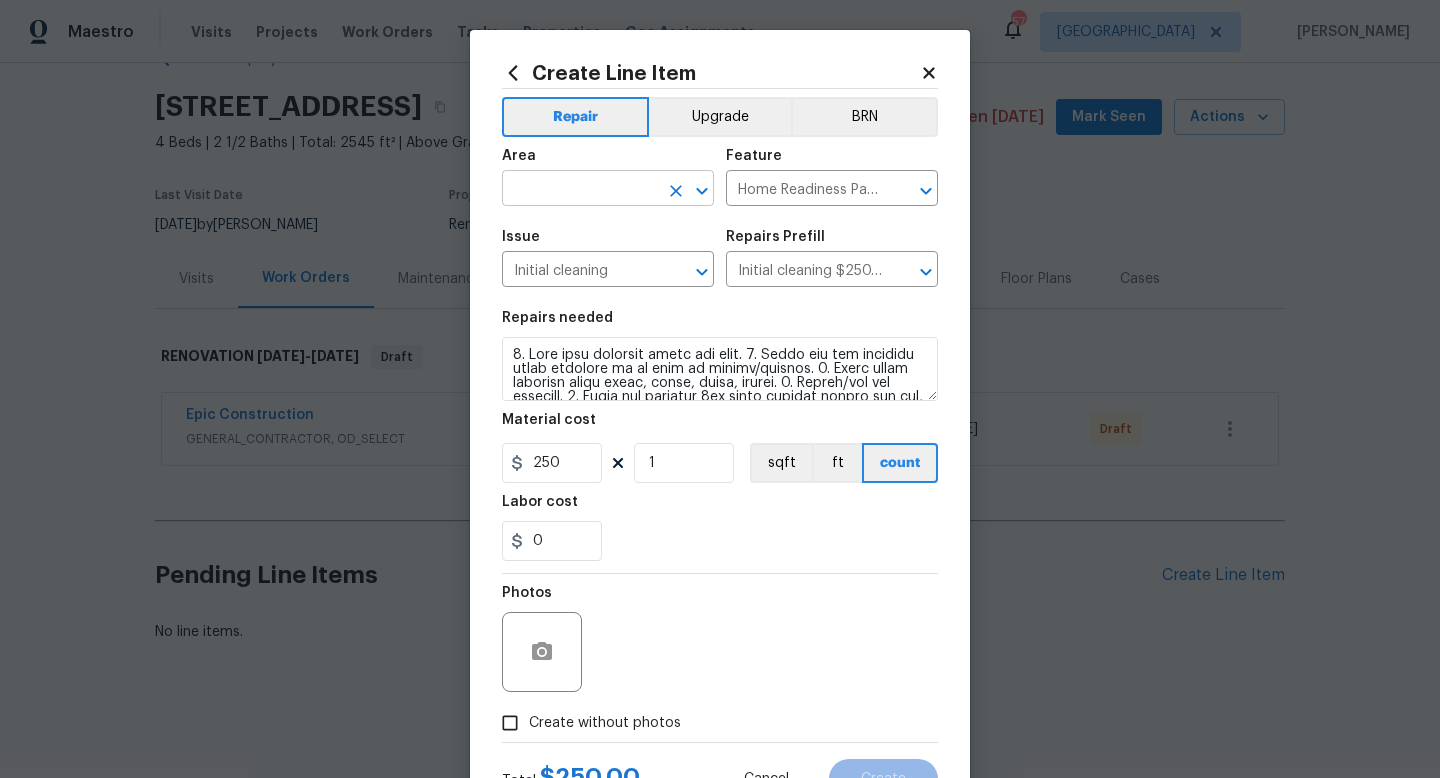 click at bounding box center (580, 190) 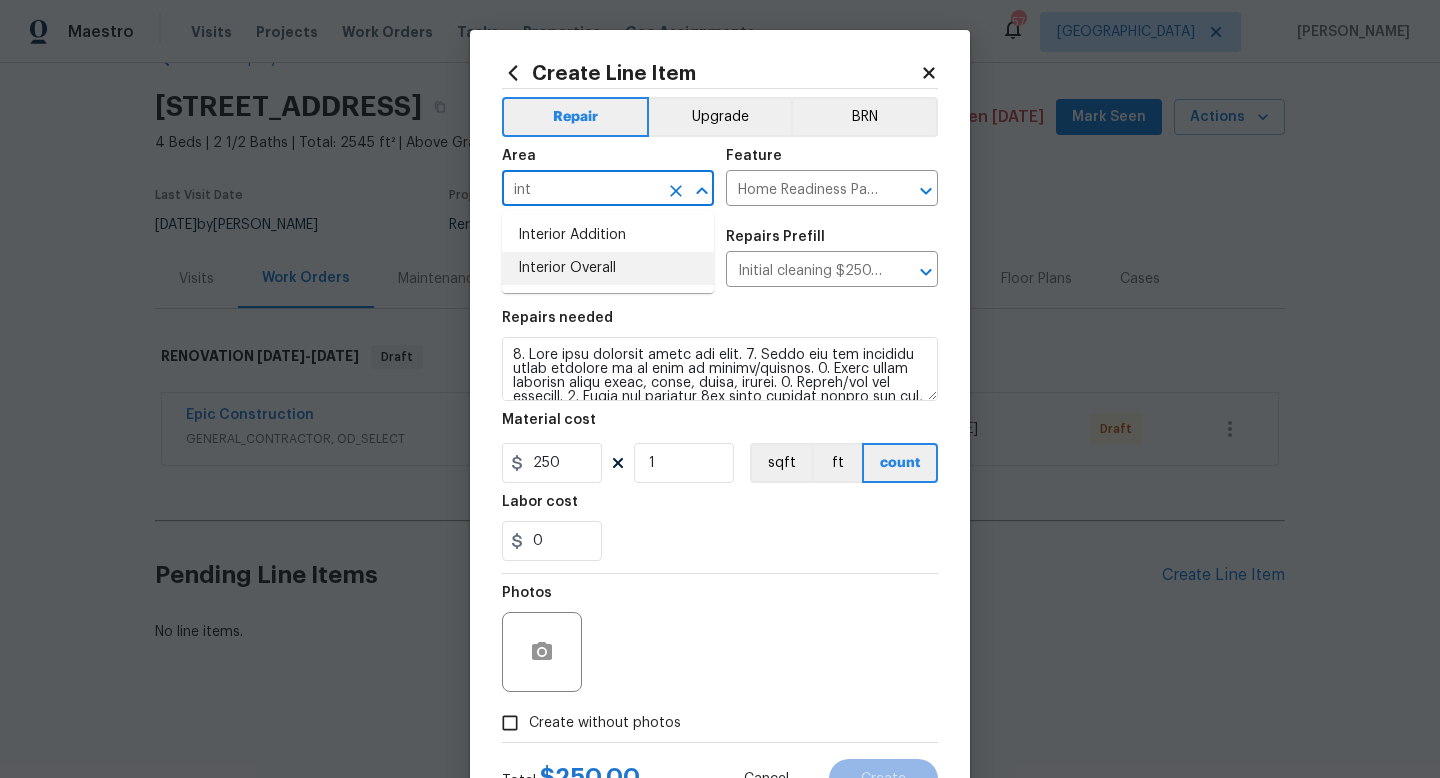click on "Interior Overall" at bounding box center (608, 268) 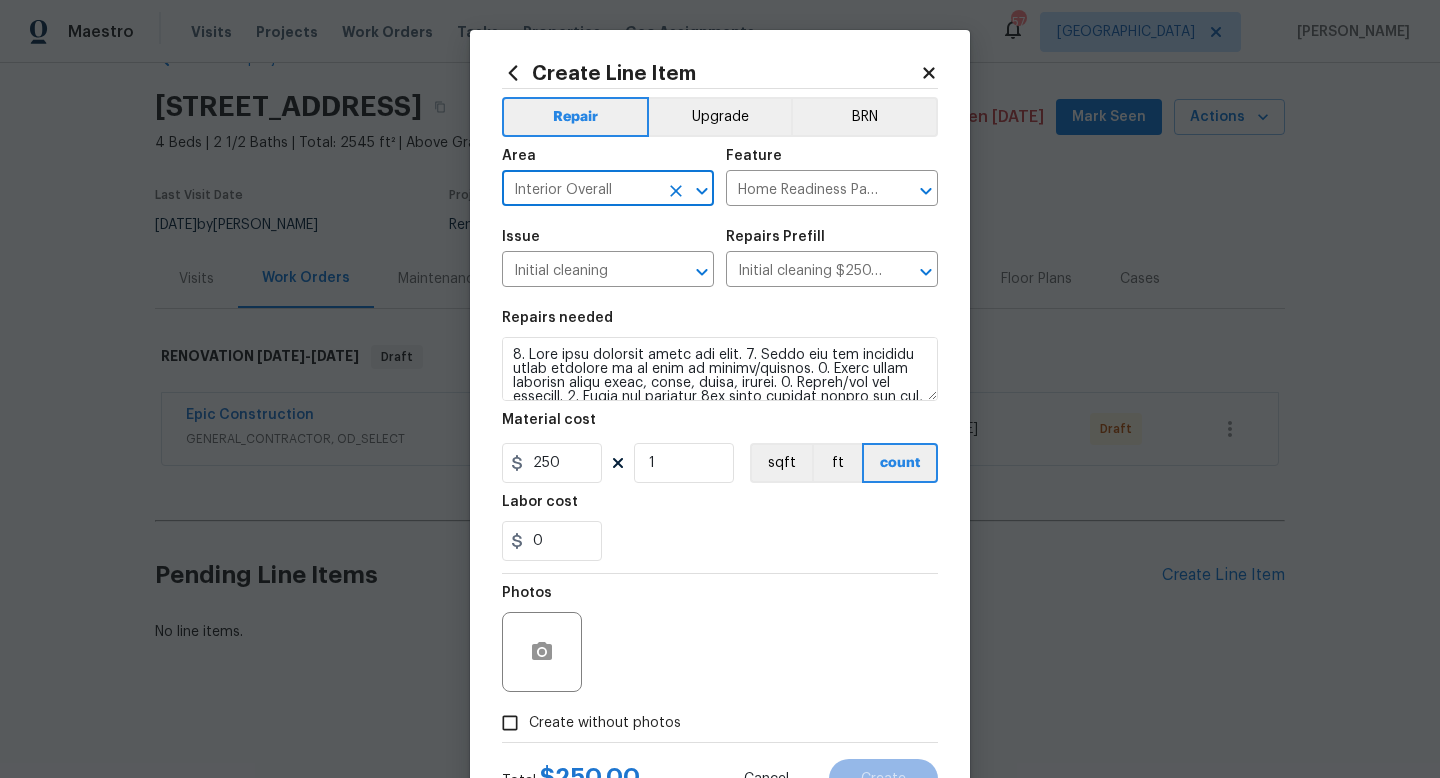 type on "Interior Overall" 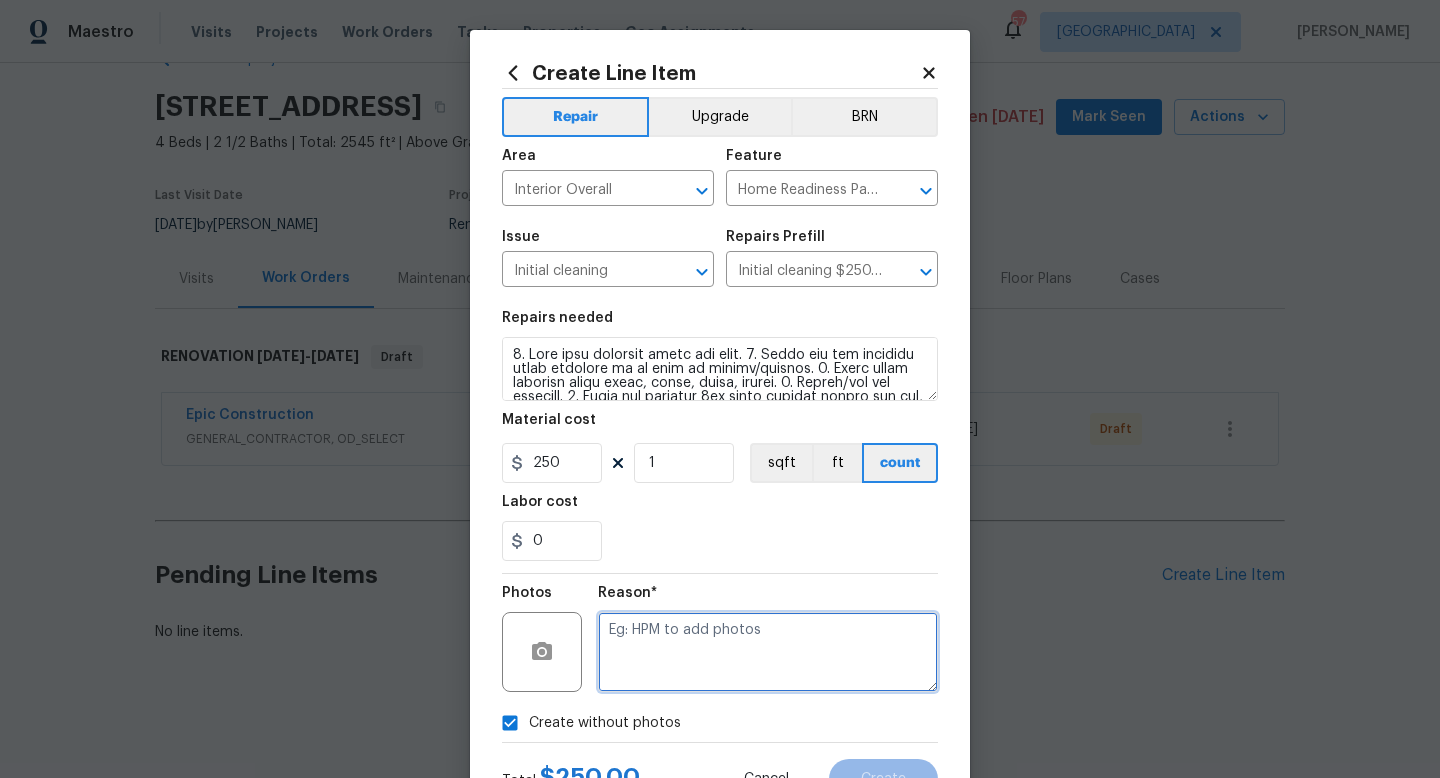 click at bounding box center (768, 652) 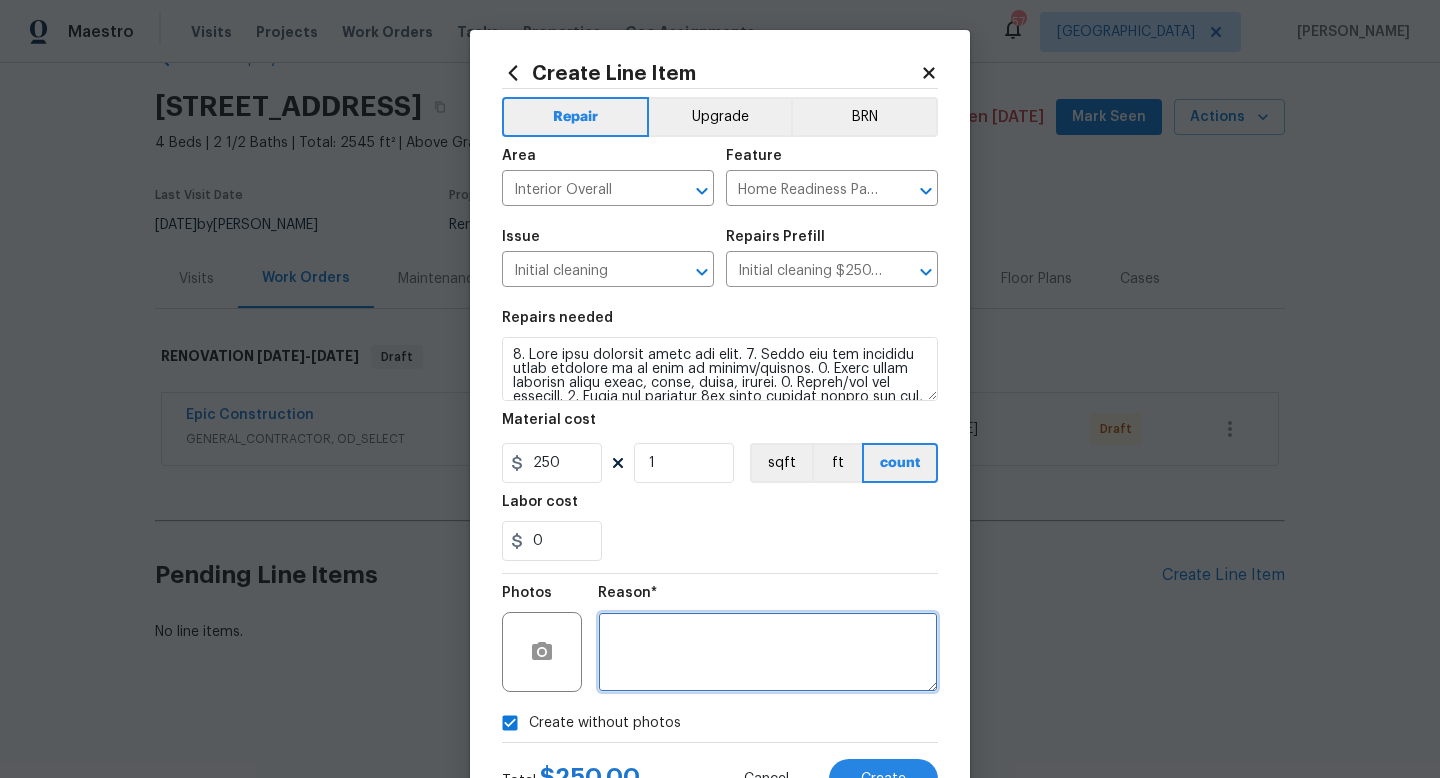 scroll, scrollTop: 84, scrollLeft: 0, axis: vertical 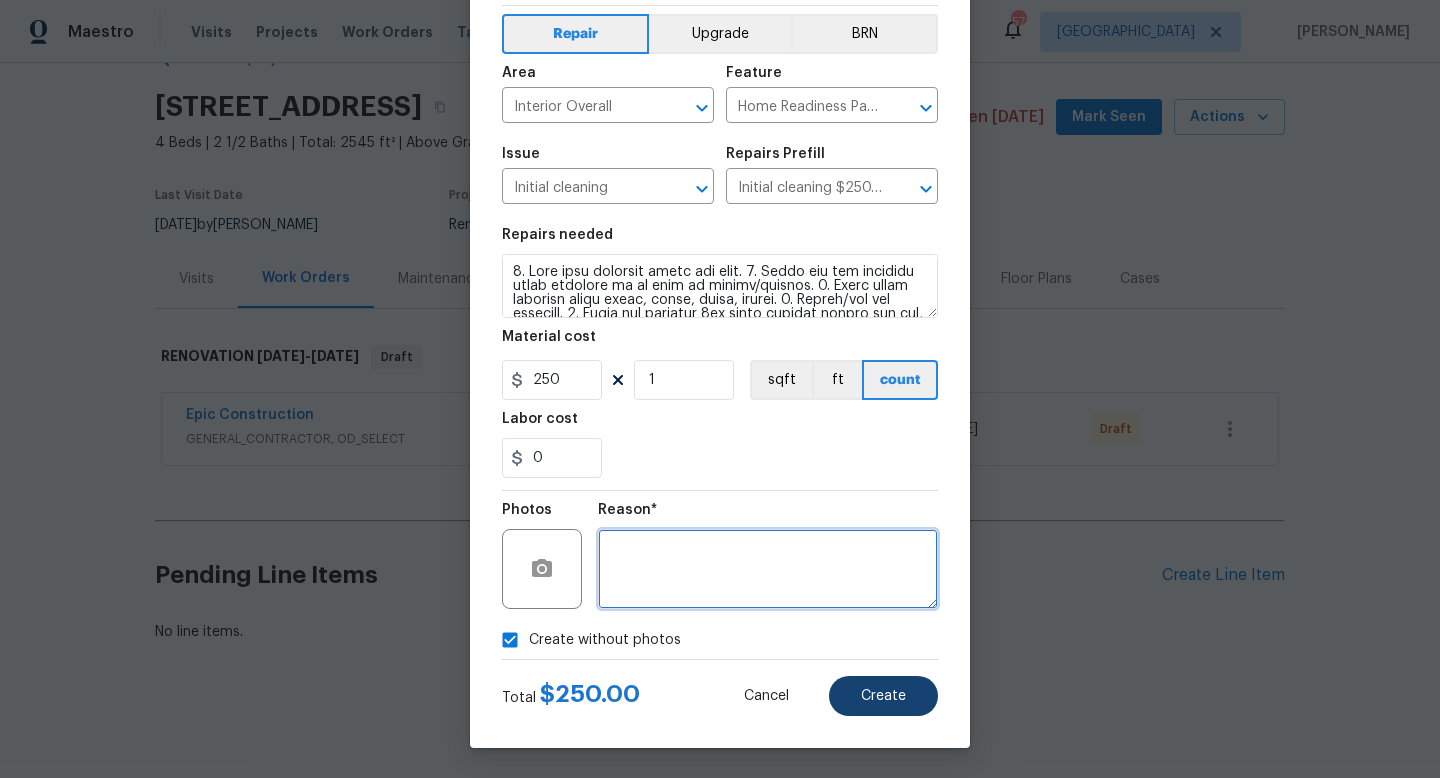 type 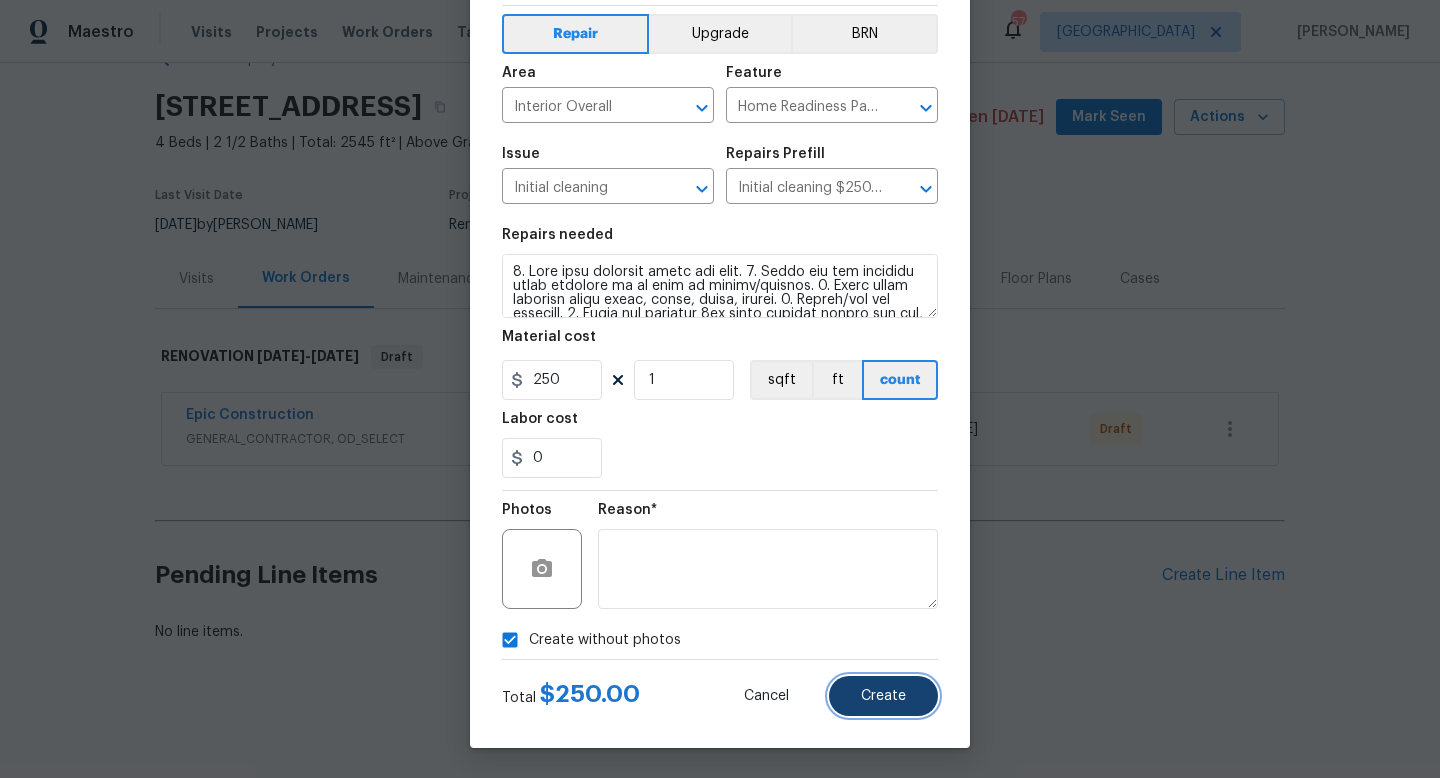 click on "Create" at bounding box center [883, 696] 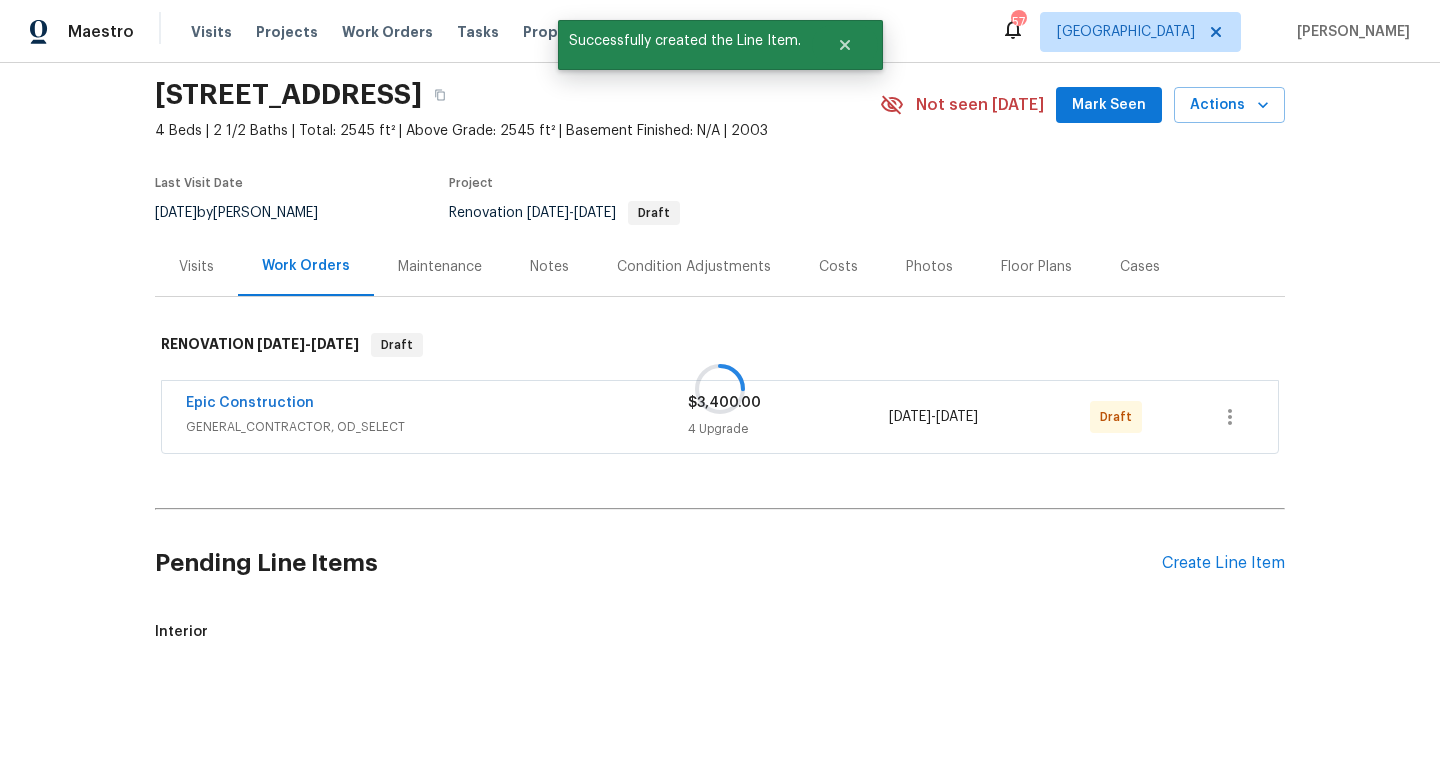 scroll, scrollTop: 290, scrollLeft: 0, axis: vertical 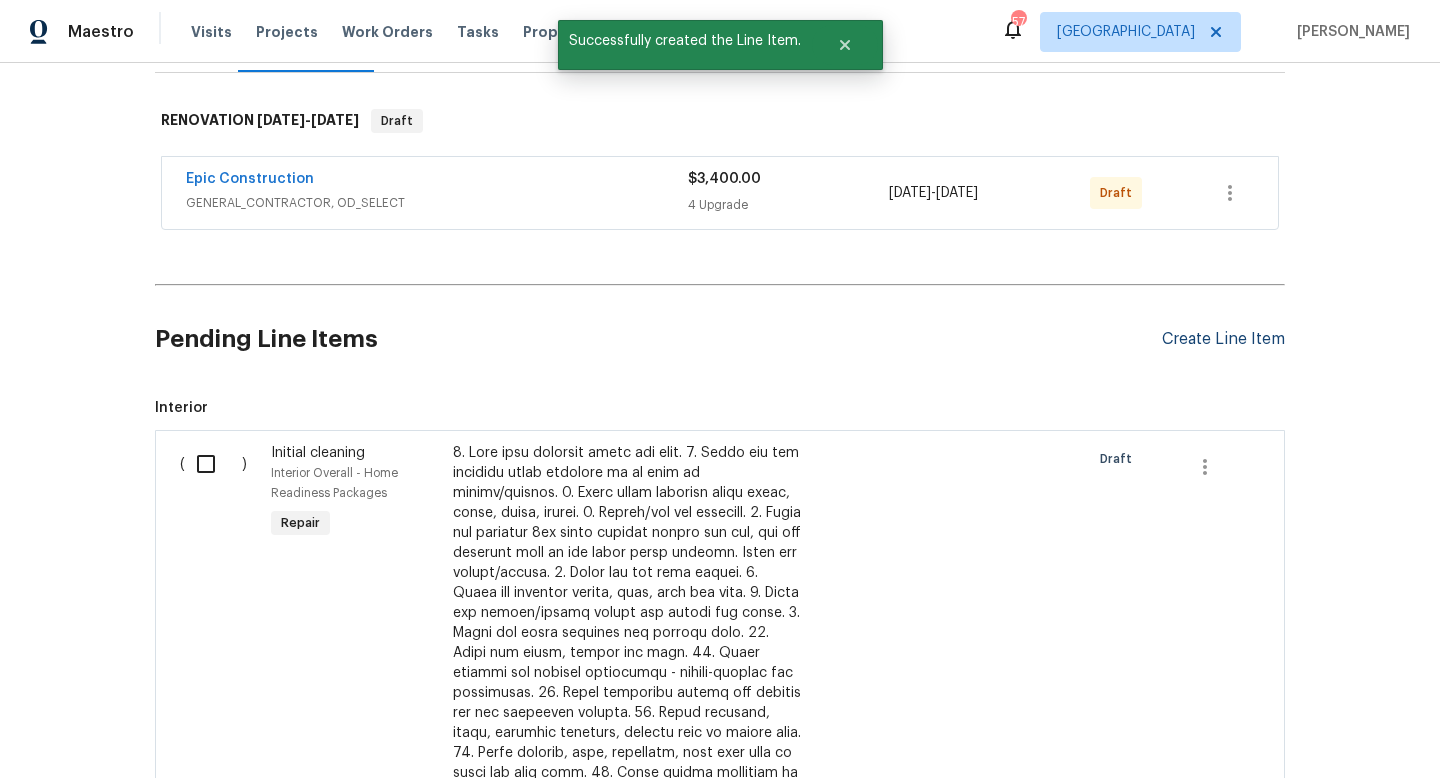 click on "Create Line Item" at bounding box center (1223, 339) 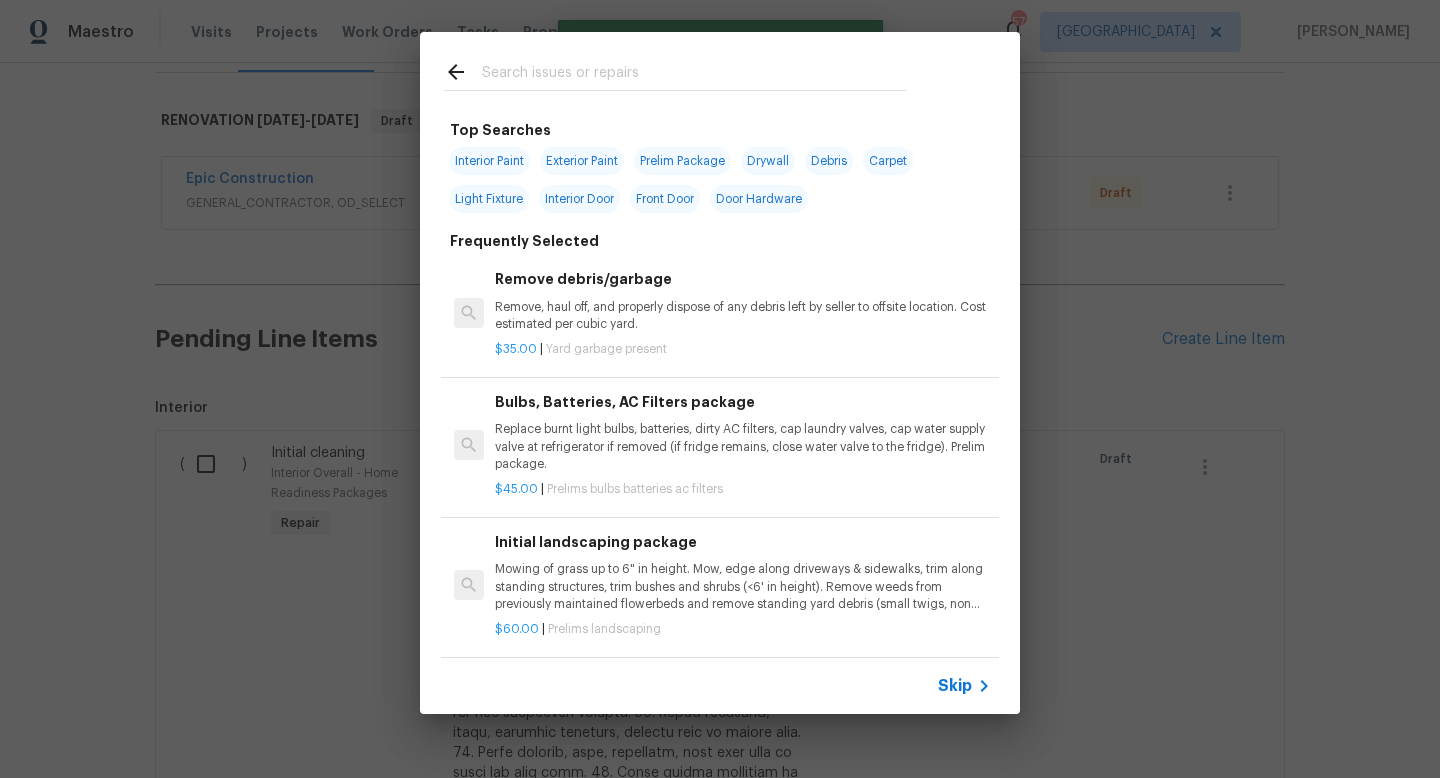 click at bounding box center [694, 75] 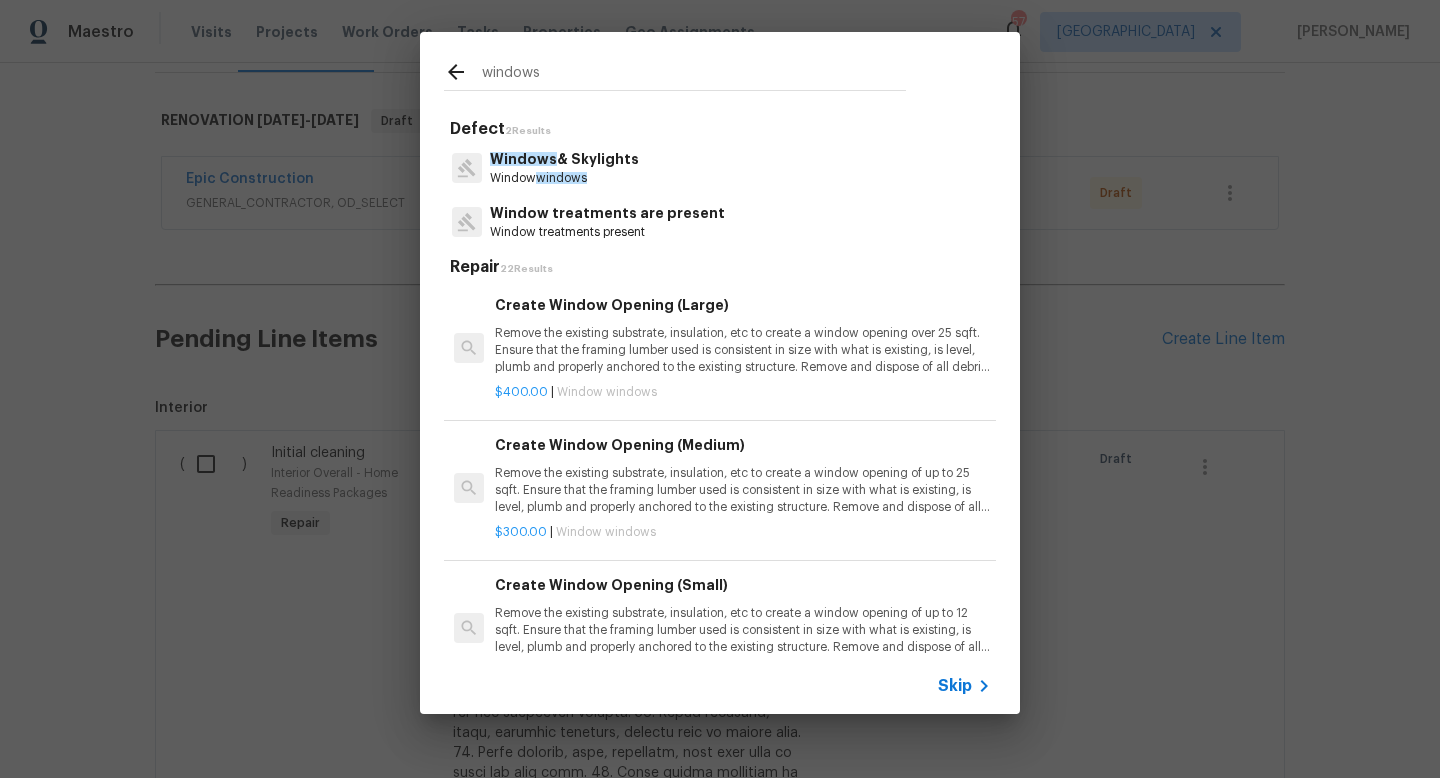 type on "windows" 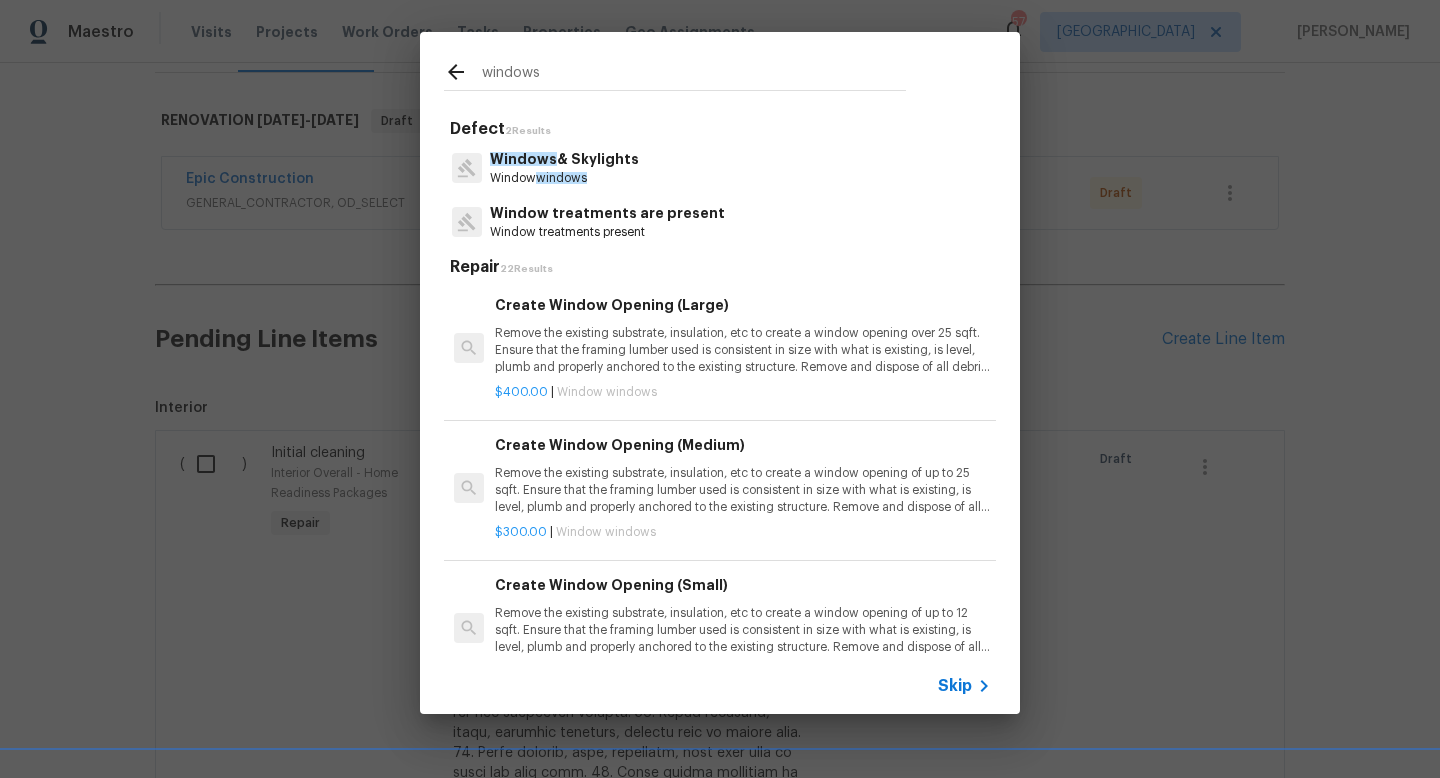 click on "Windows  & Skylights" at bounding box center [564, 159] 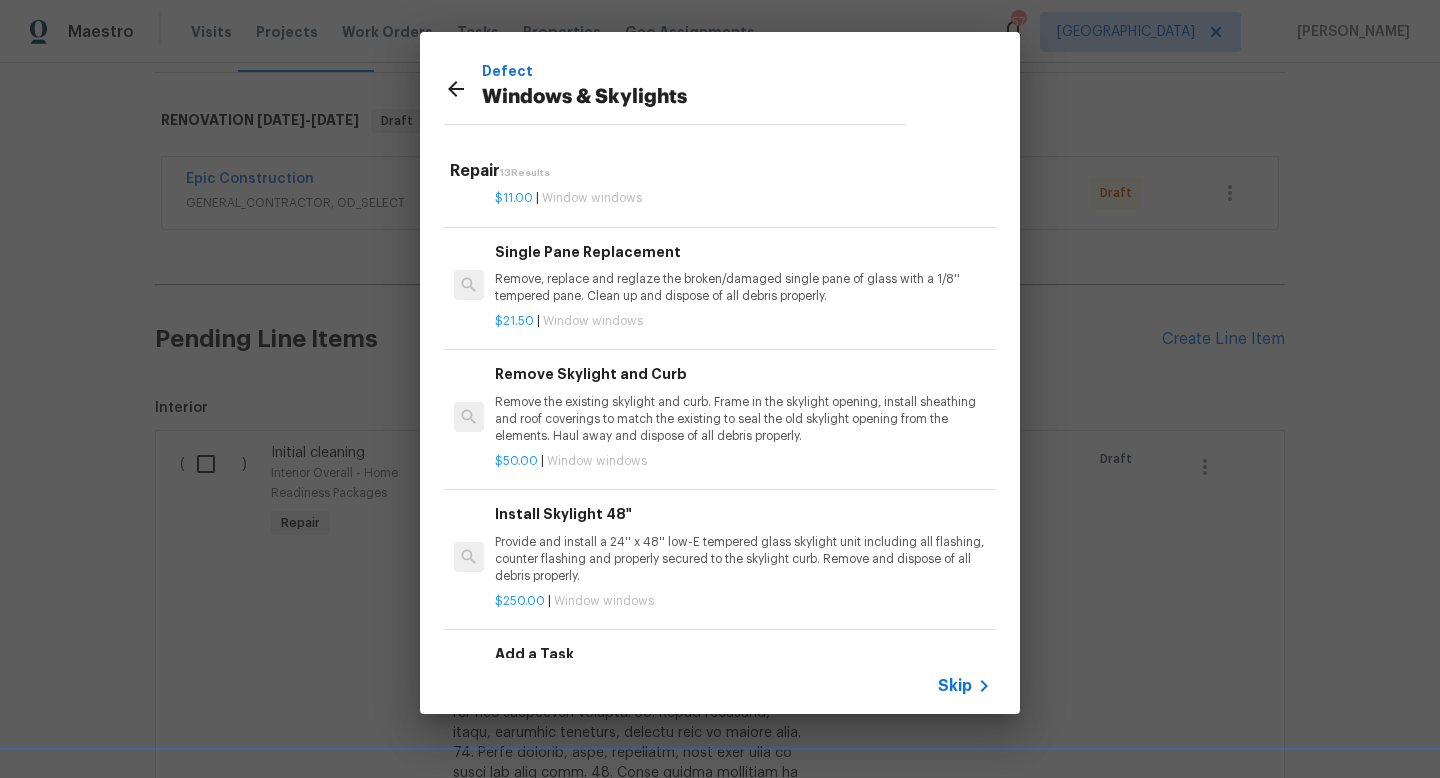 scroll, scrollTop: 1237, scrollLeft: 0, axis: vertical 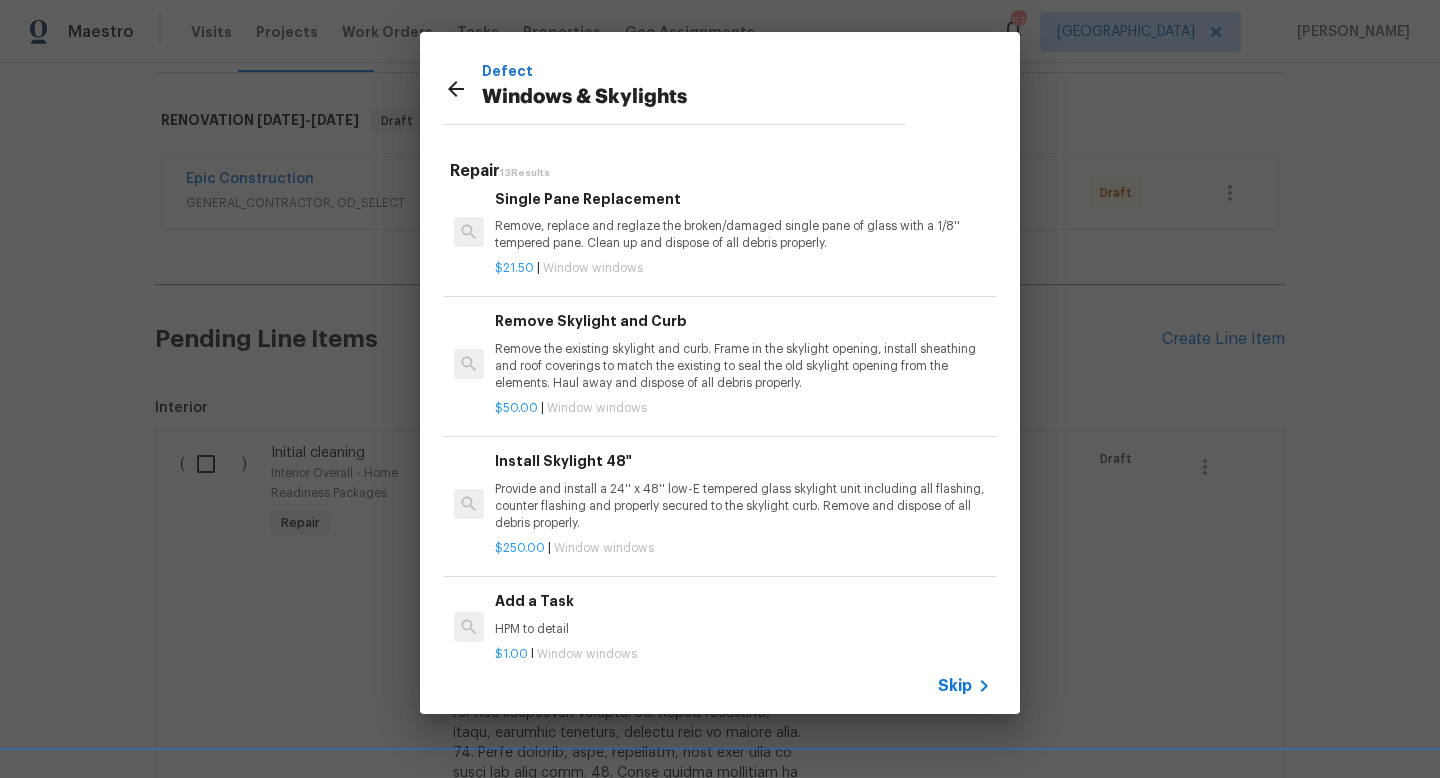 click on "Add a Task" at bounding box center [743, 601] 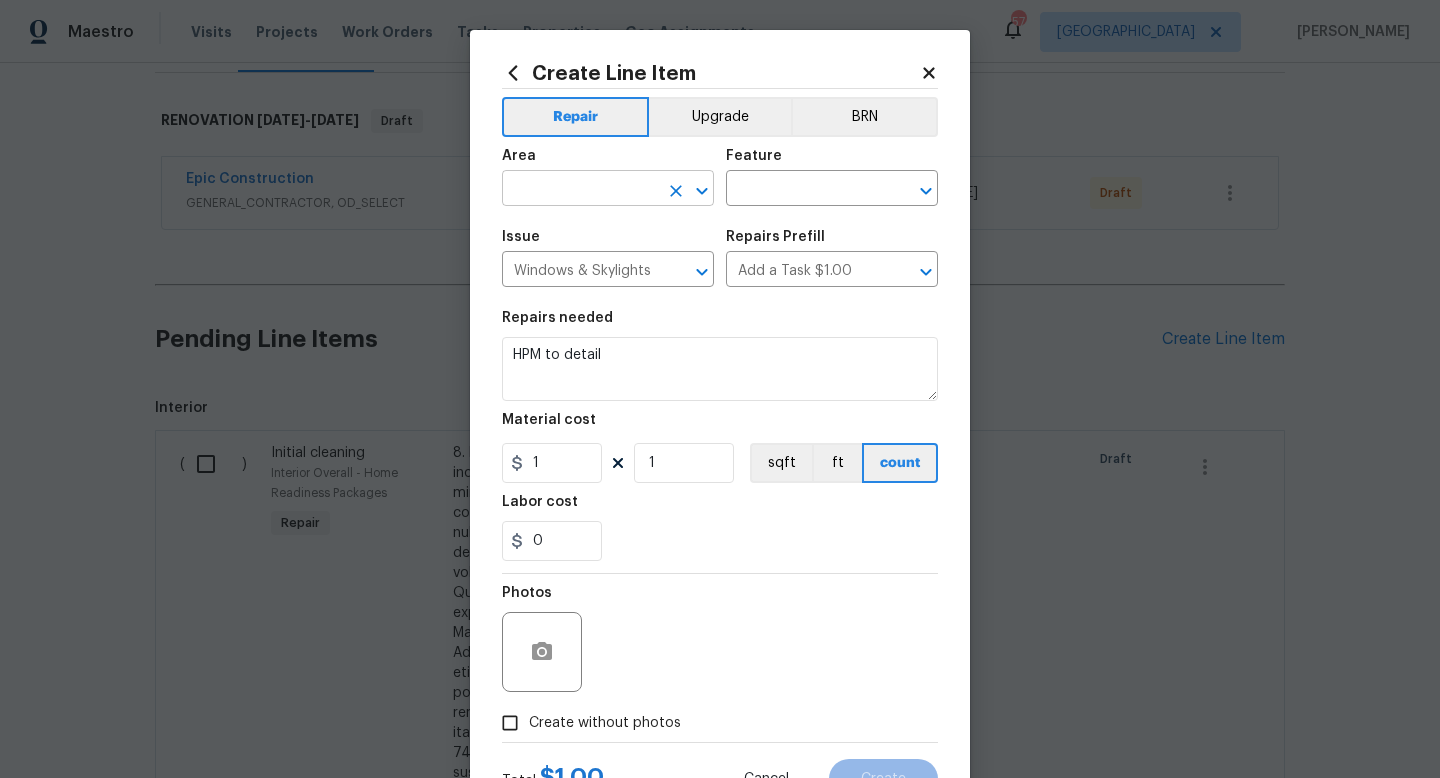 click at bounding box center (580, 190) 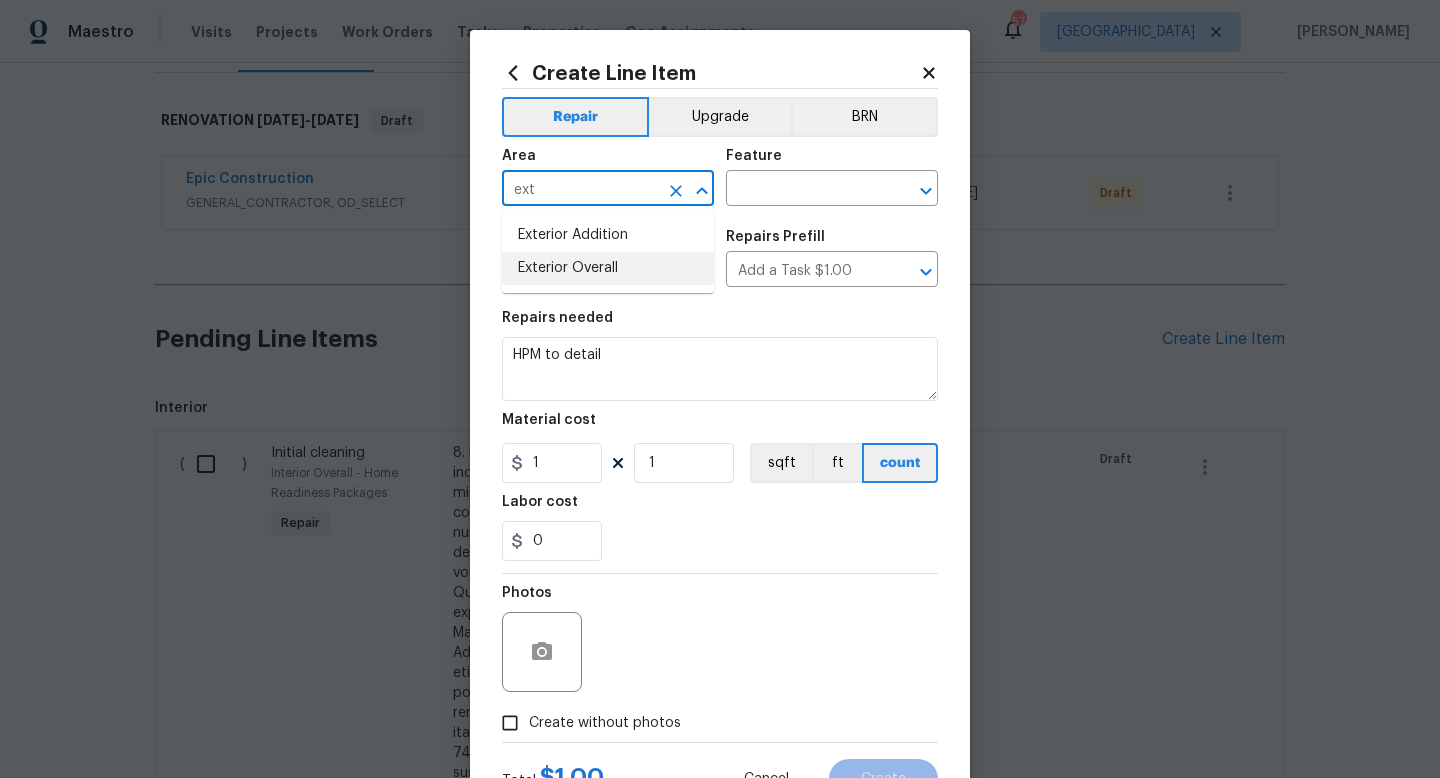 click on "Exterior Overall" at bounding box center [608, 268] 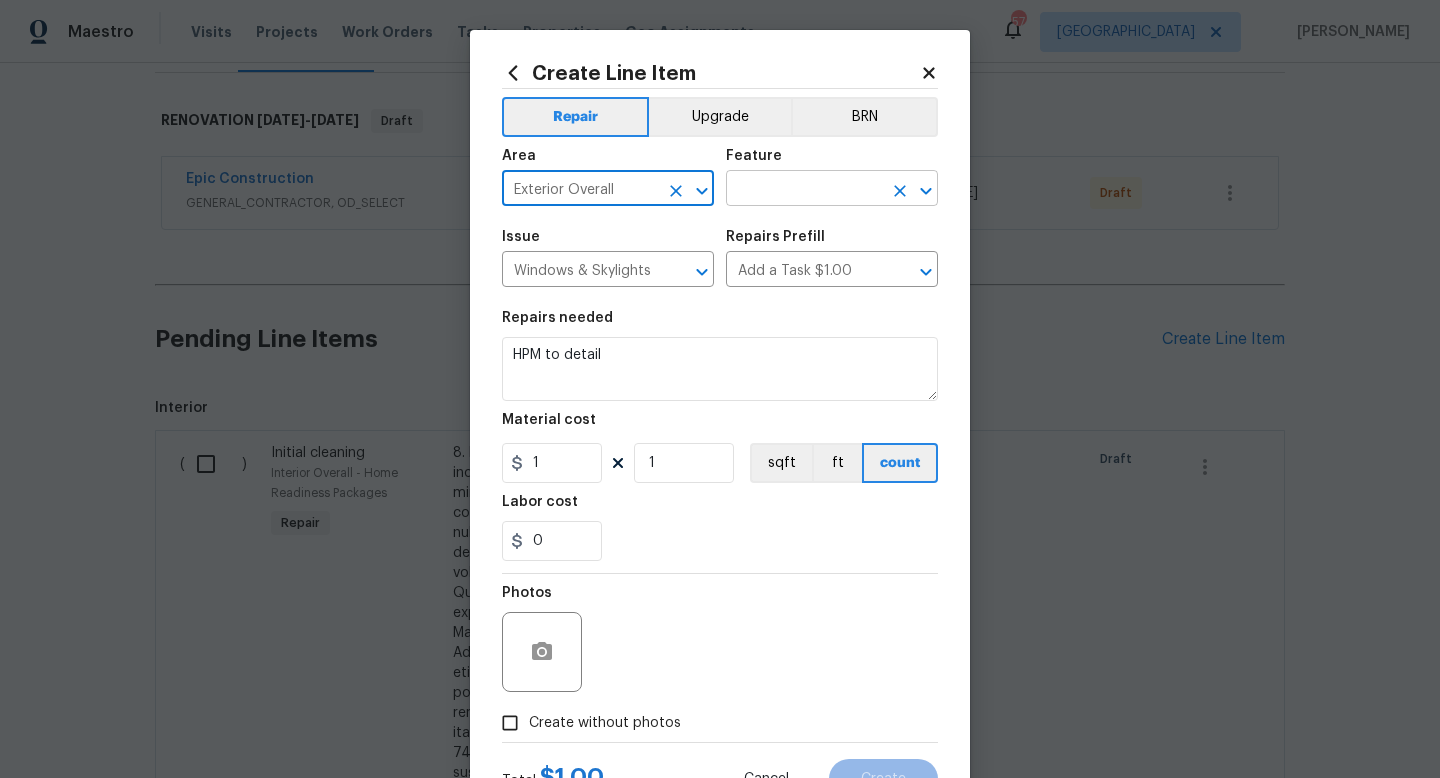 type on "Exterior Overall" 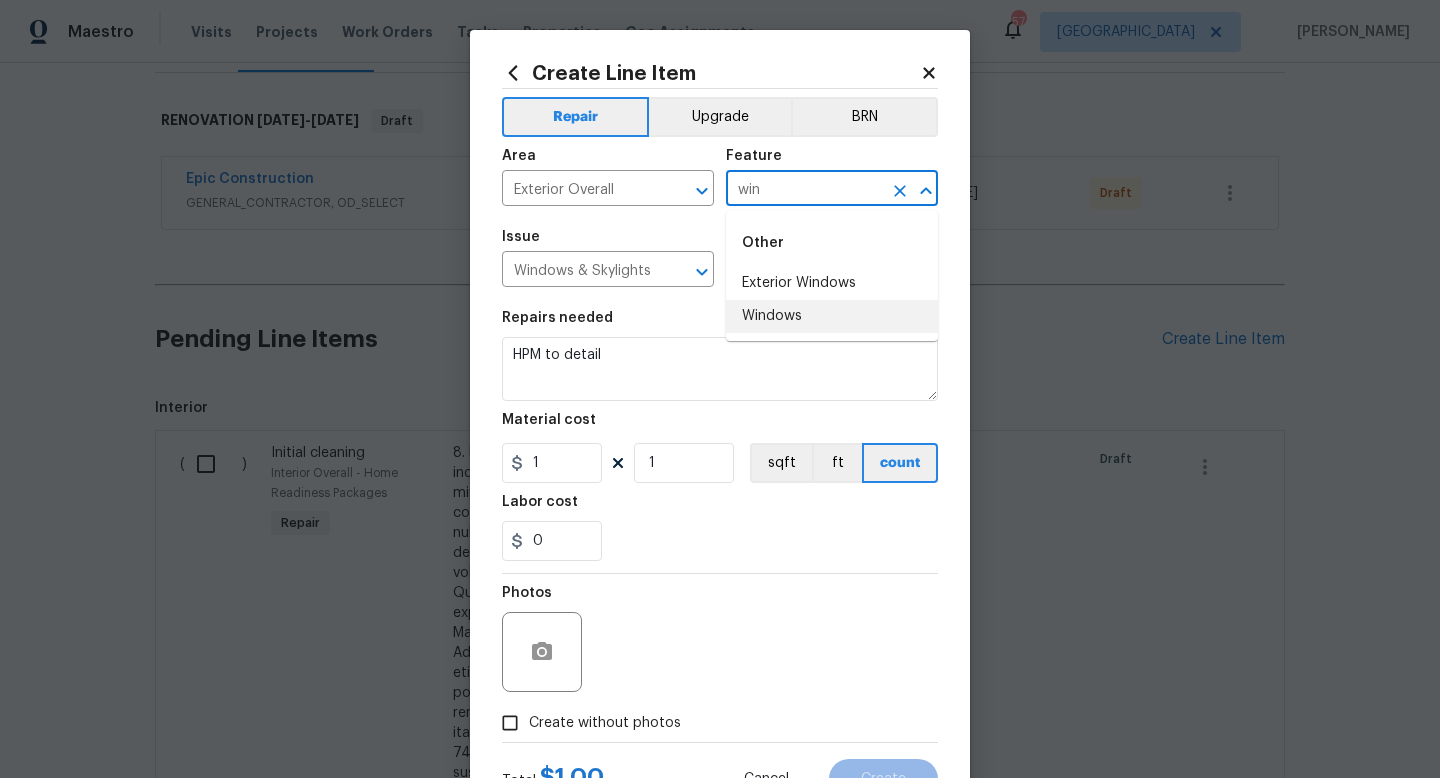click on "Windows" at bounding box center (832, 316) 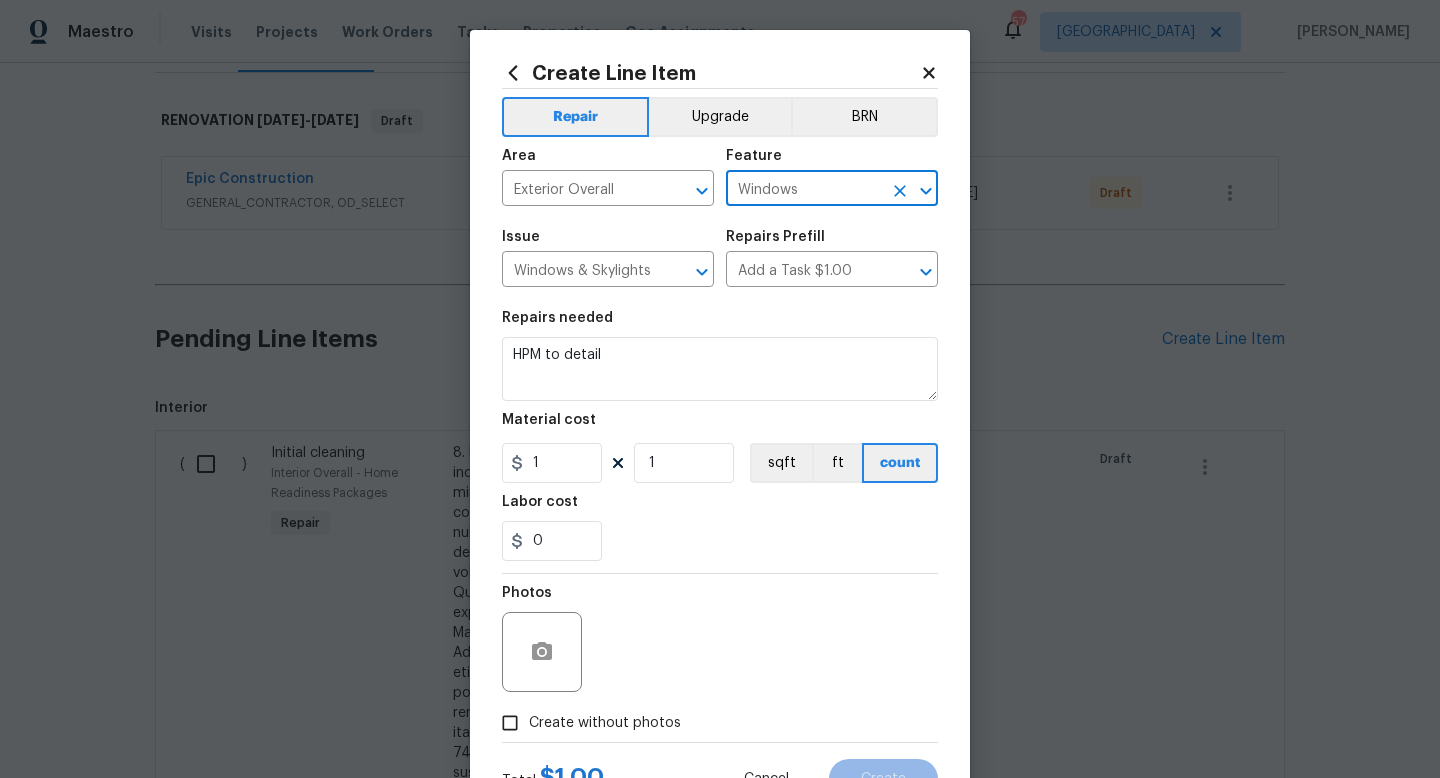 type on "Windows" 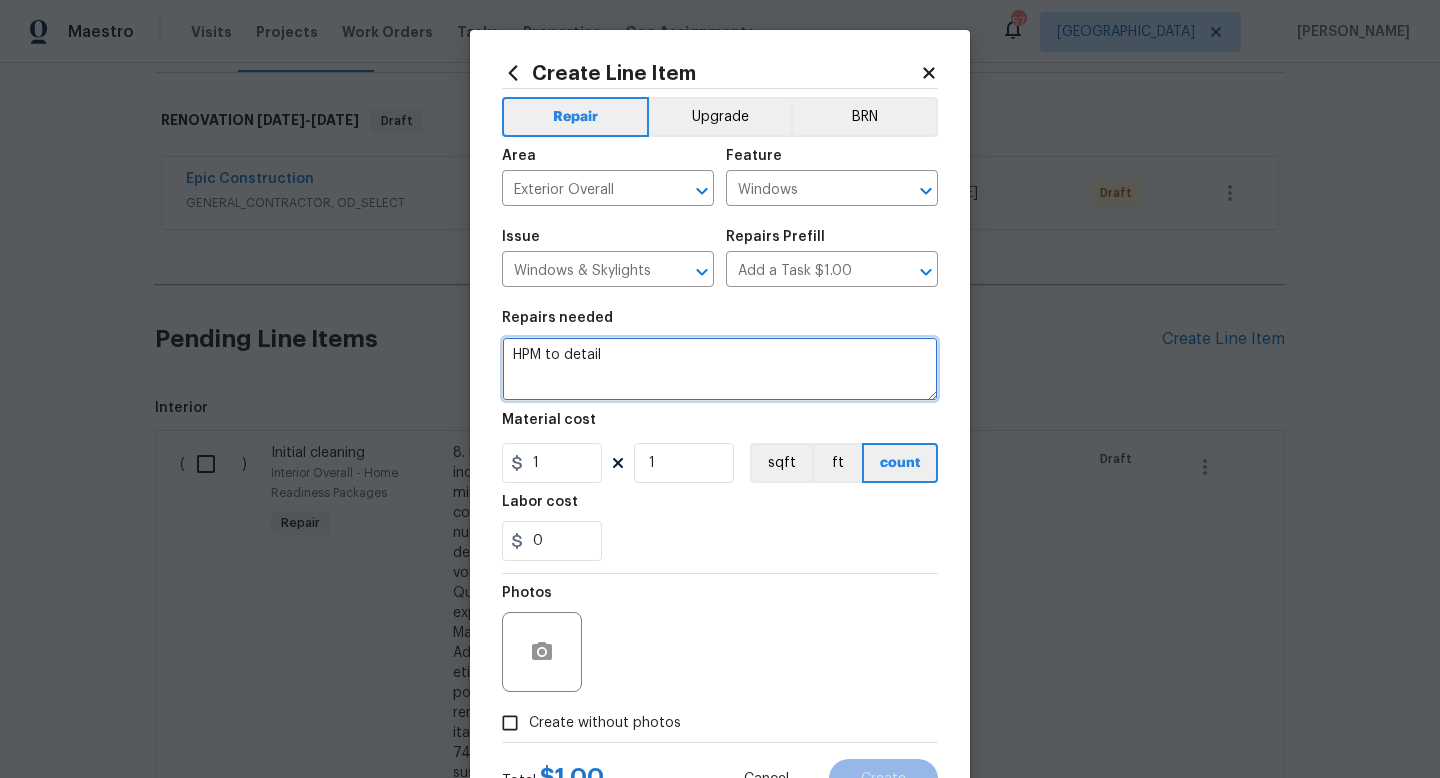 drag, startPoint x: 670, startPoint y: 358, endPoint x: 369, endPoint y: 317, distance: 303.7795 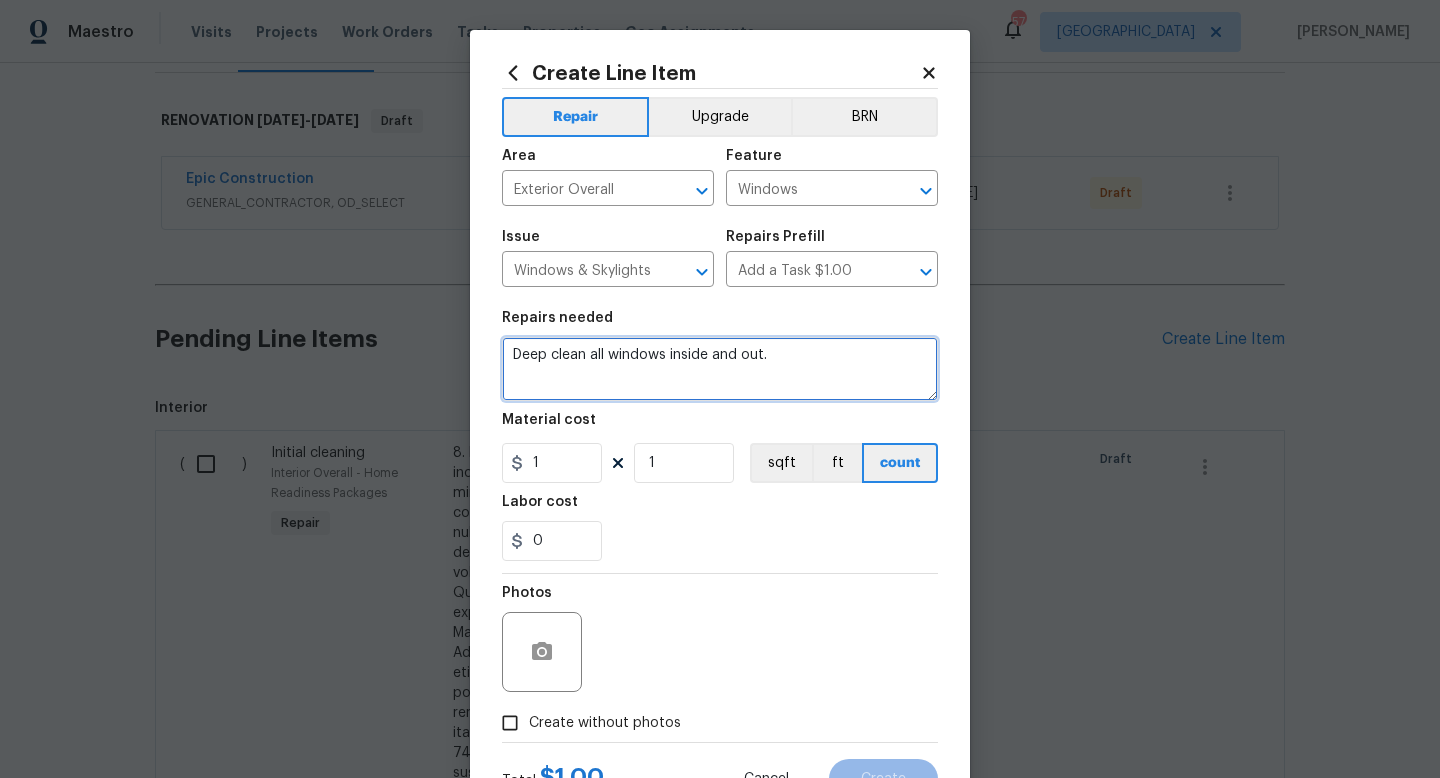 type on "Deep clean all windows inside and out." 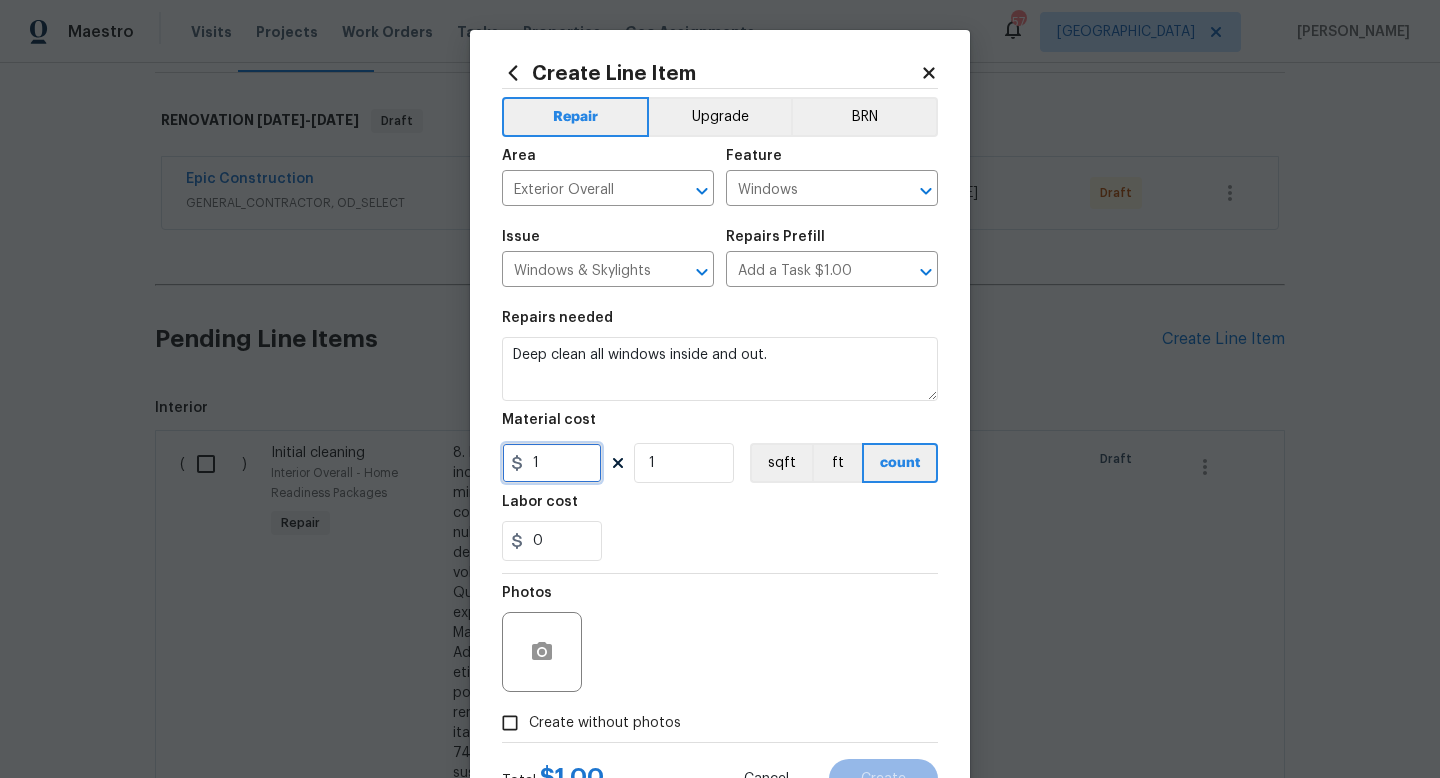 click on "1" at bounding box center (552, 463) 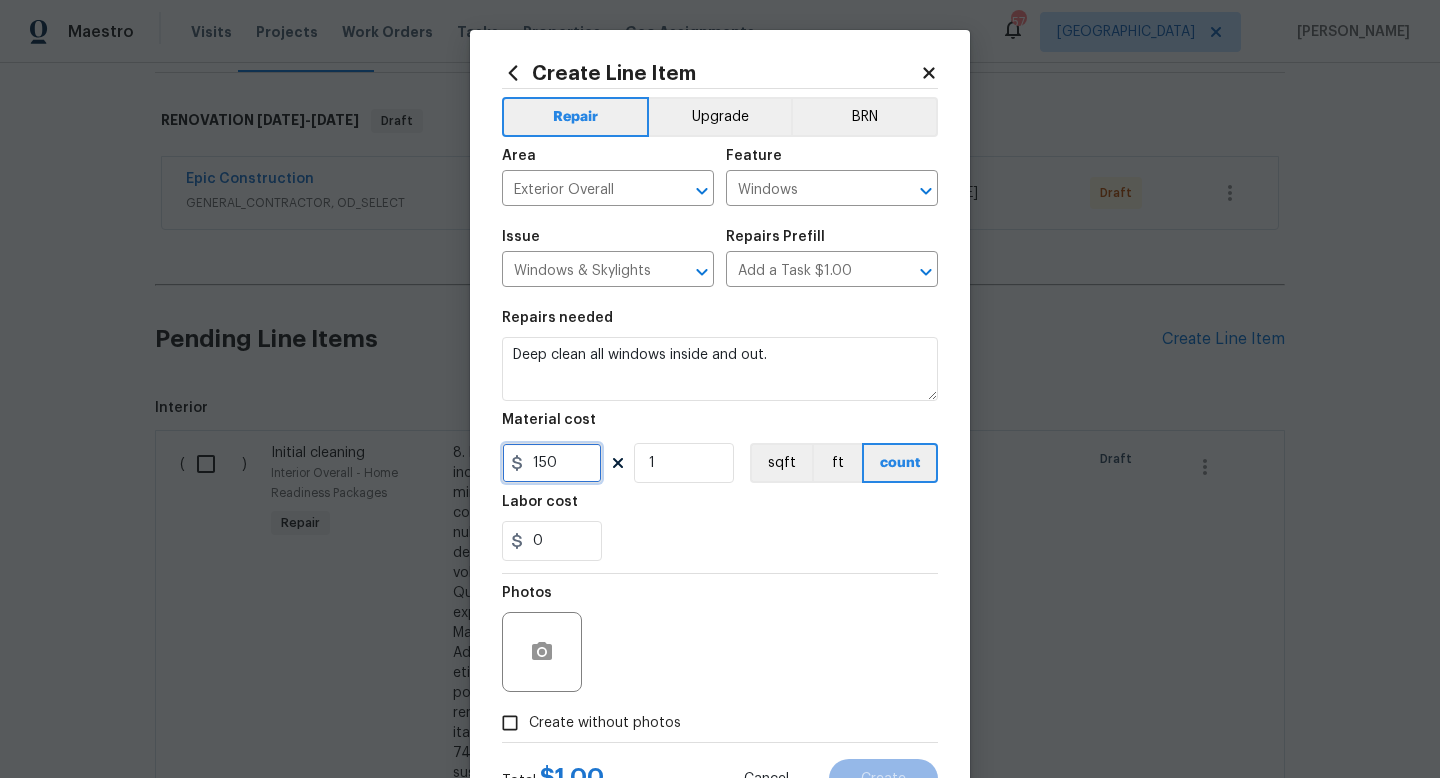 scroll, scrollTop: 84, scrollLeft: 0, axis: vertical 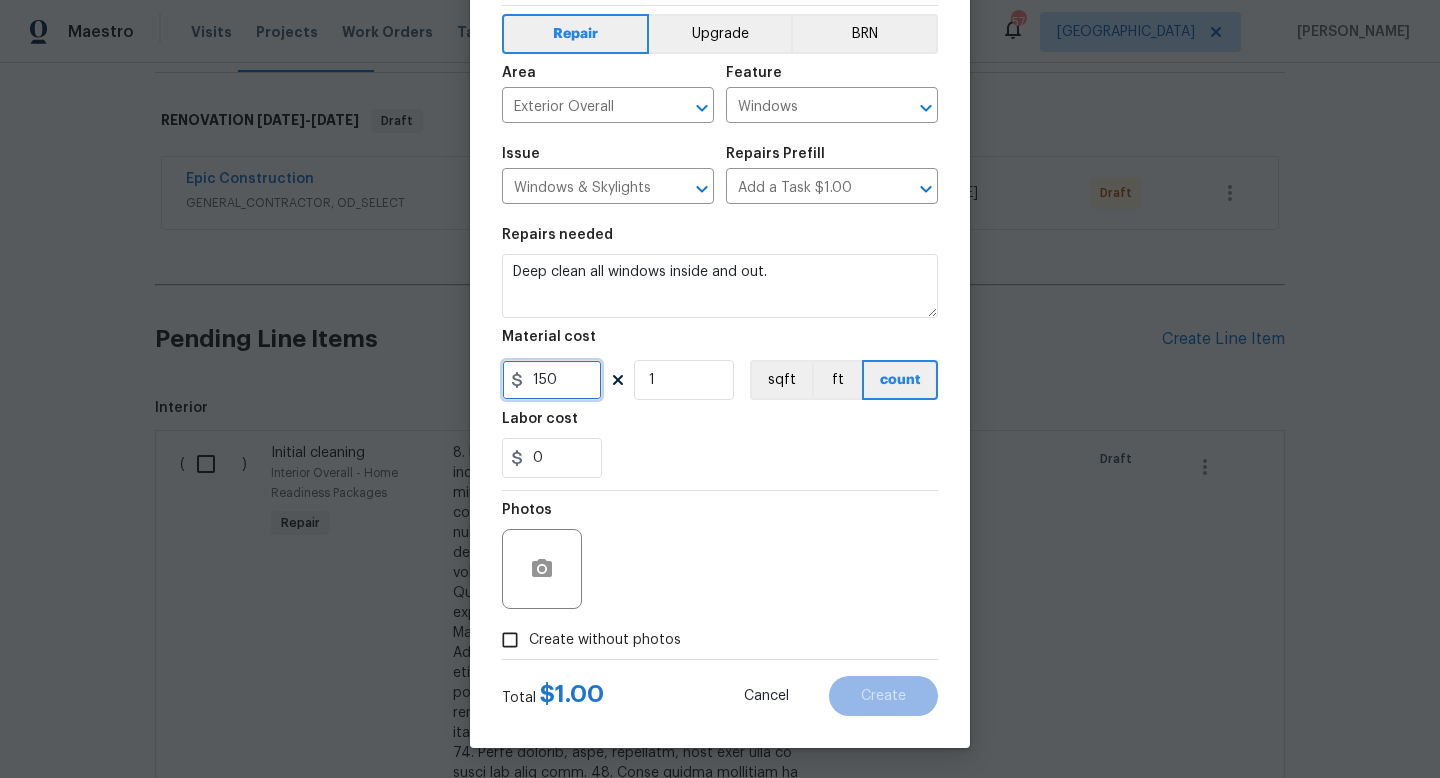 type on "150" 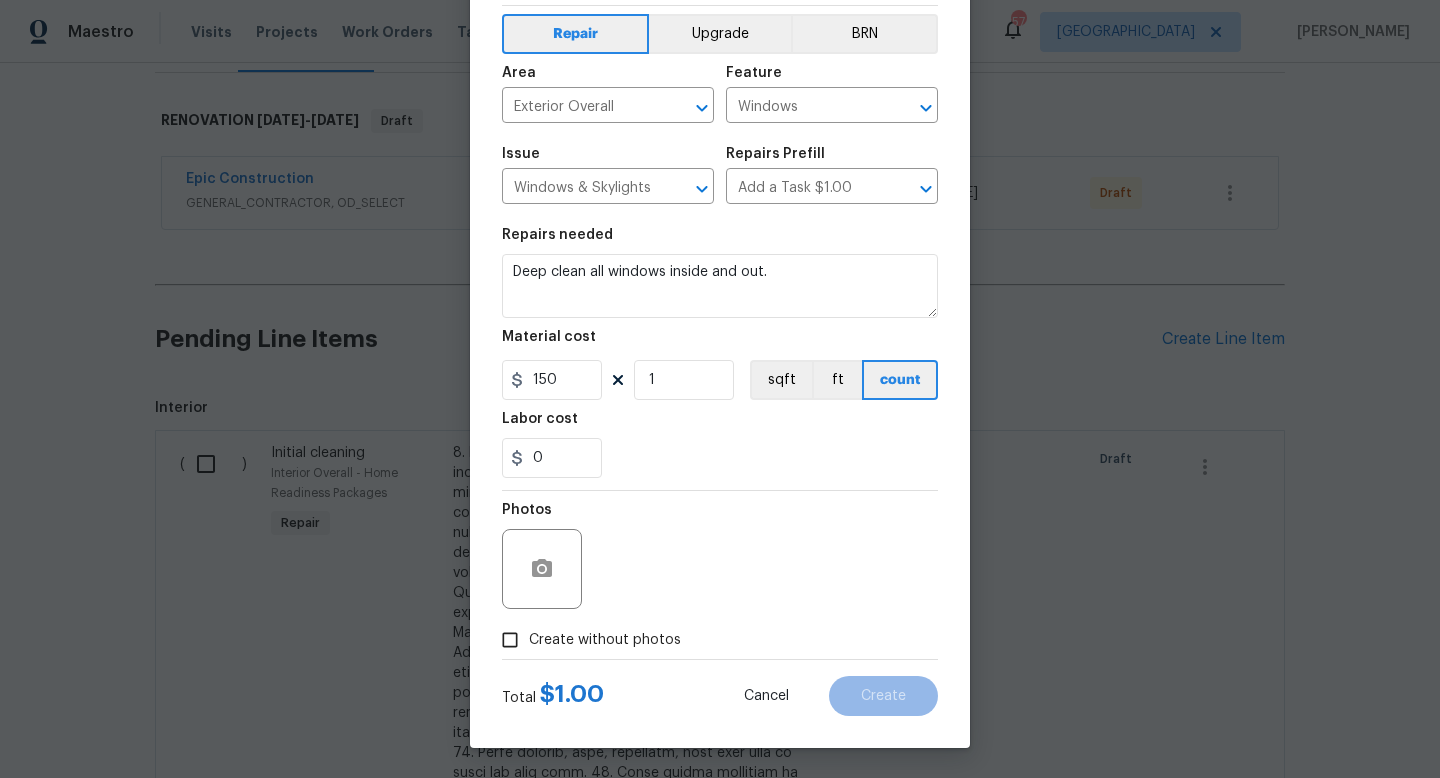click on "Create without photos" at bounding box center (510, 640) 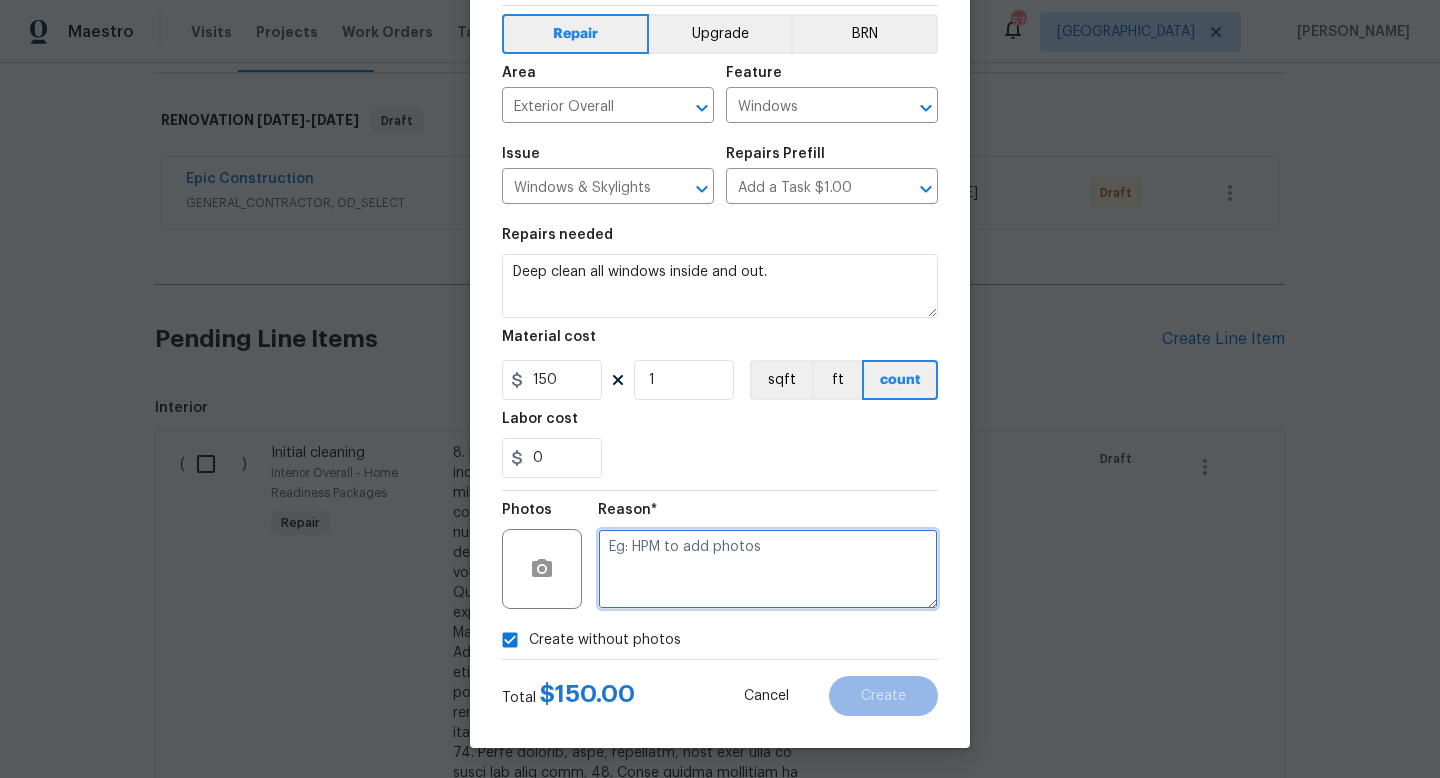 click at bounding box center (768, 569) 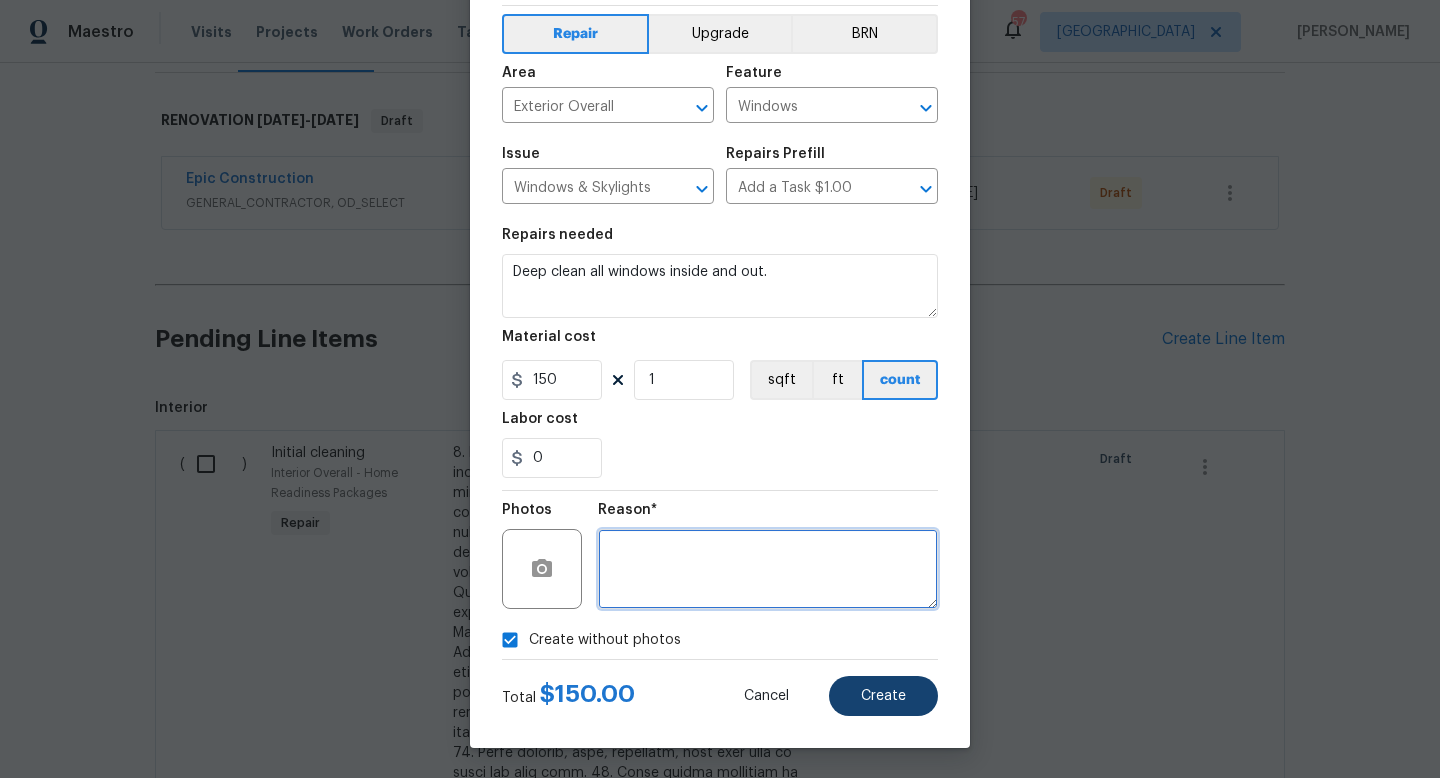 type 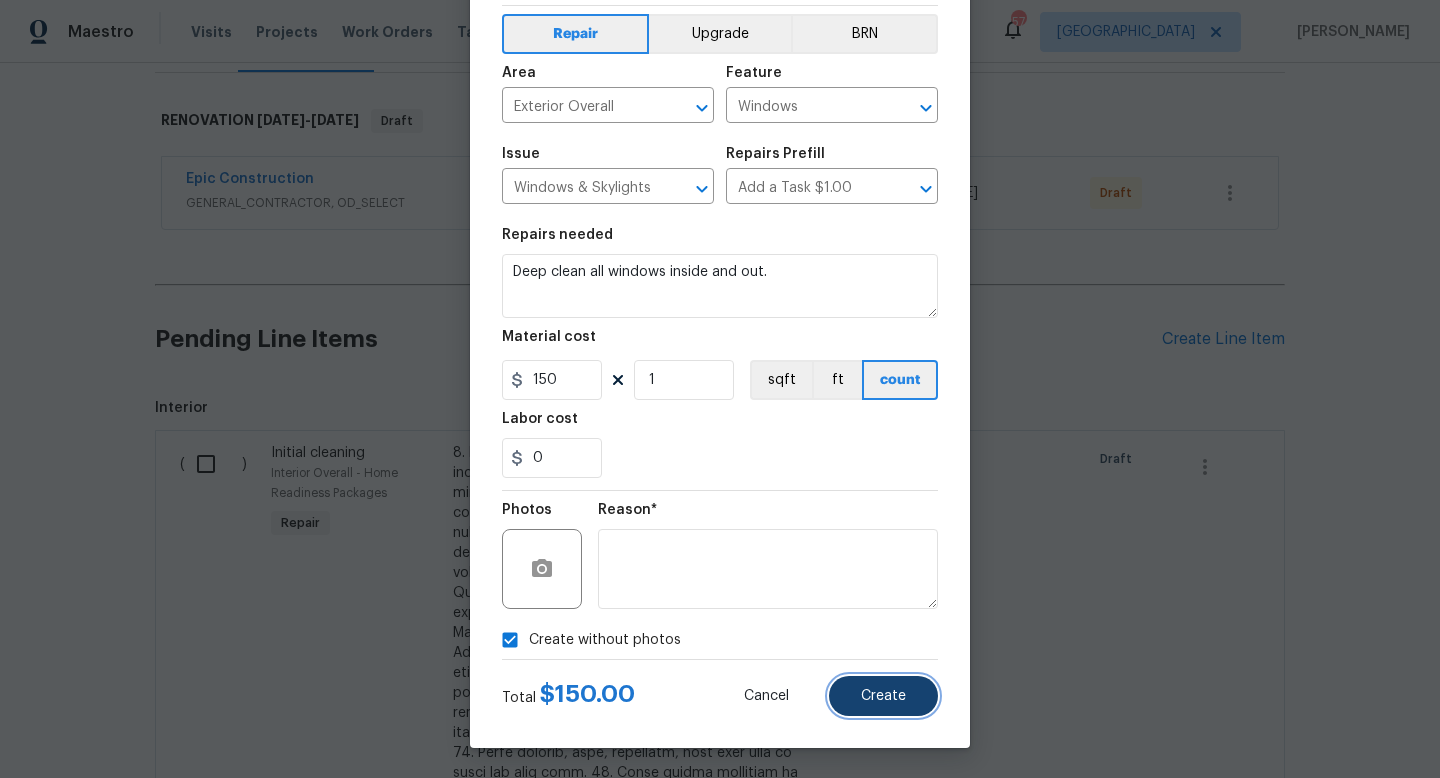 click on "Create" at bounding box center [883, 696] 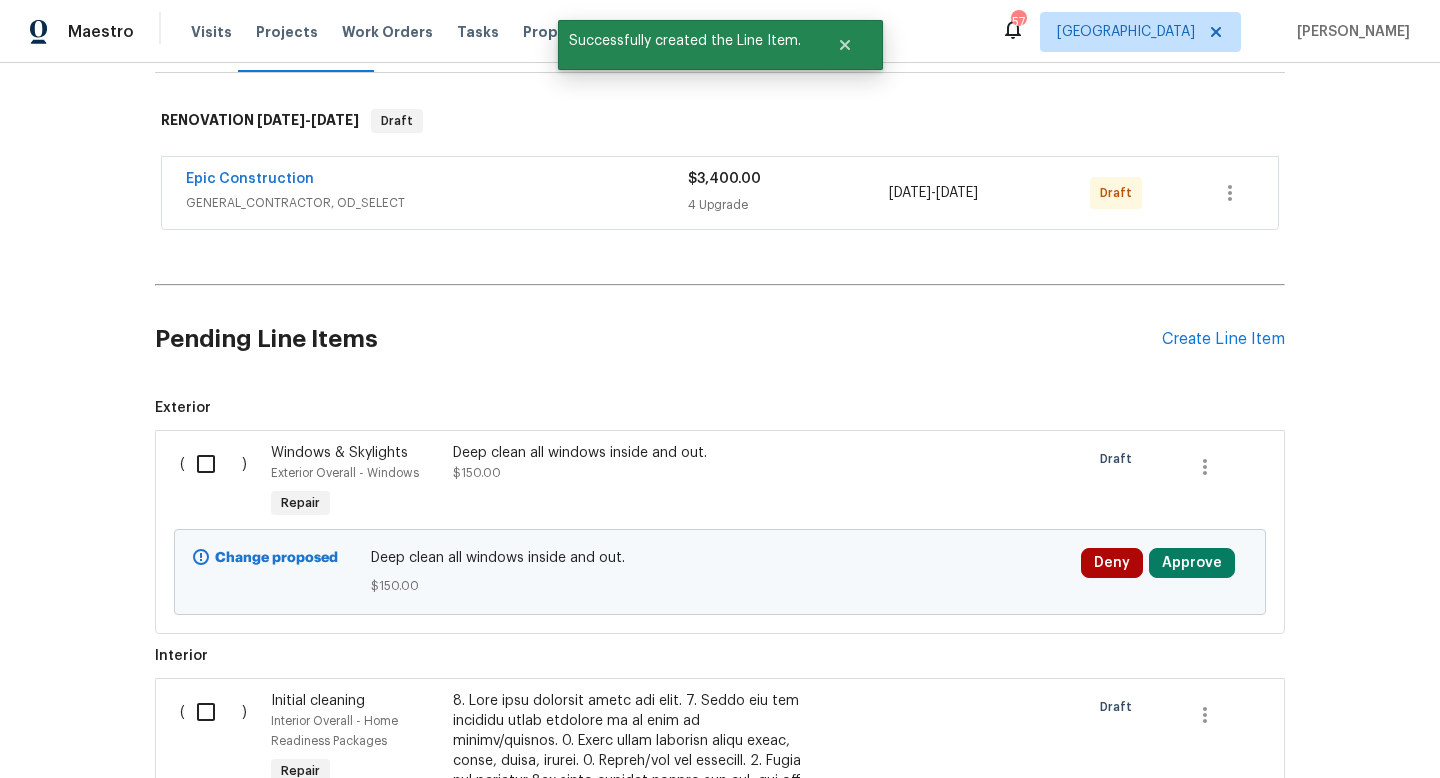 click on "( )" at bounding box center [219, 483] 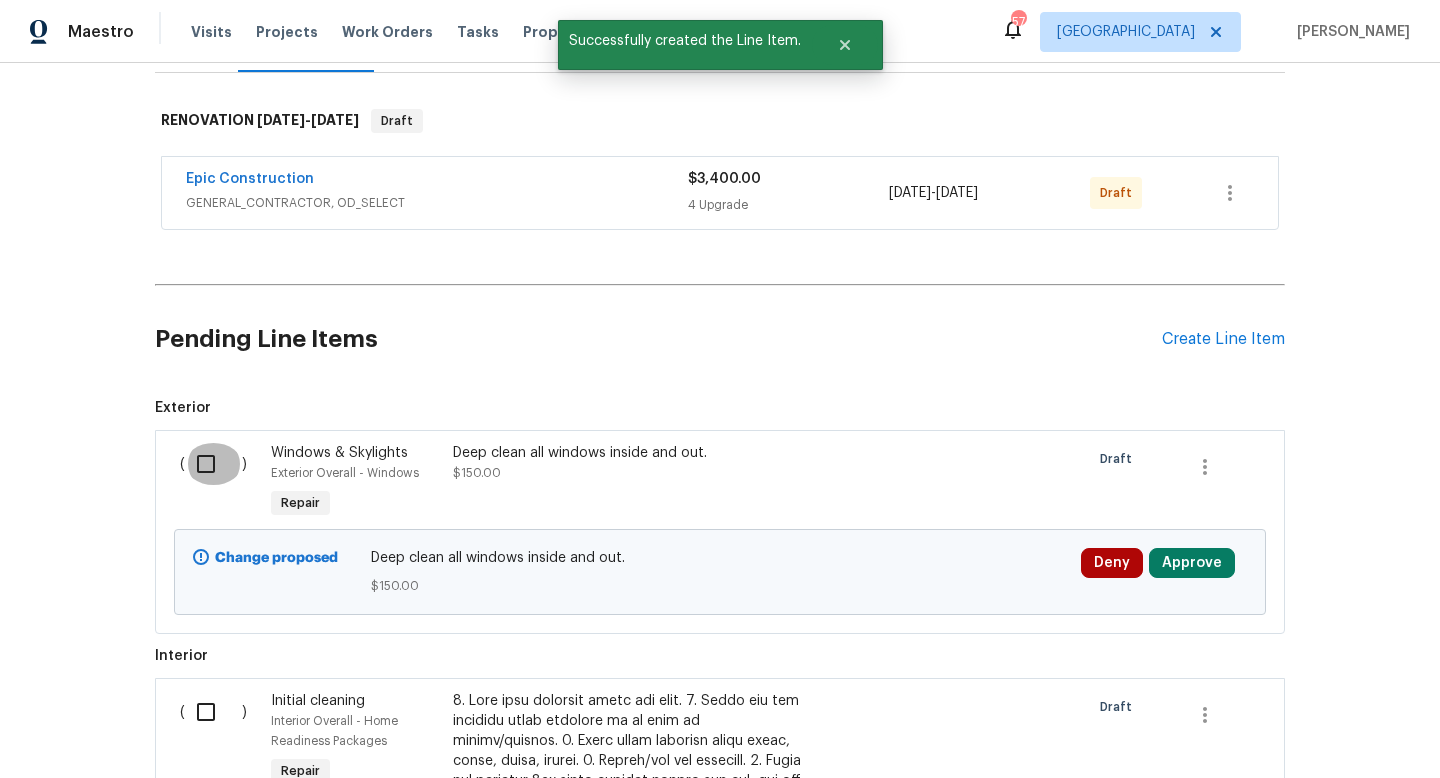 click at bounding box center [213, 464] 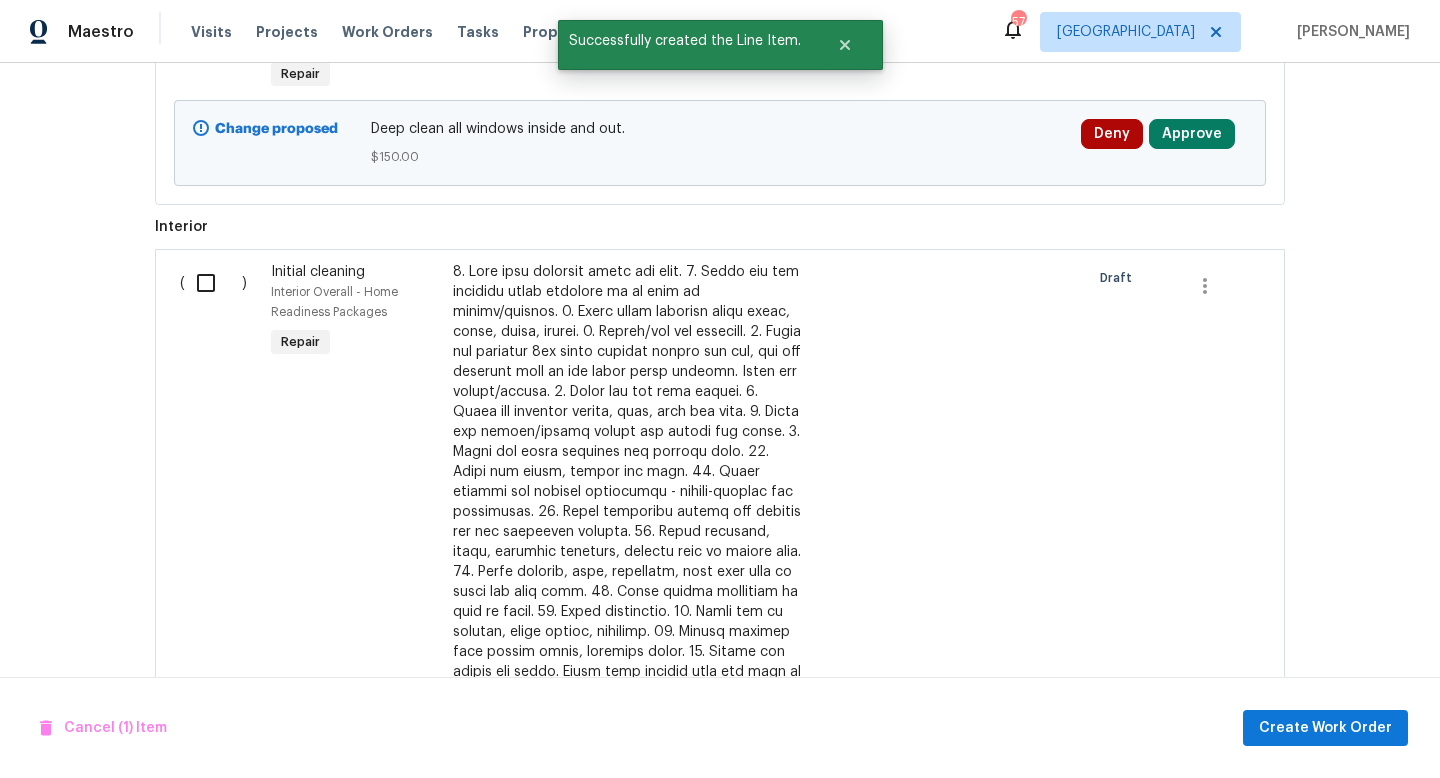 scroll, scrollTop: 897, scrollLeft: 0, axis: vertical 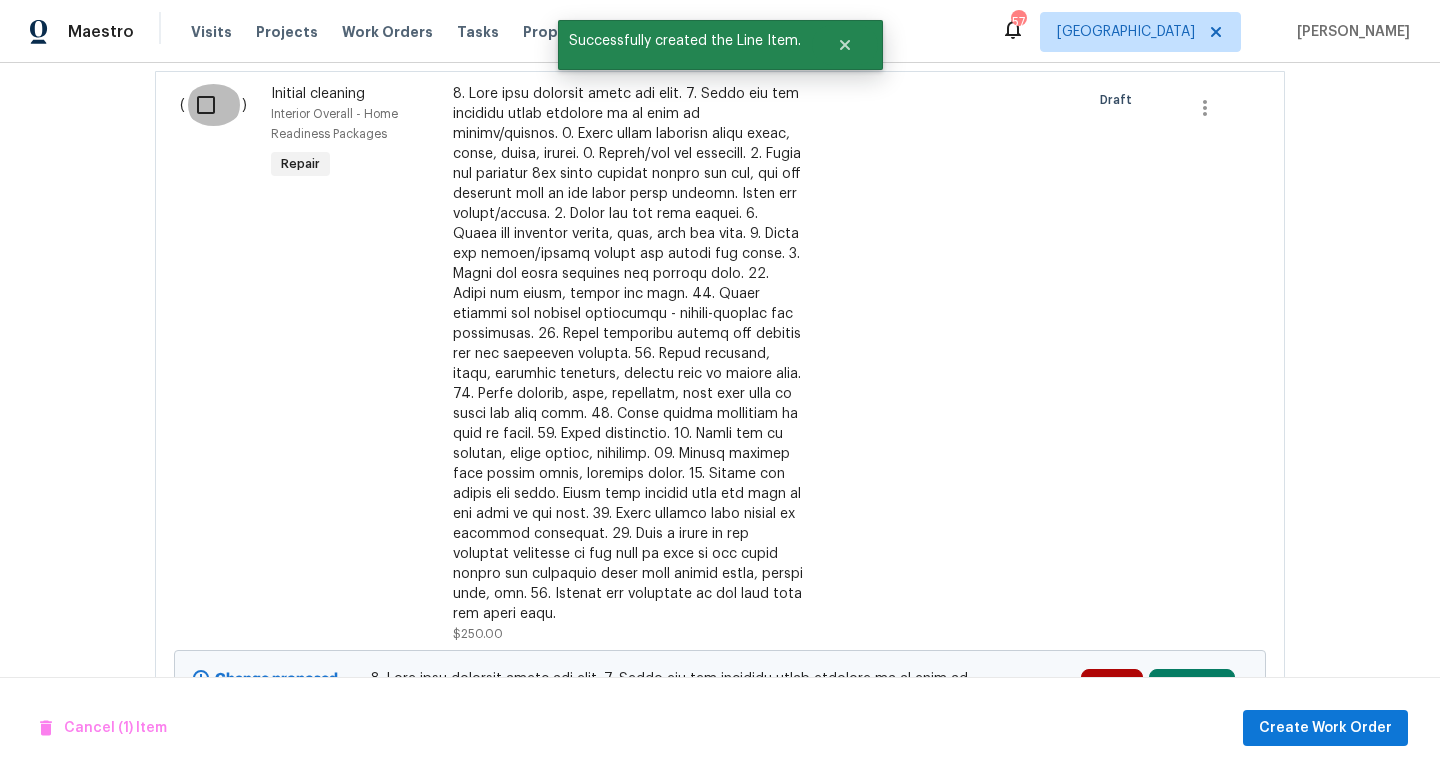 click at bounding box center [213, 105] 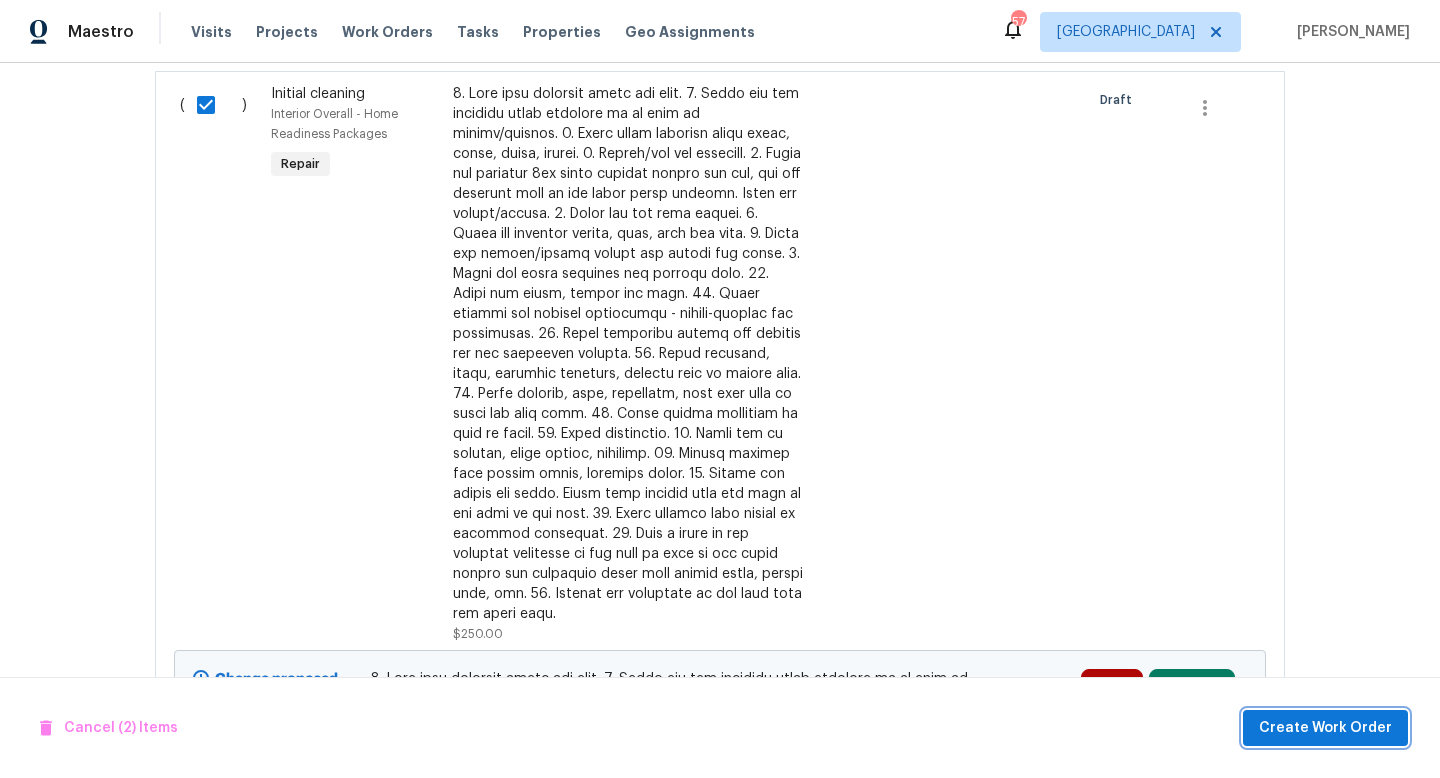 click on "Create Work Order" at bounding box center (1325, 728) 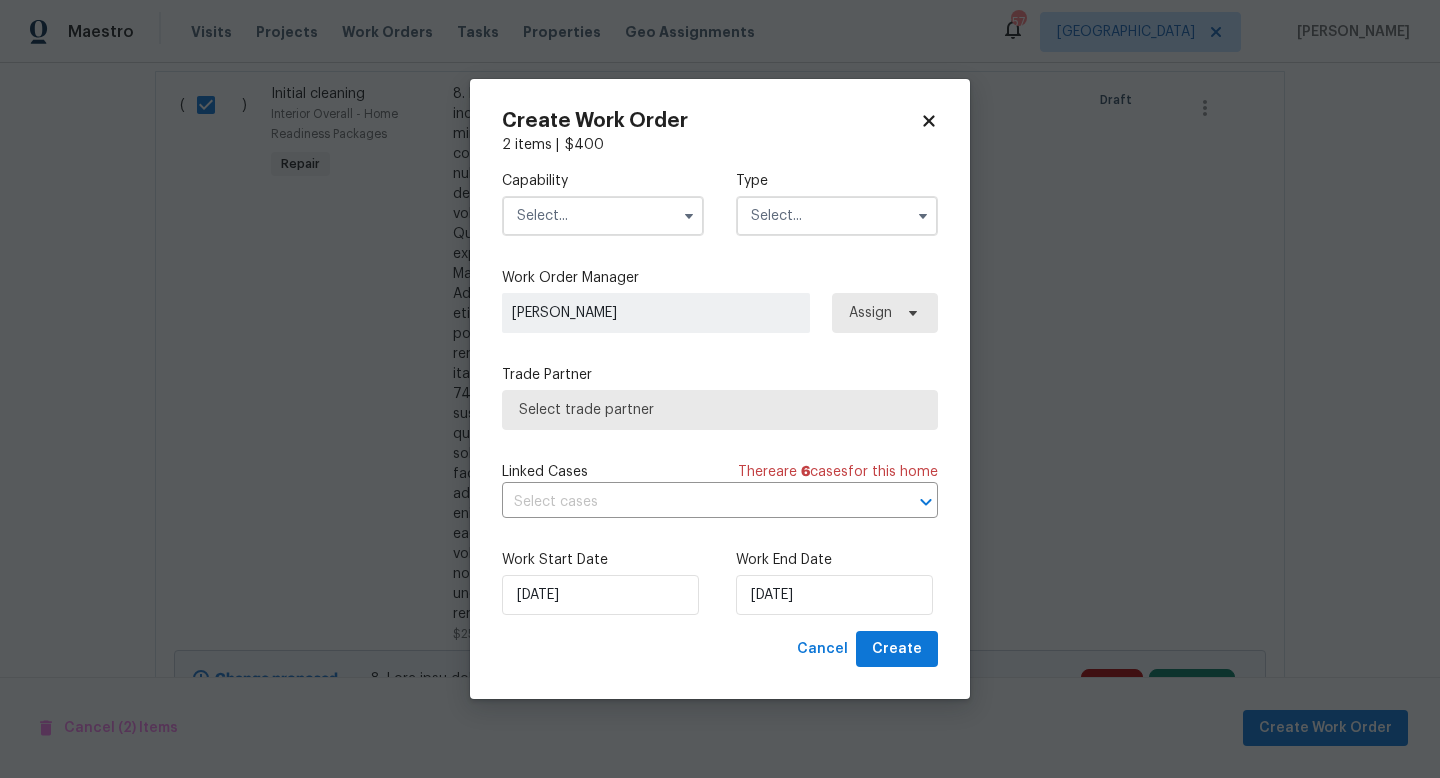 click at bounding box center (603, 216) 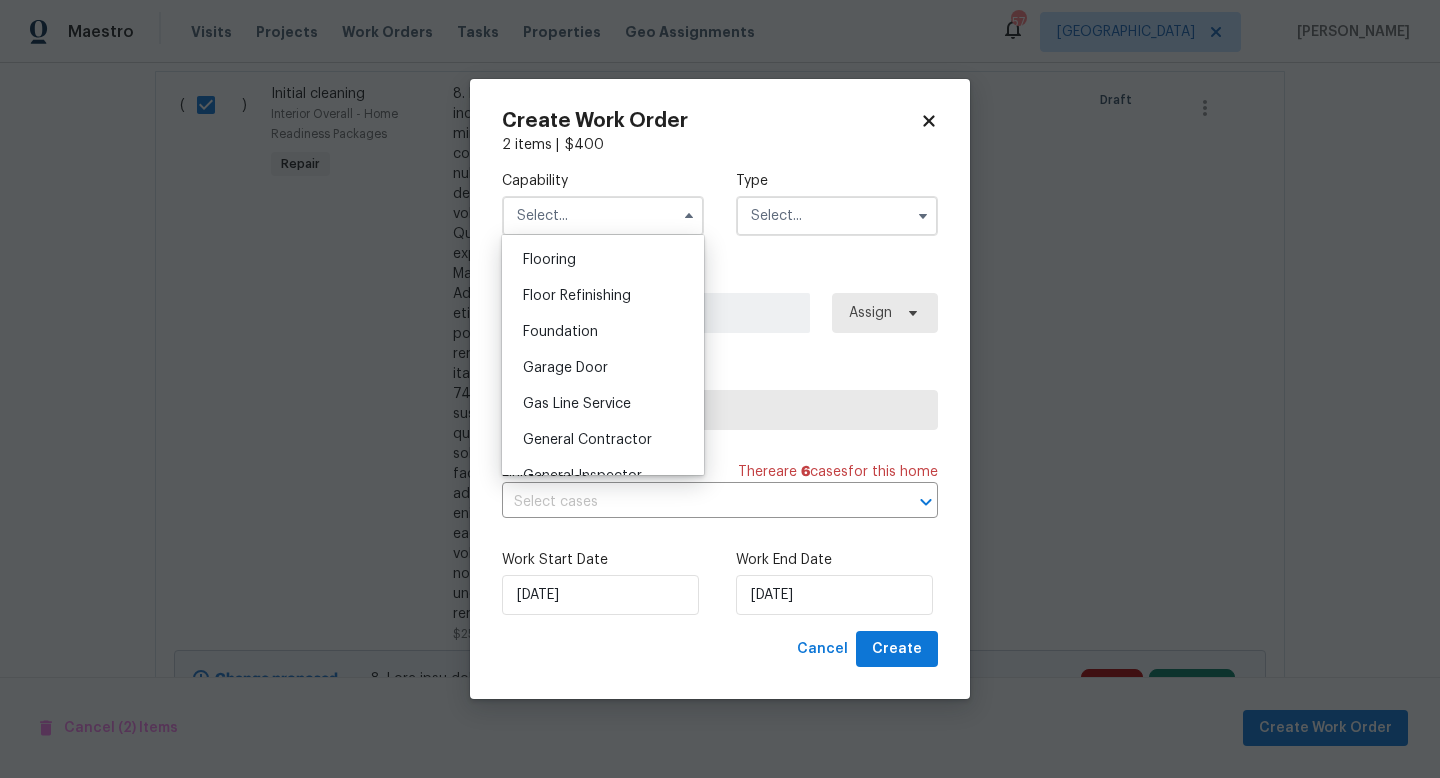 scroll, scrollTop: 776, scrollLeft: 0, axis: vertical 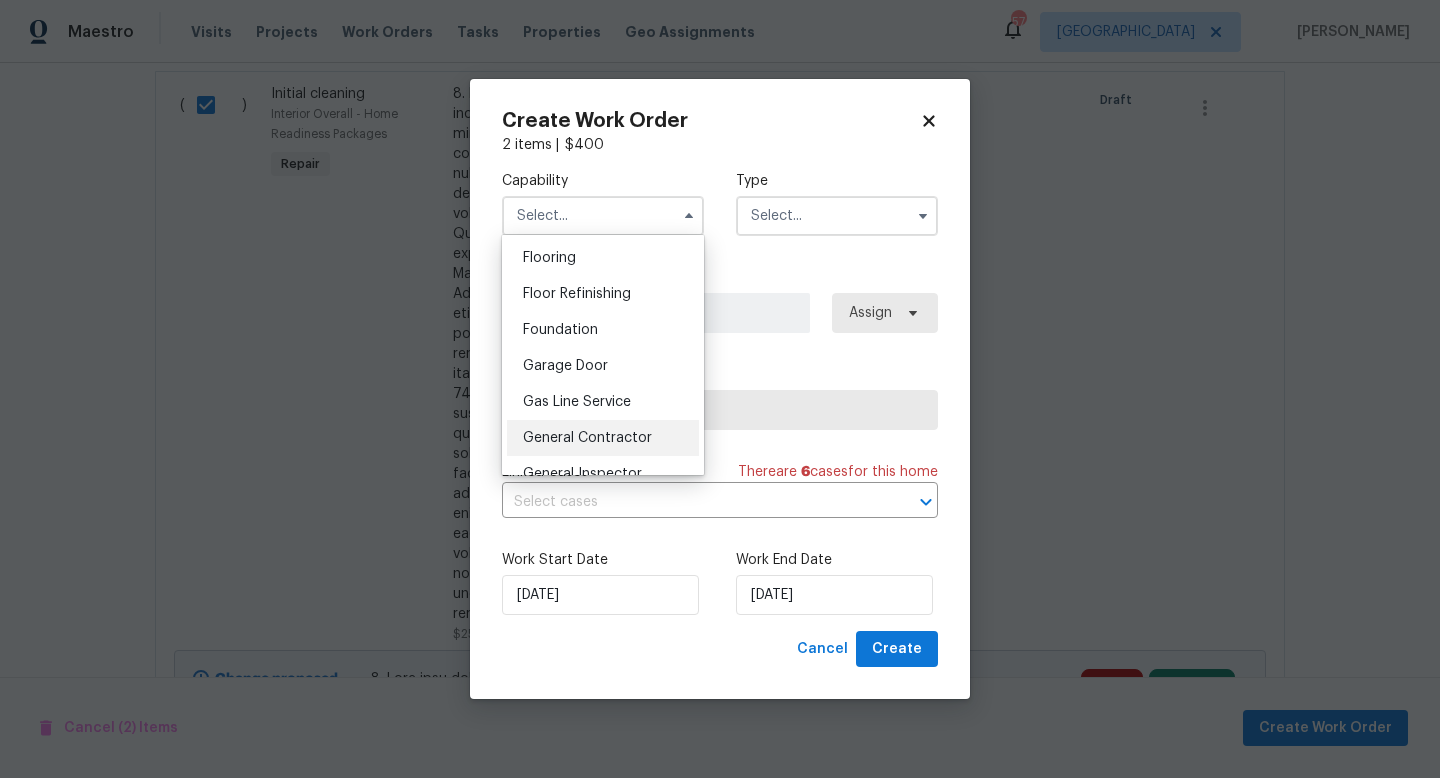 click on "General Contractor" at bounding box center (587, 438) 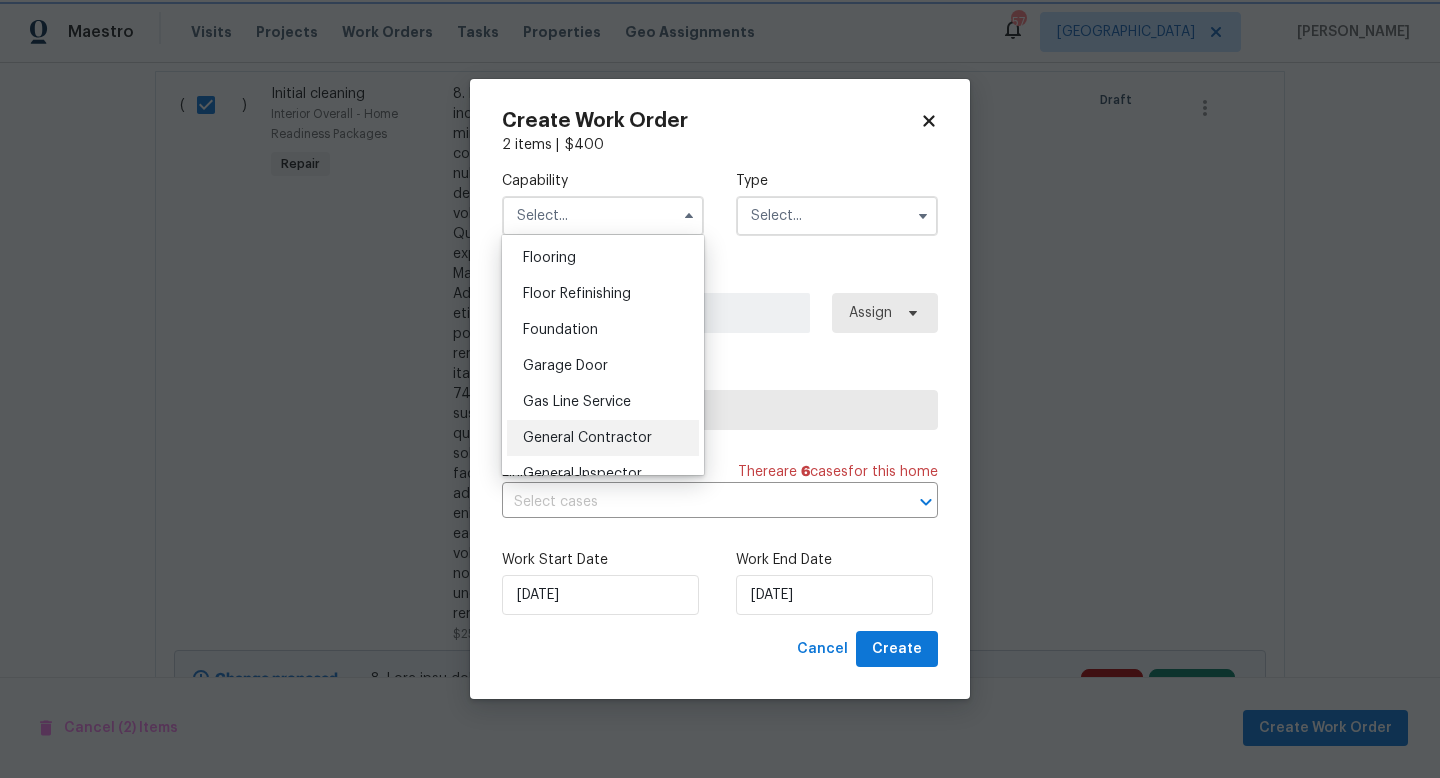type on "General Contractor" 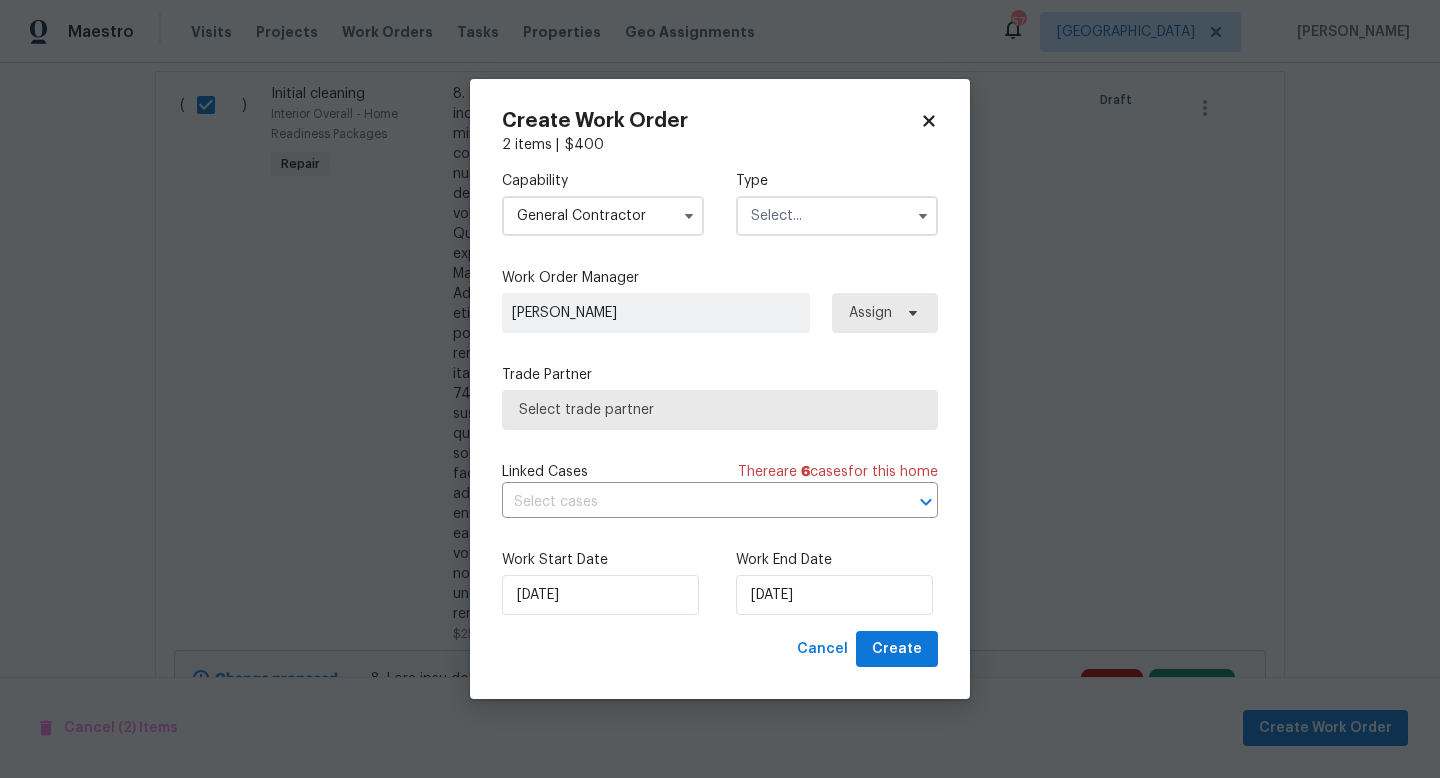 click at bounding box center [837, 216] 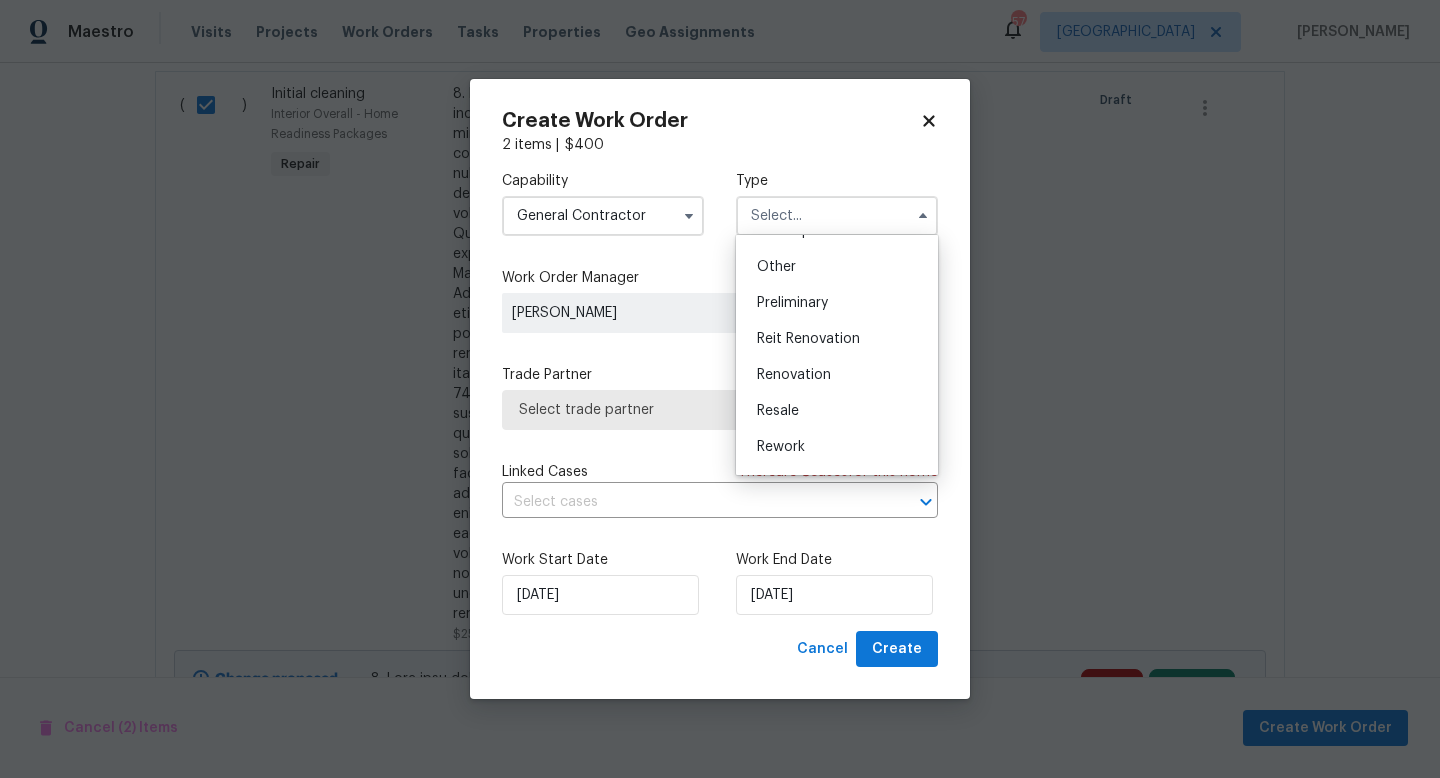 scroll, scrollTop: 388, scrollLeft: 0, axis: vertical 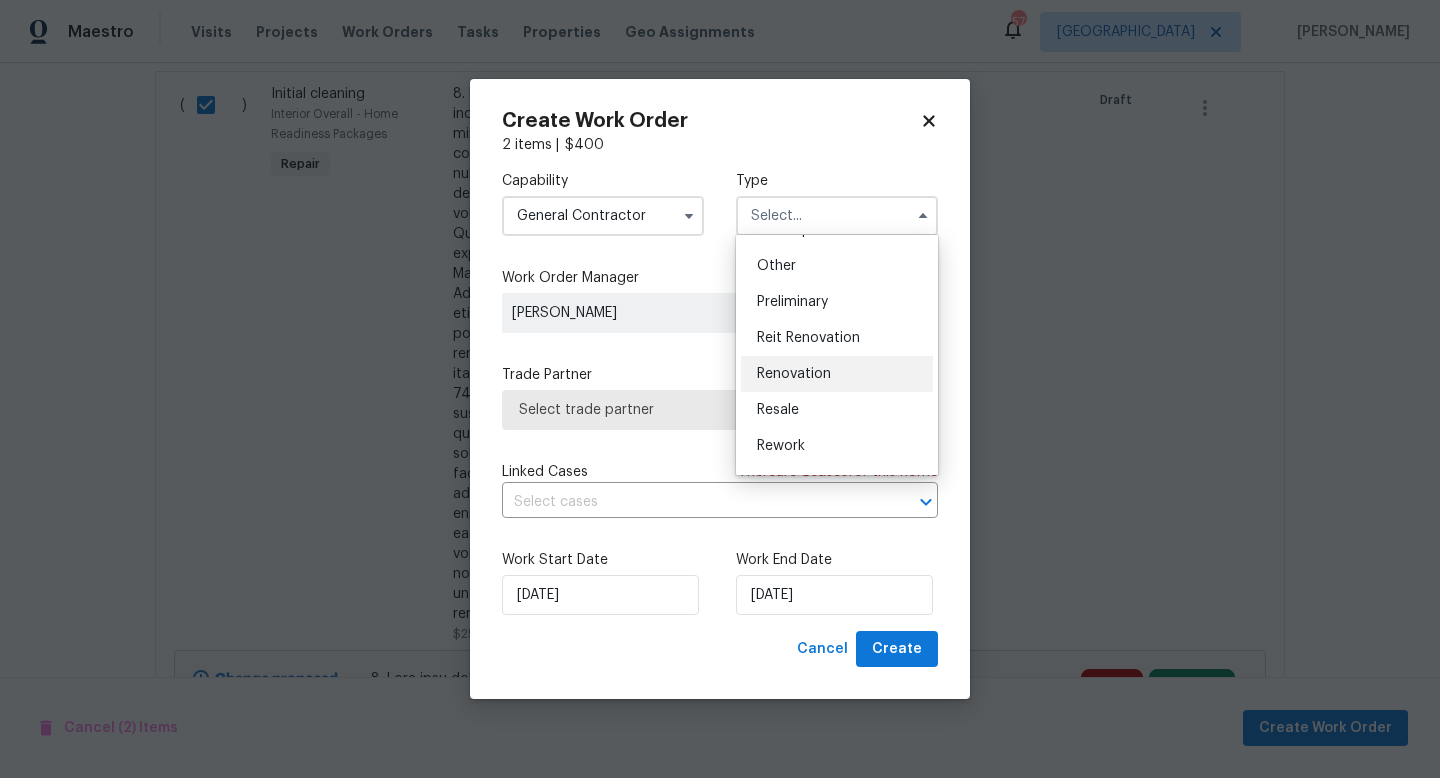 click on "Renovation" at bounding box center [794, 374] 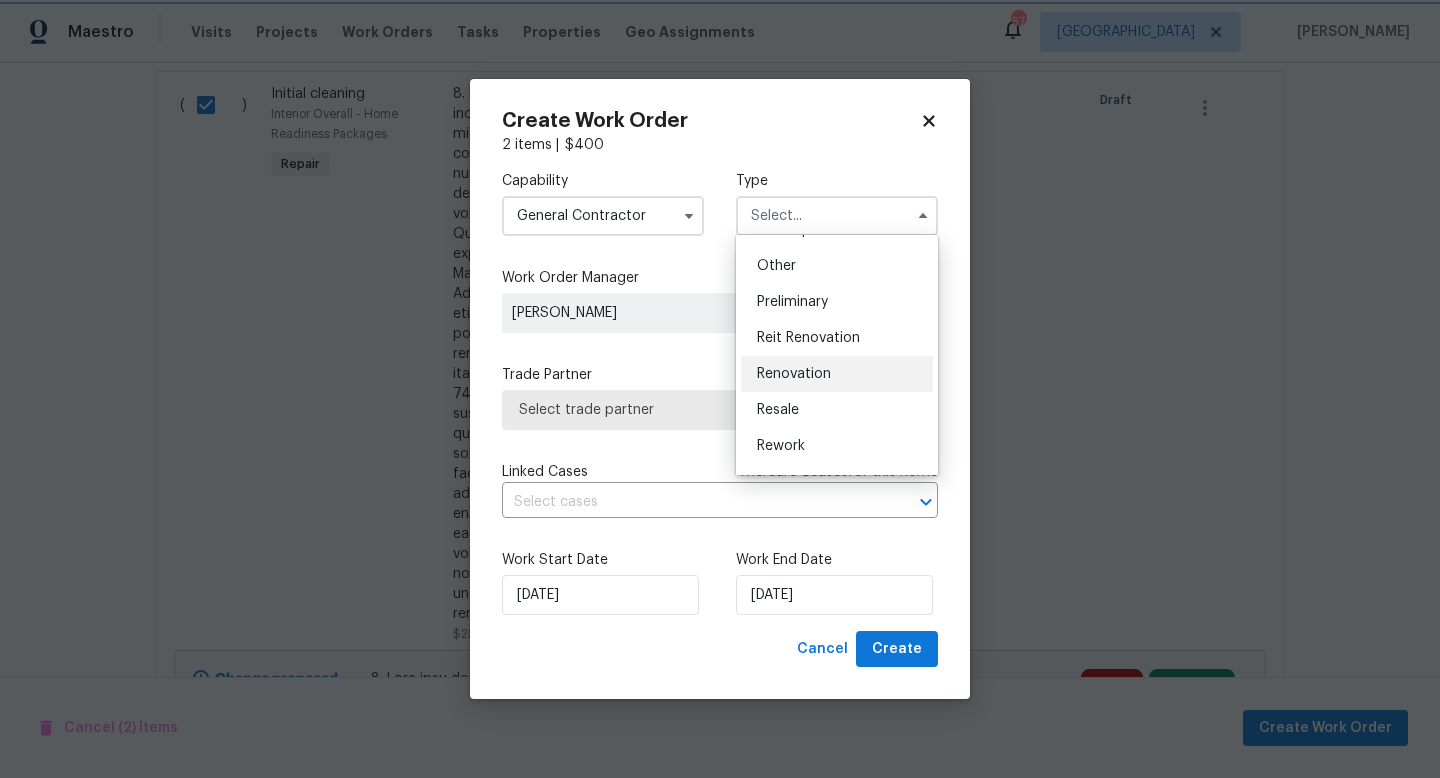 type on "Renovation" 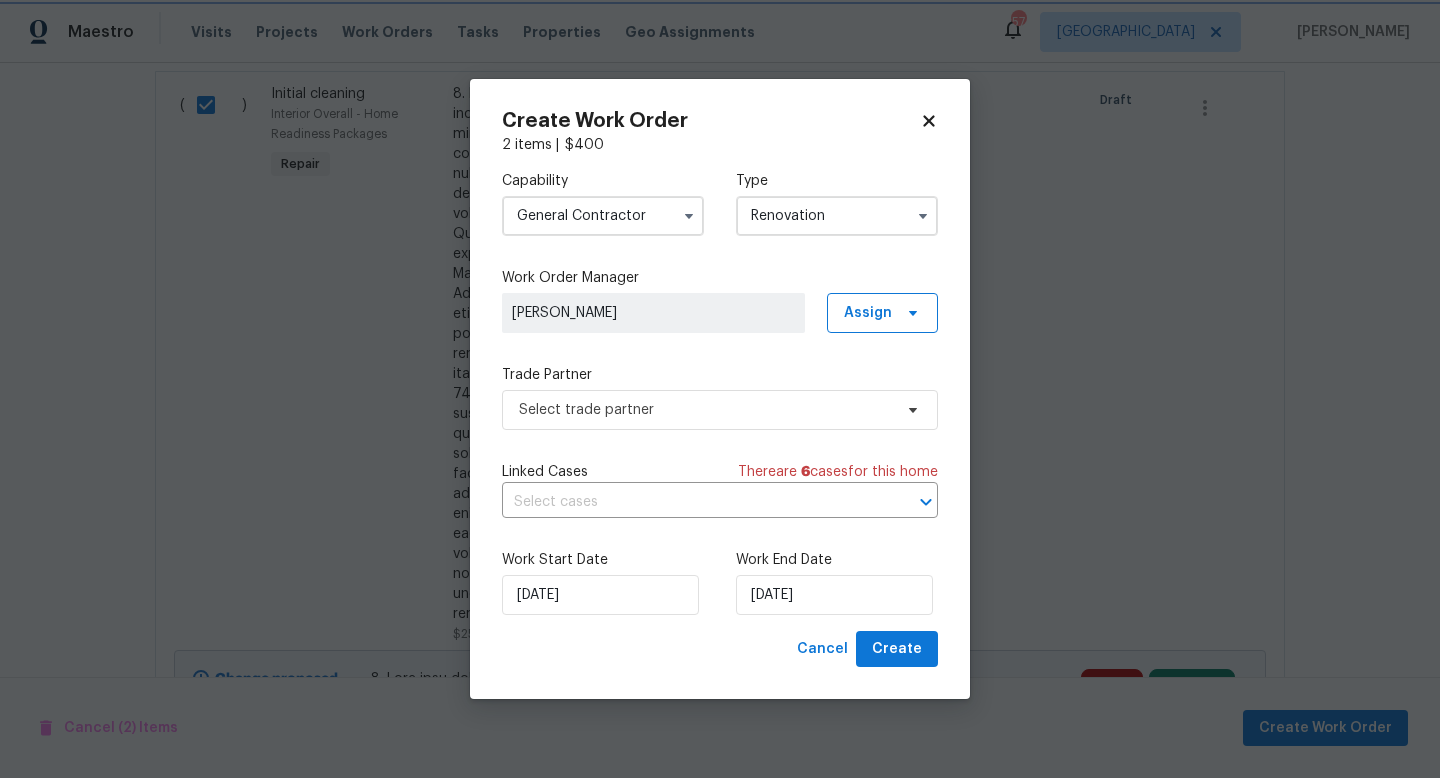 scroll, scrollTop: 0, scrollLeft: 0, axis: both 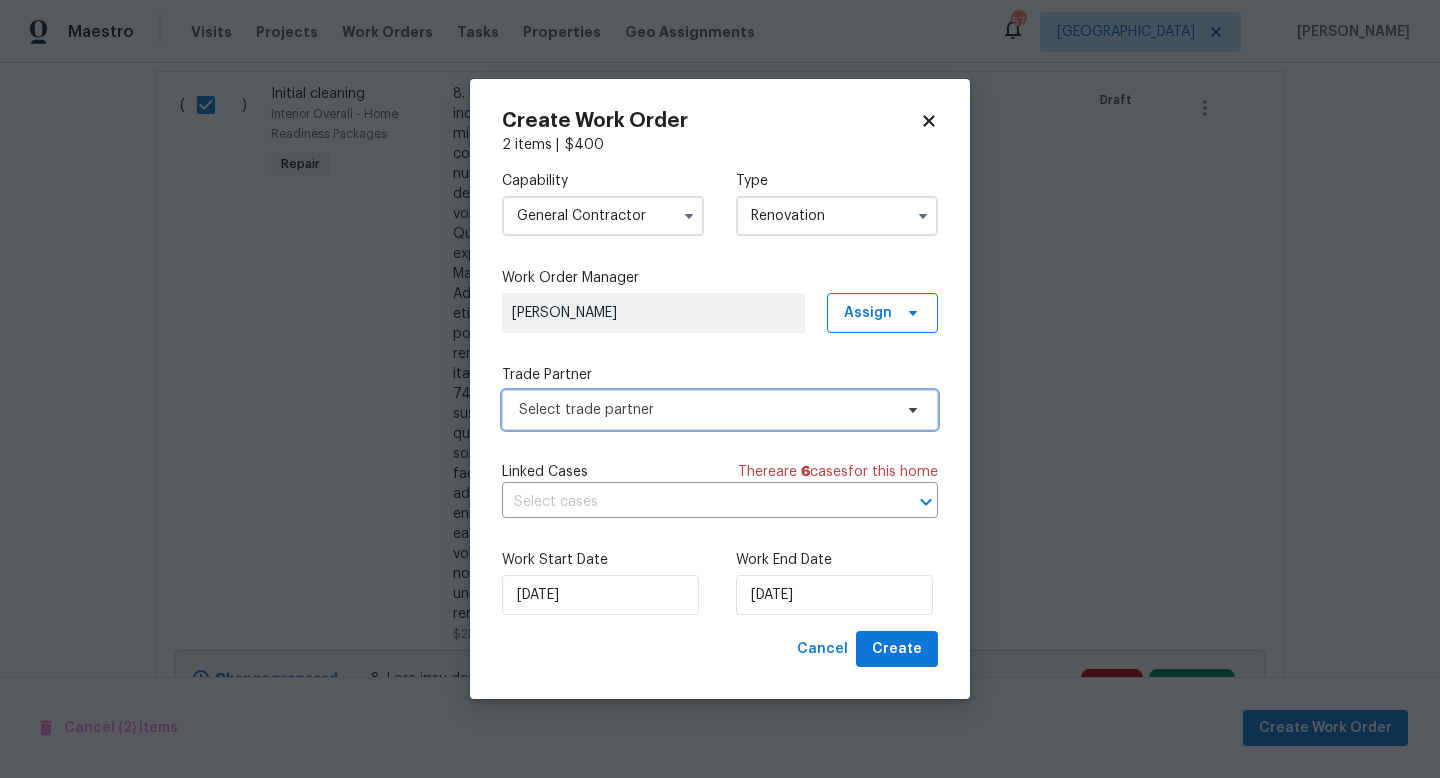 click on "Select trade partner" at bounding box center [720, 410] 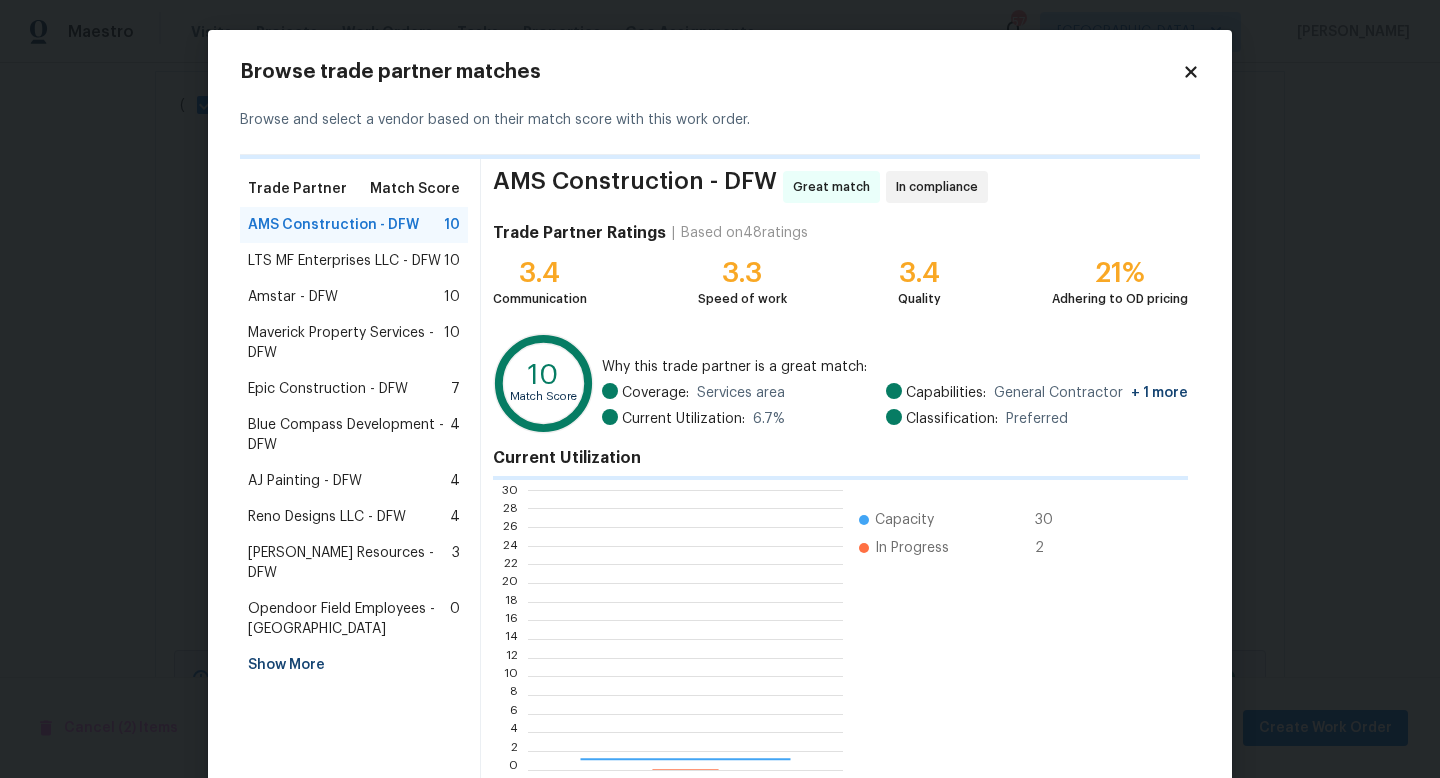 scroll, scrollTop: 2, scrollLeft: 2, axis: both 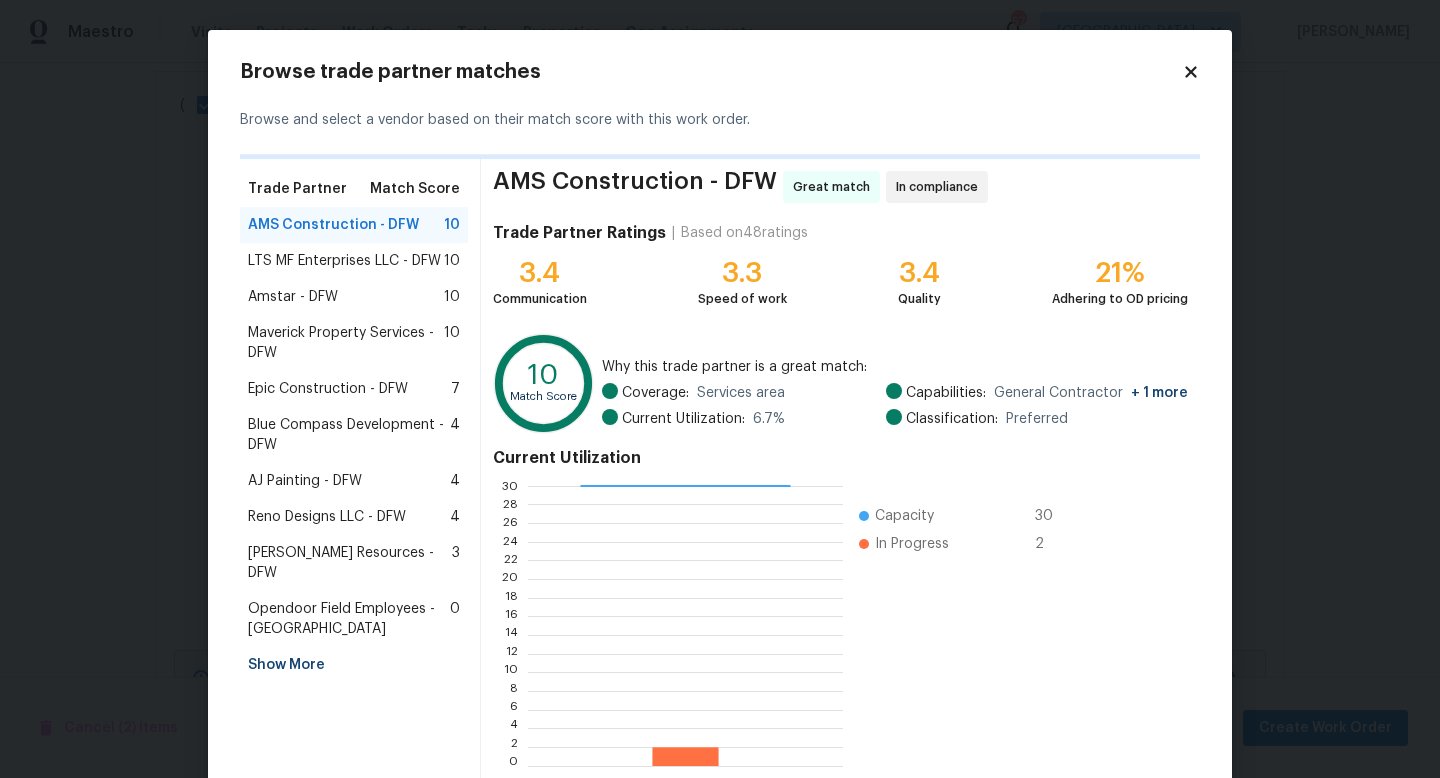 click 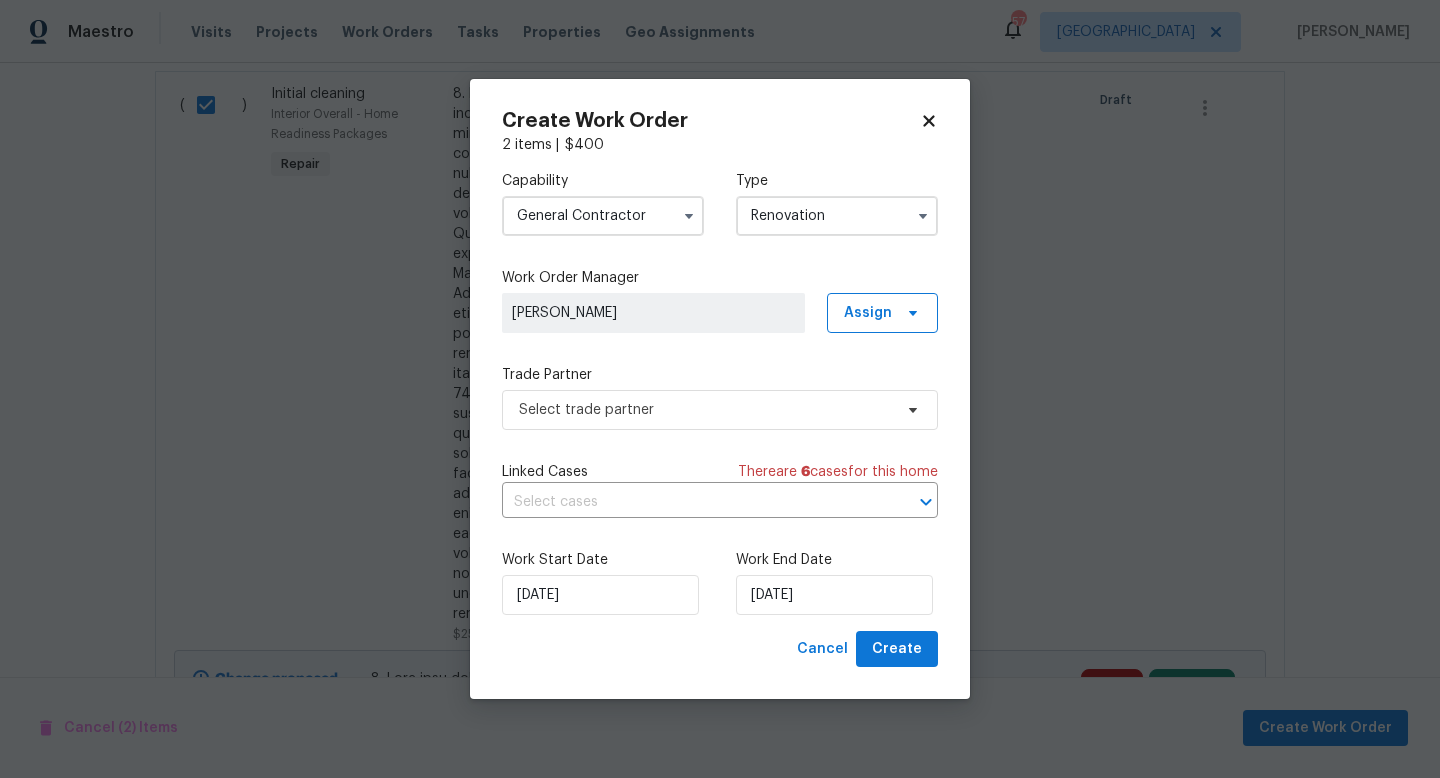 click on "General Contractor" at bounding box center [603, 216] 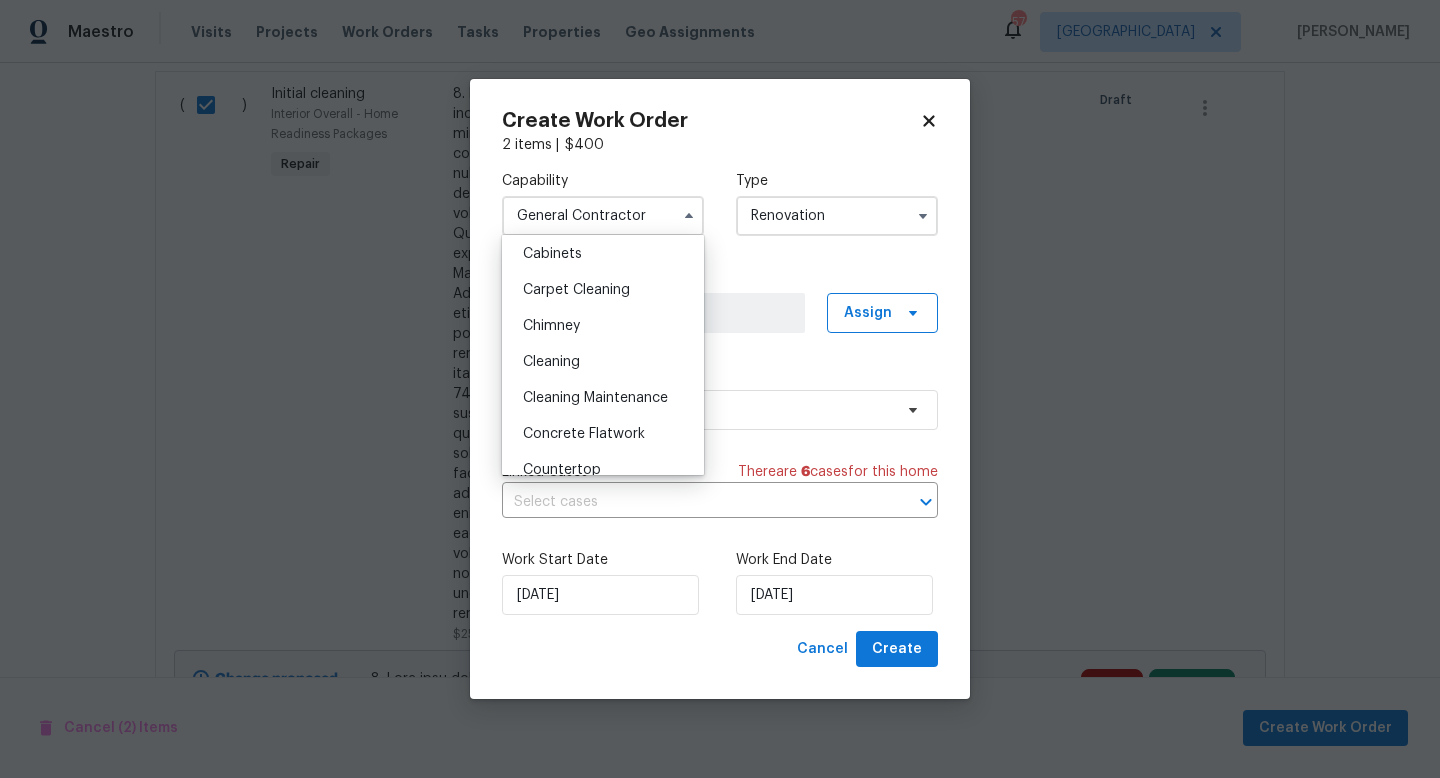 scroll, scrollTop: 189, scrollLeft: 0, axis: vertical 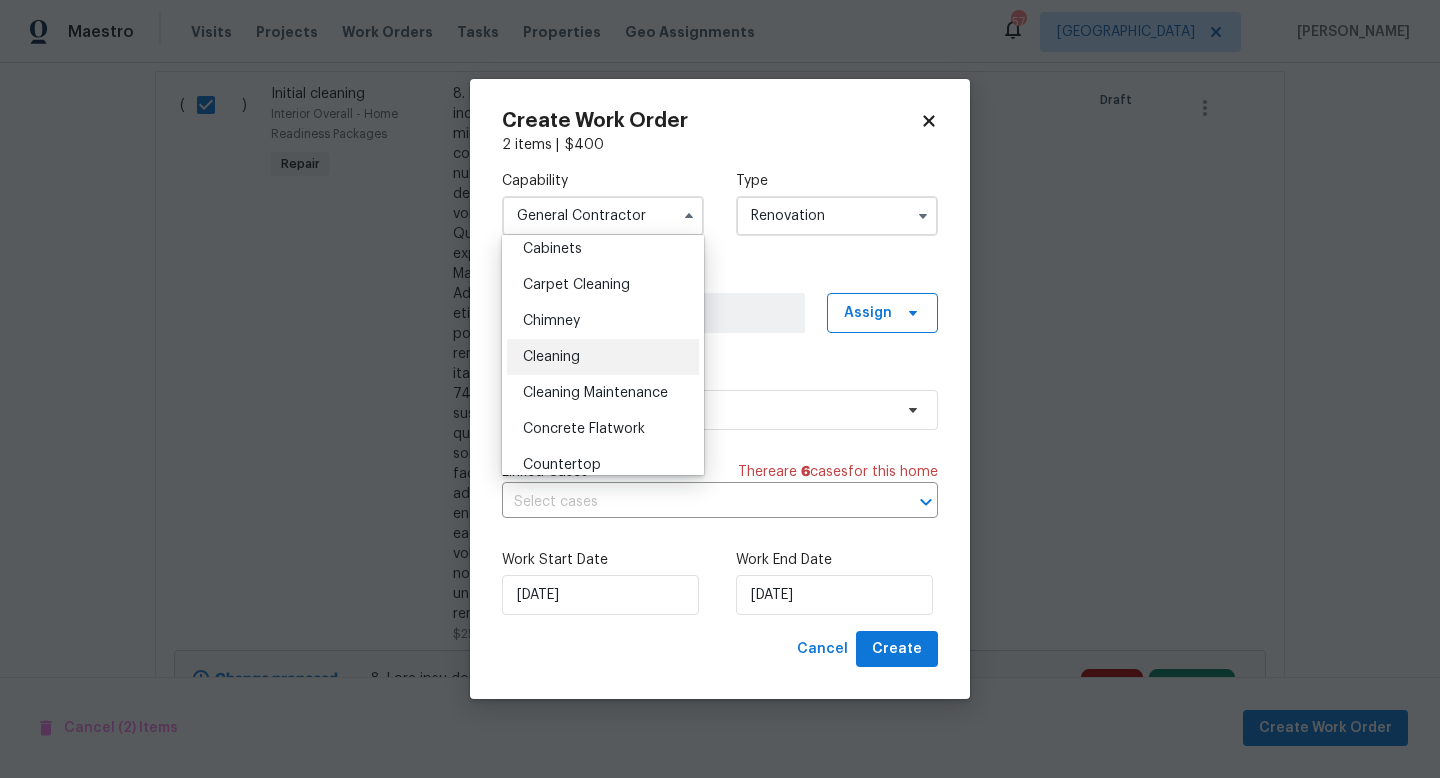 click on "Cleaning" at bounding box center [603, 357] 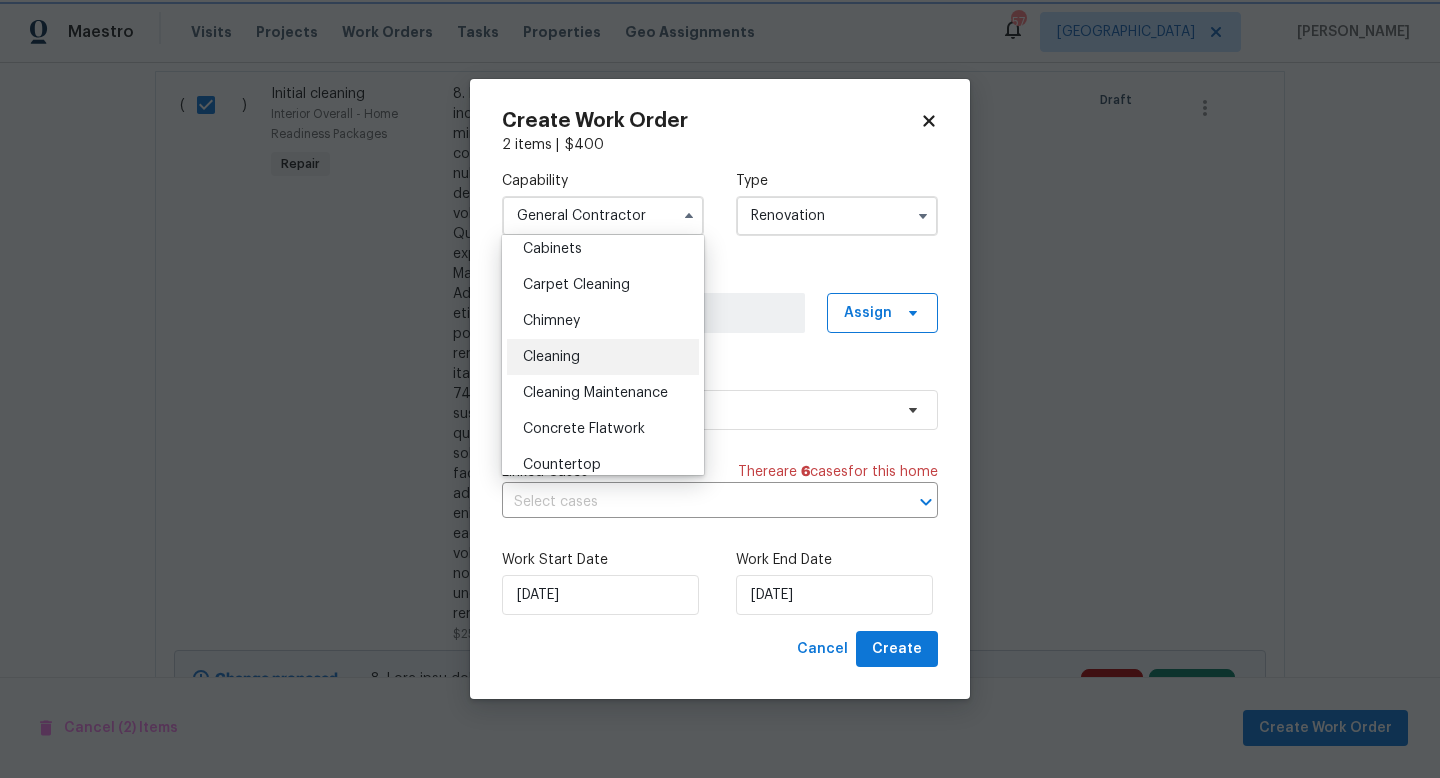 type on "Cleaning" 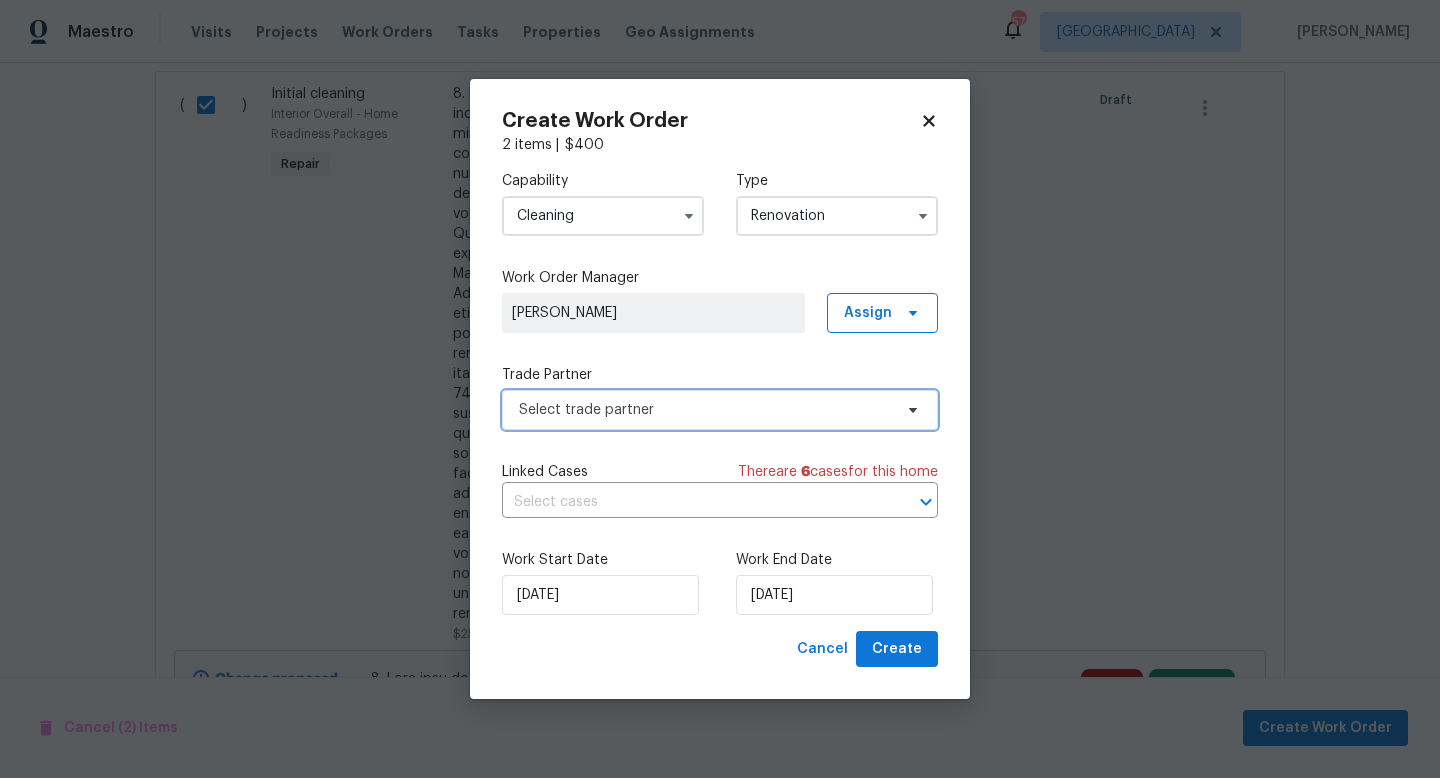 click on "Select trade partner" at bounding box center [705, 410] 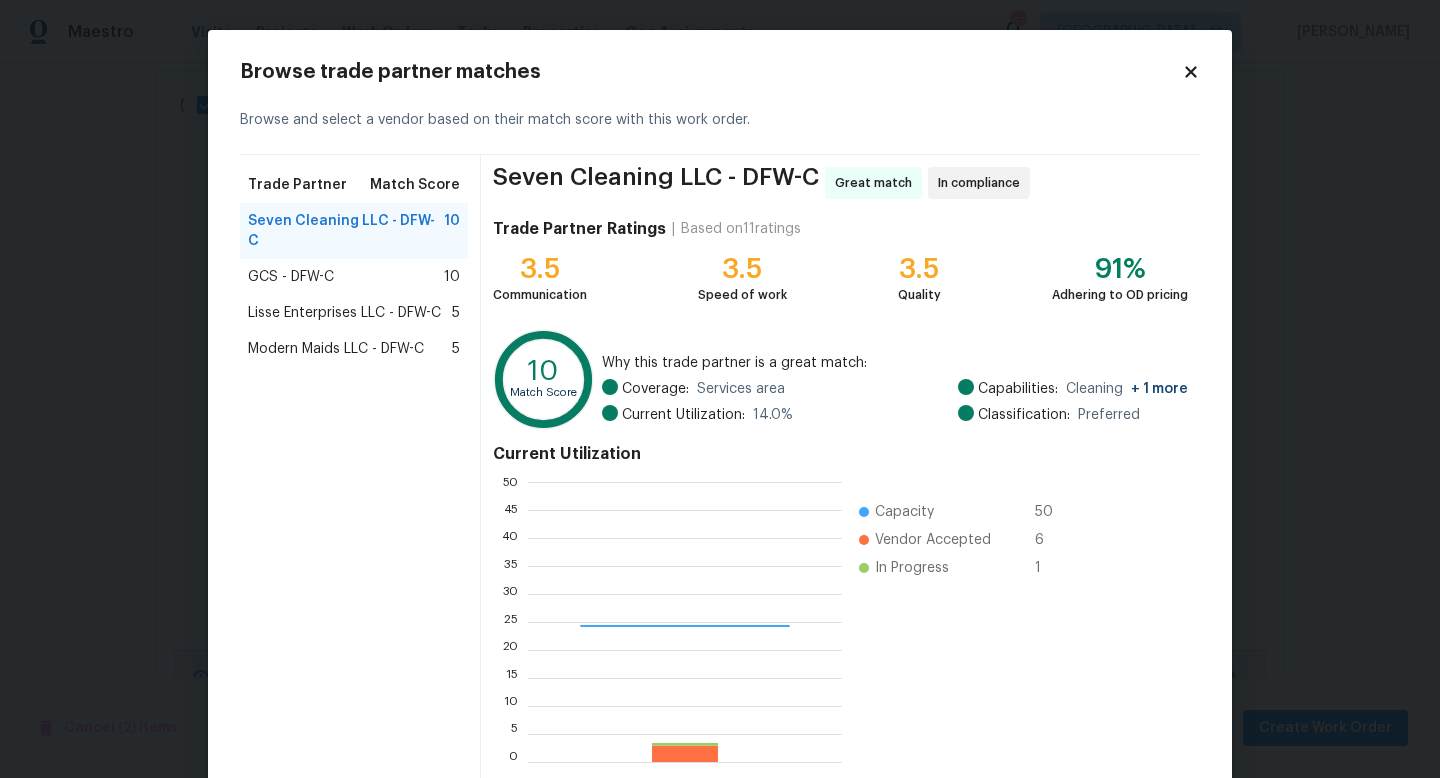 scroll, scrollTop: 2, scrollLeft: 1, axis: both 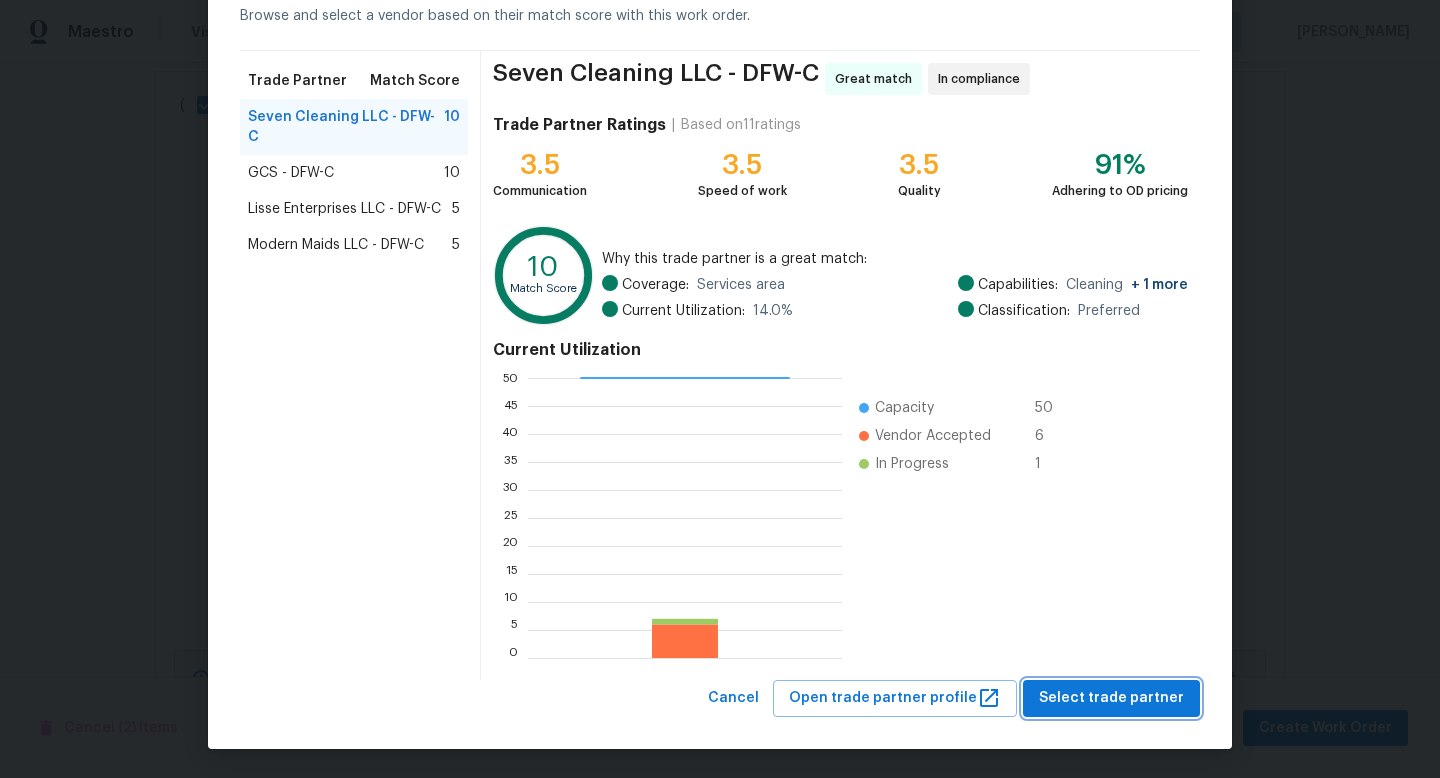 click on "Select trade partner" at bounding box center (1111, 698) 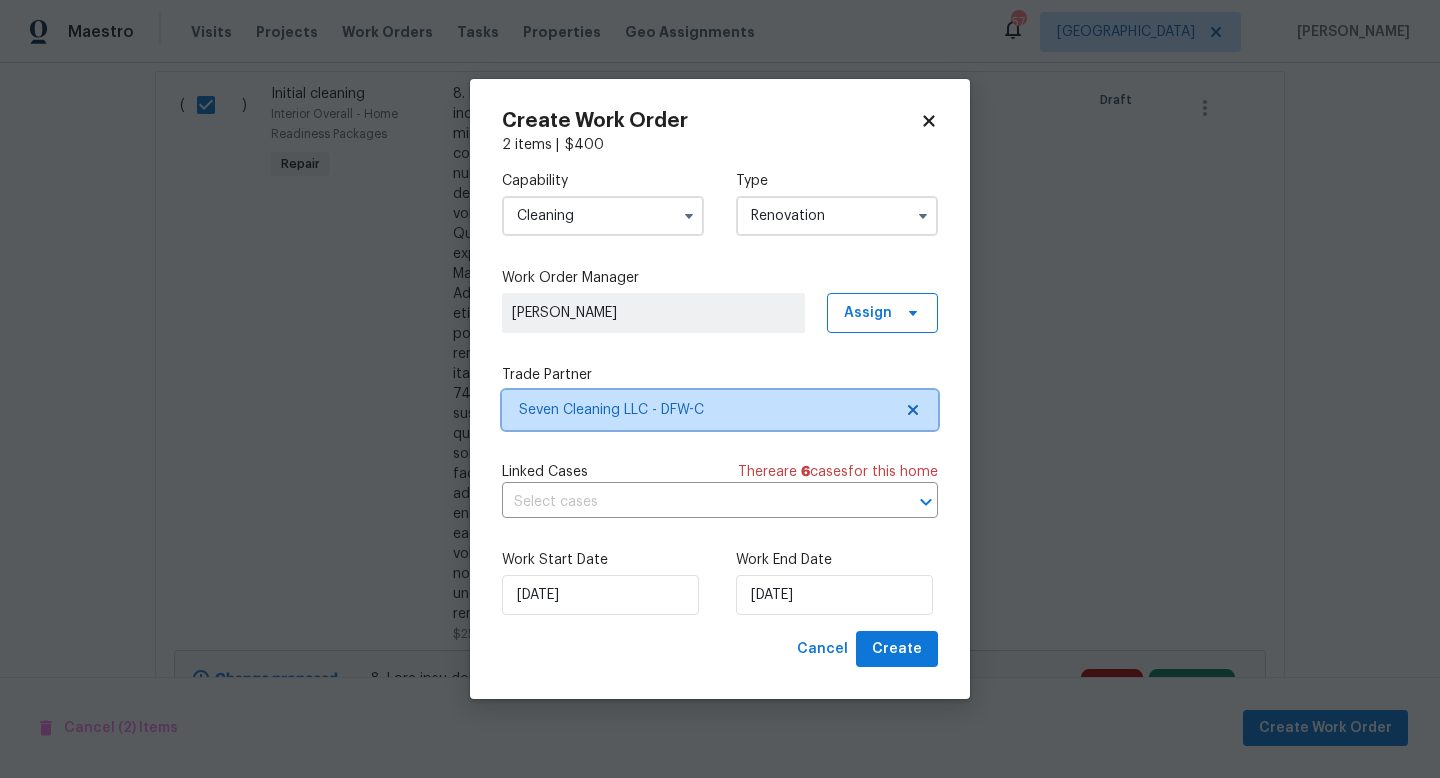 scroll, scrollTop: 0, scrollLeft: 0, axis: both 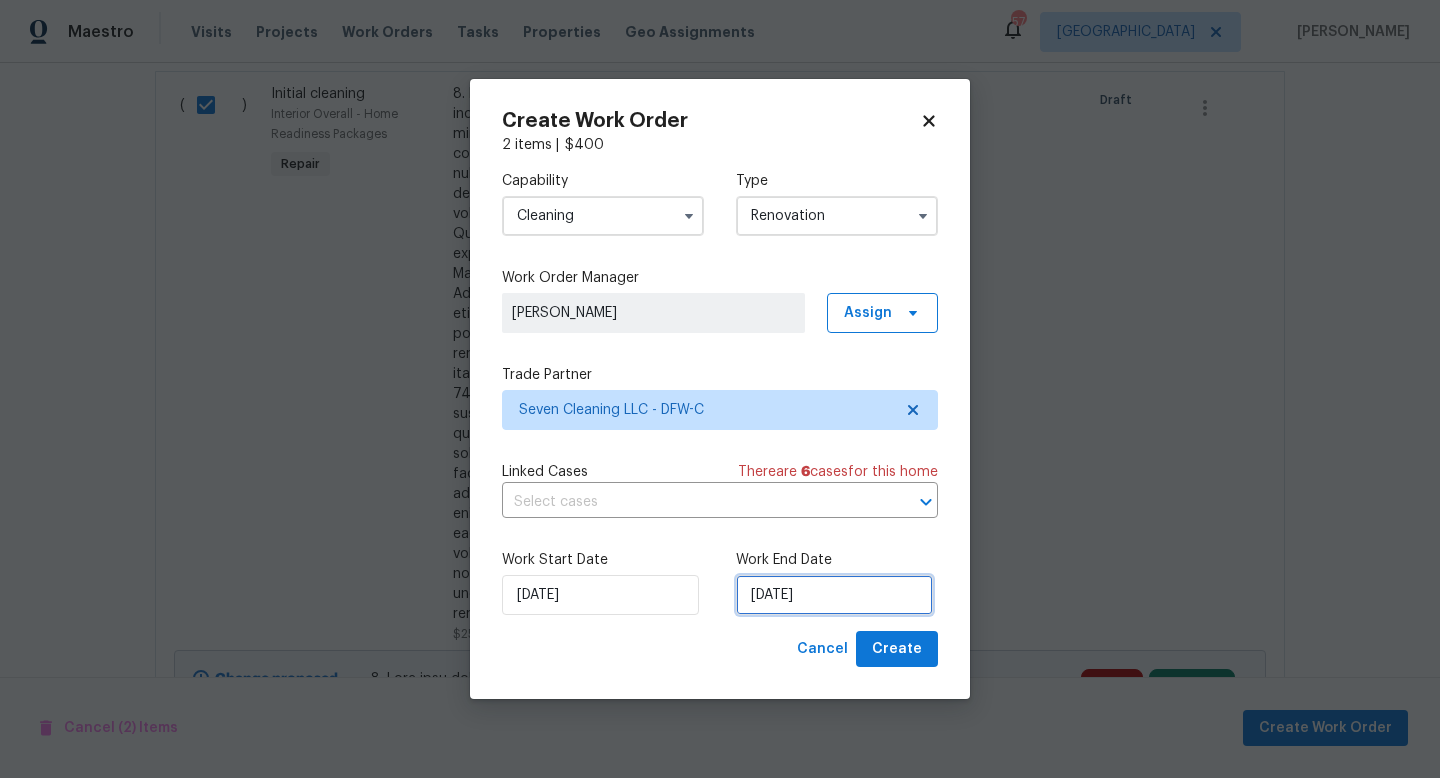 click on "[DATE]" at bounding box center (834, 595) 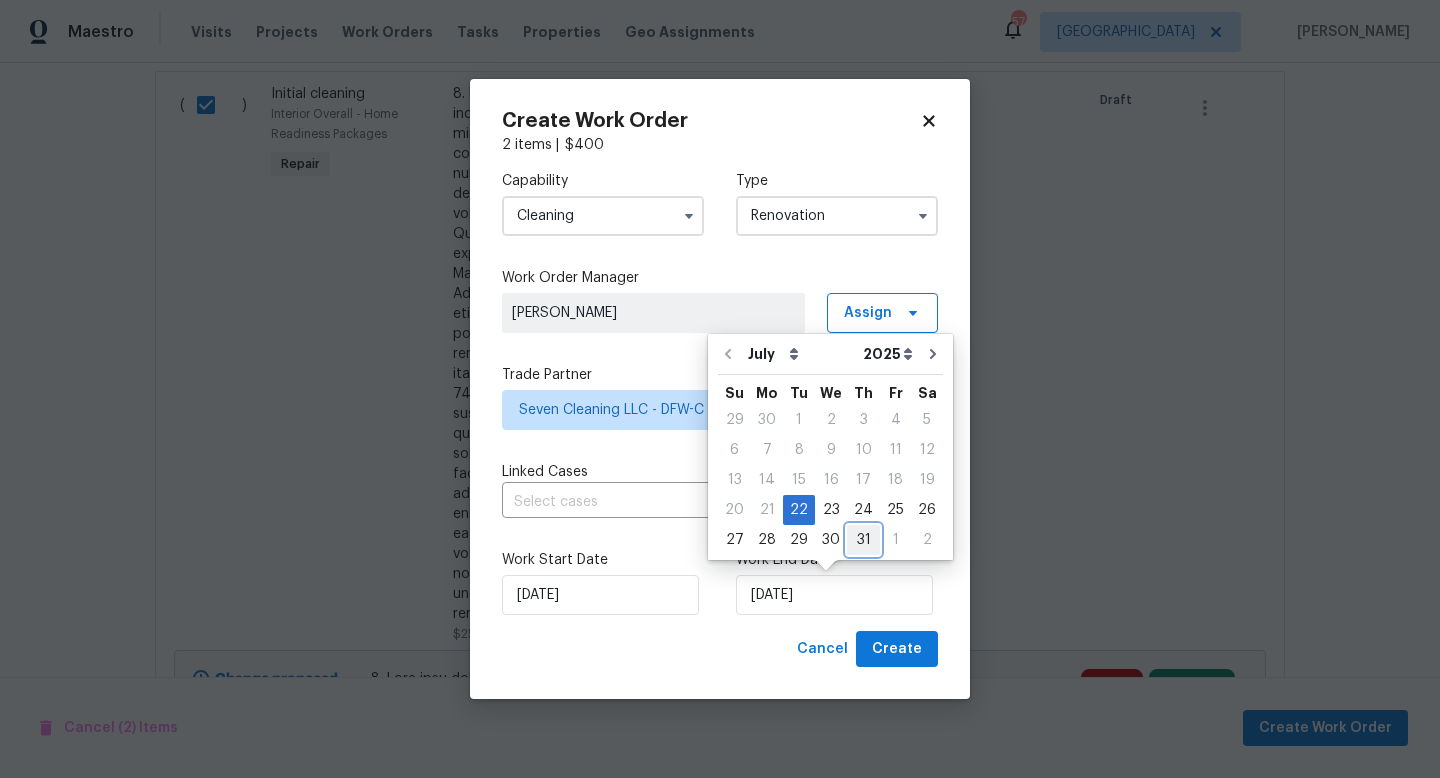 click on "31" at bounding box center (863, 540) 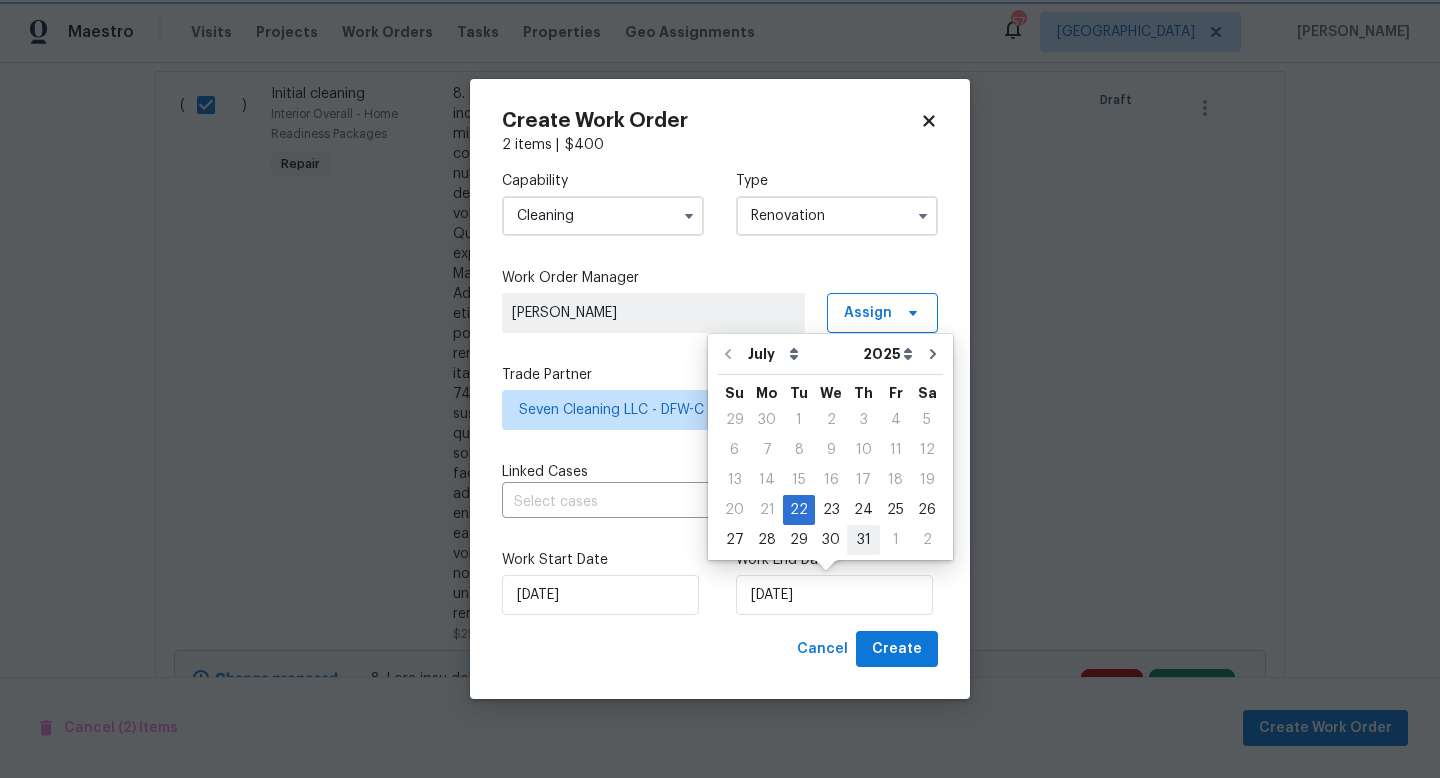 type on "[DATE]" 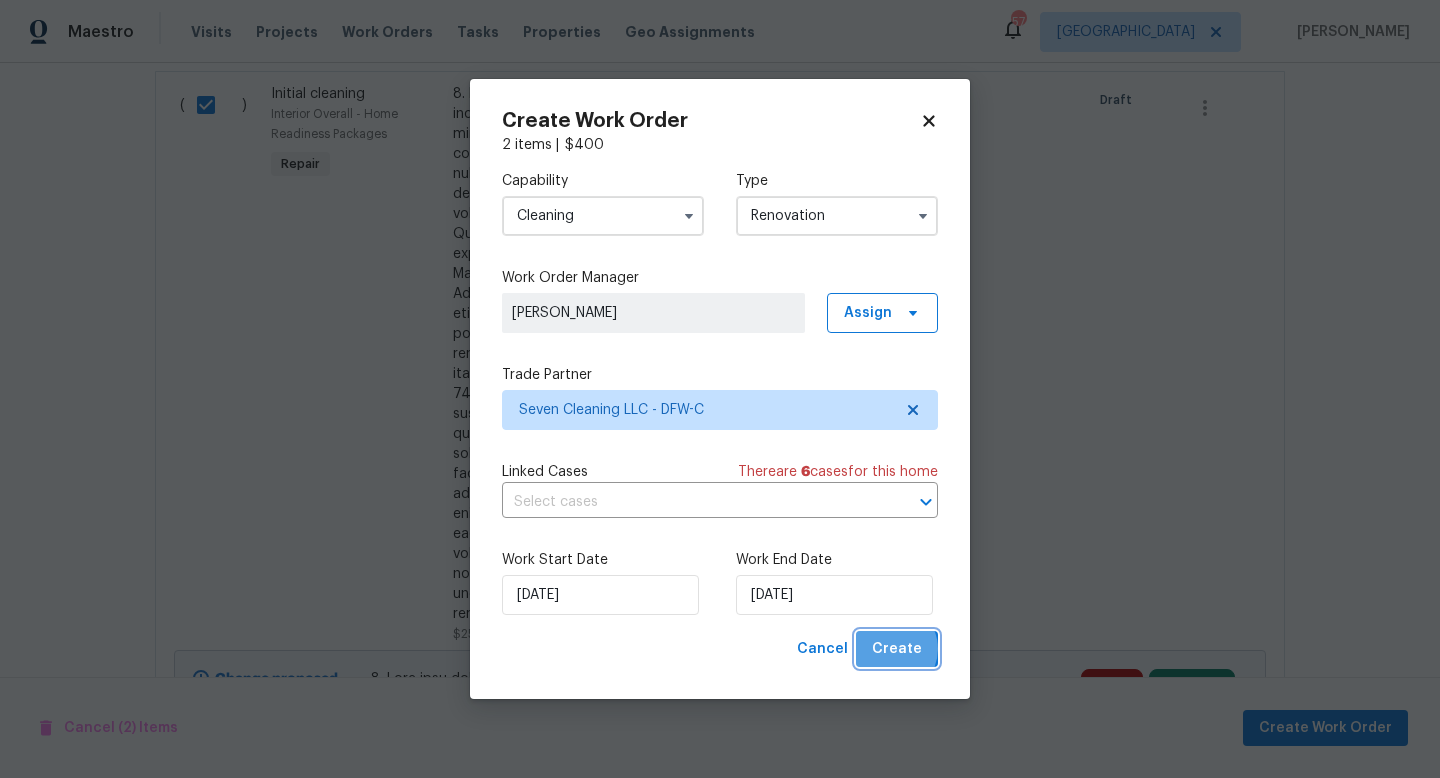 click on "Create" at bounding box center (897, 649) 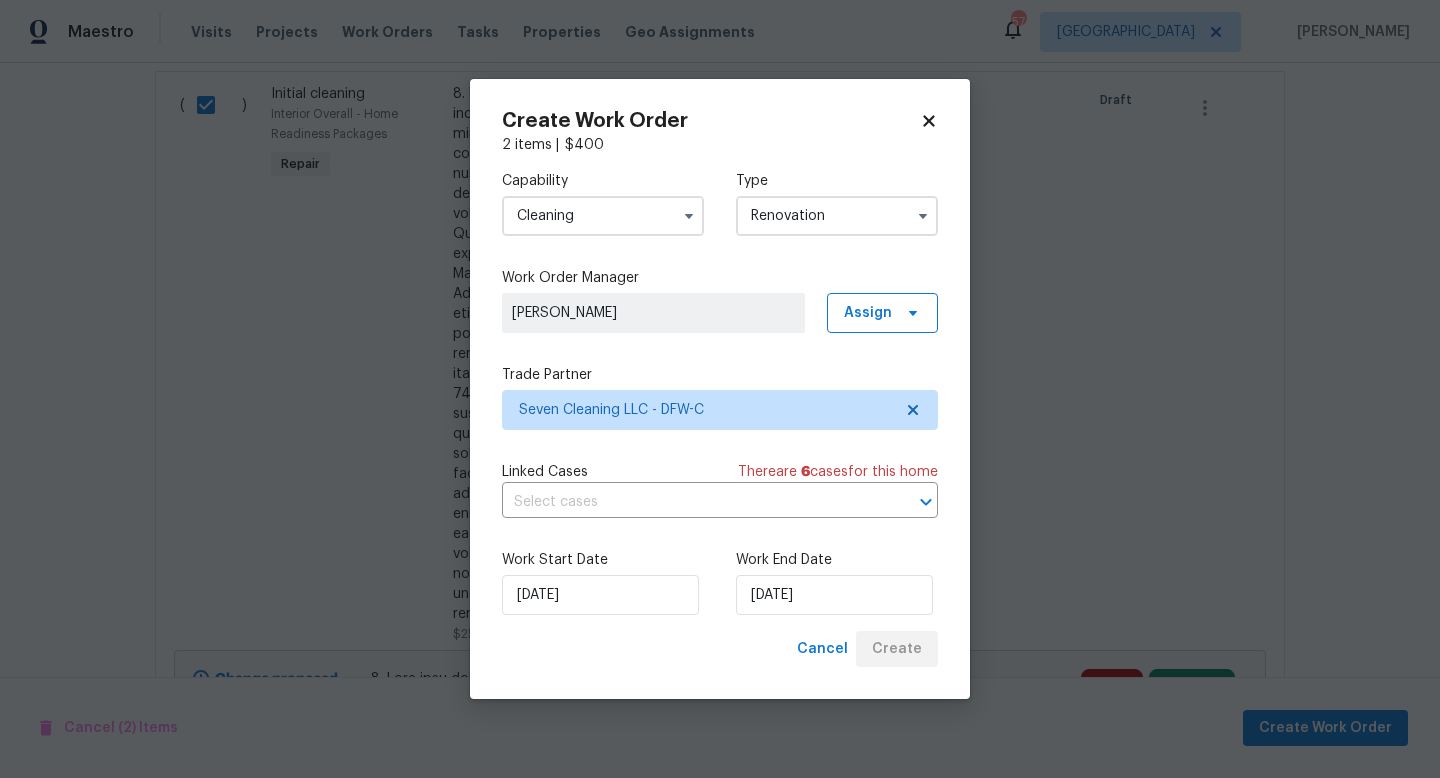 scroll, scrollTop: 127, scrollLeft: 0, axis: vertical 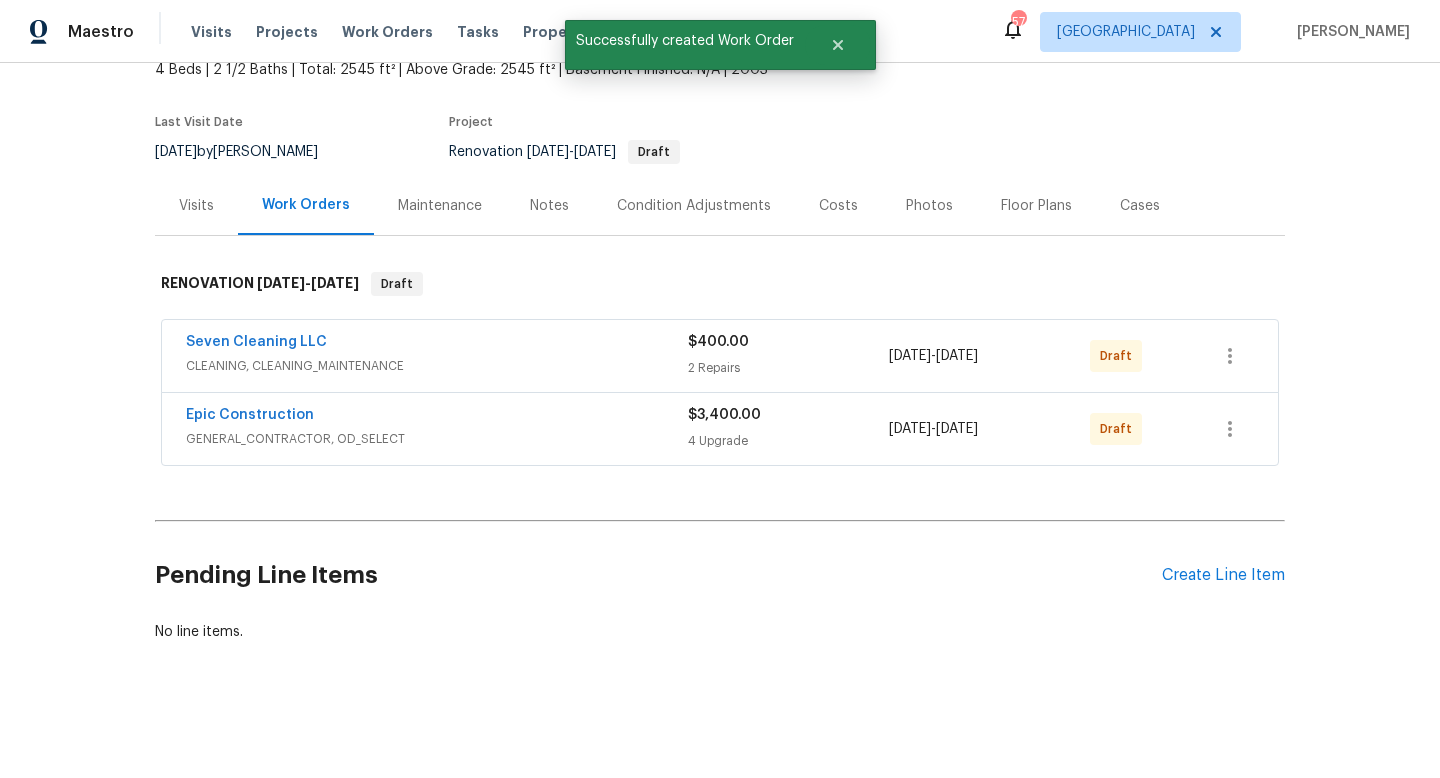 click on "Back to all projects [STREET_ADDRESS] 4 Beds | 2 1/2 Baths | Total: 2545 ft² | Above Grade: 2545 ft² | Basement Finished: N/A | 2003 Not seen [DATE] Mark Seen Actions Last Visit Date [DATE]  by  [PERSON_NAME]   Project Renovation   [DATE]  -  [DATE] Draft Visits Work Orders Maintenance Notes Condition Adjustments Costs Photos Floor Plans Cases RENOVATION   [DATE]  -  [DATE] Draft Seven Cleaning LLC CLEANING, CLEANING_MAINTENANCE $400.00 2 Repairs [DATE]  -  [DATE] Draft Epic Construction GENERAL_CONTRACTOR, OD_SELECT $3,400.00 4 Upgrade [DATE]  -  [DATE] Draft Pending Line Items Create Line Item No line items." at bounding box center (720, 420) 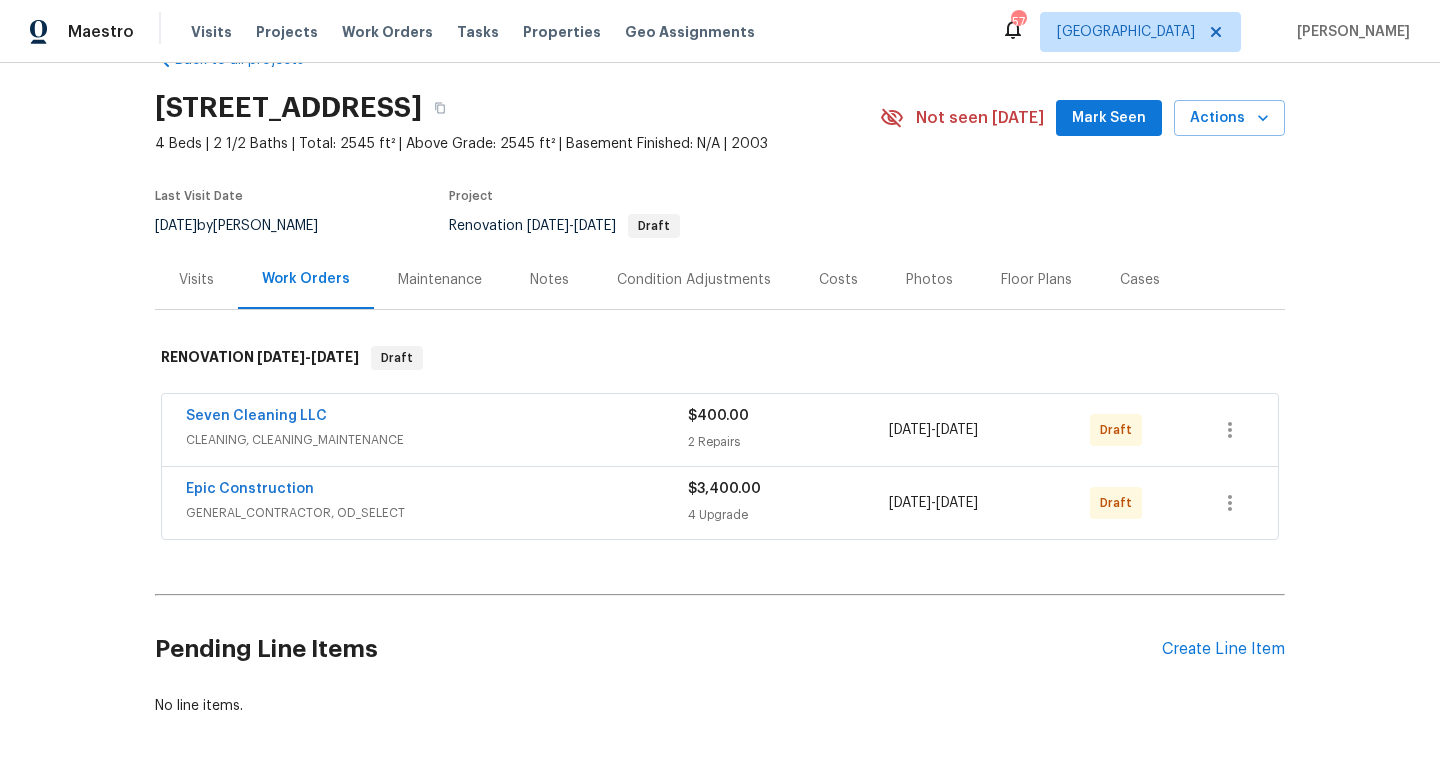 scroll, scrollTop: 0, scrollLeft: 0, axis: both 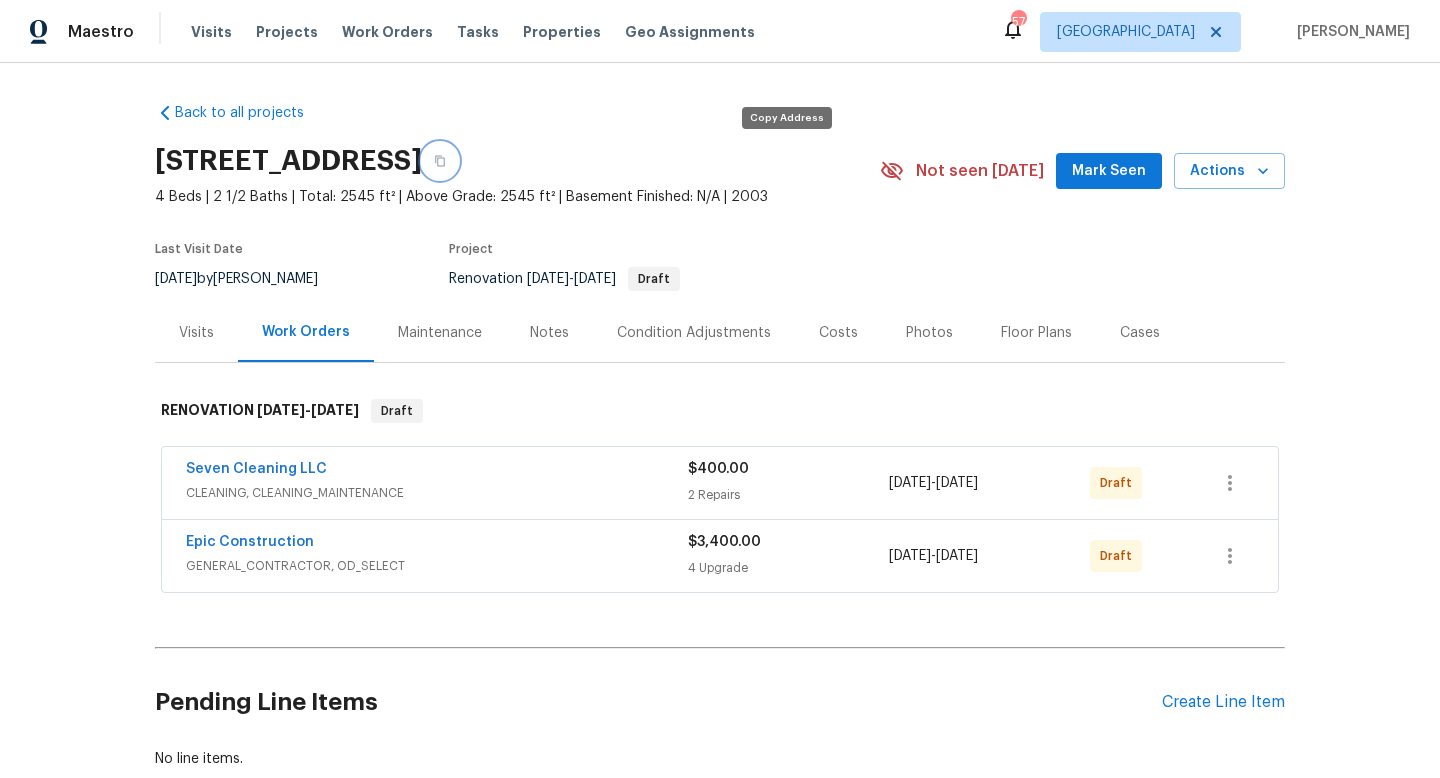 click 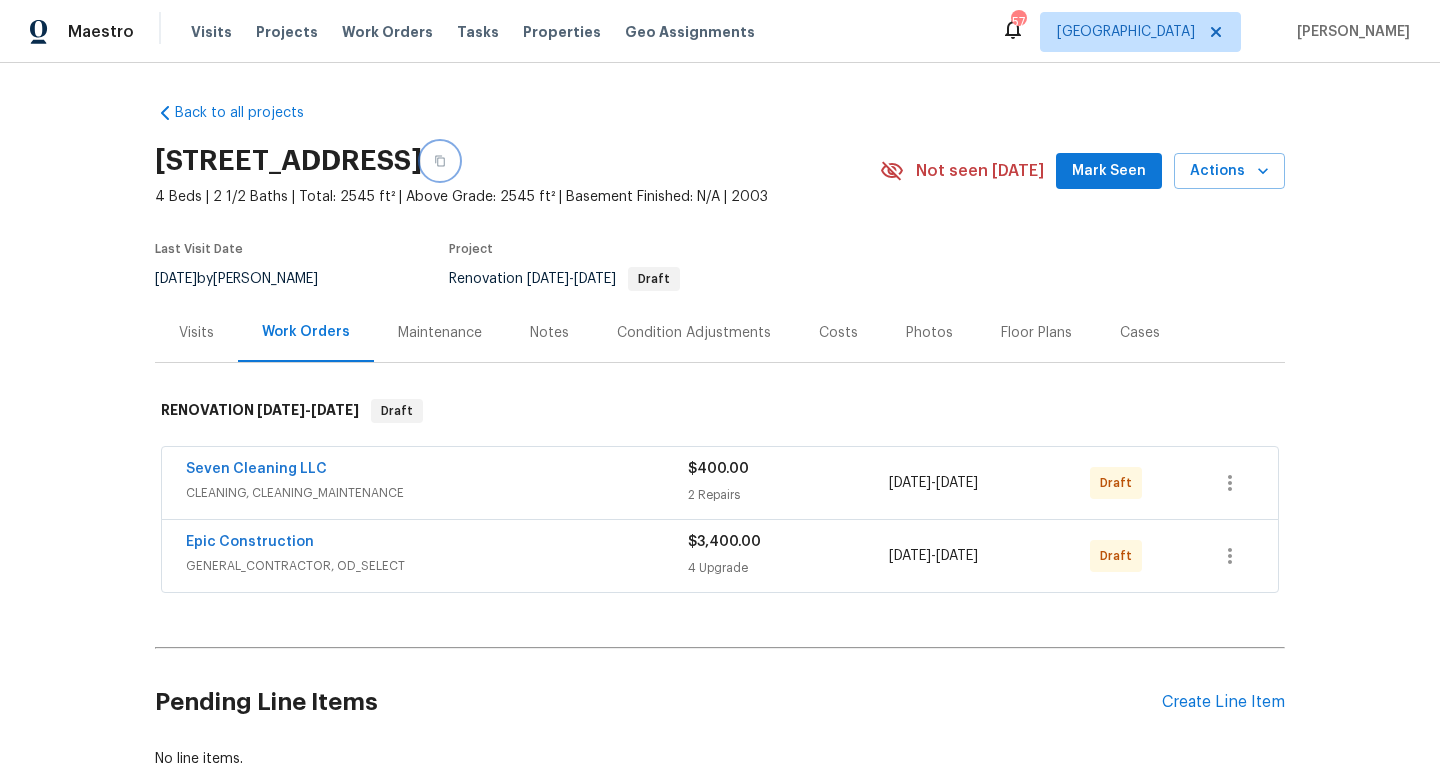 type 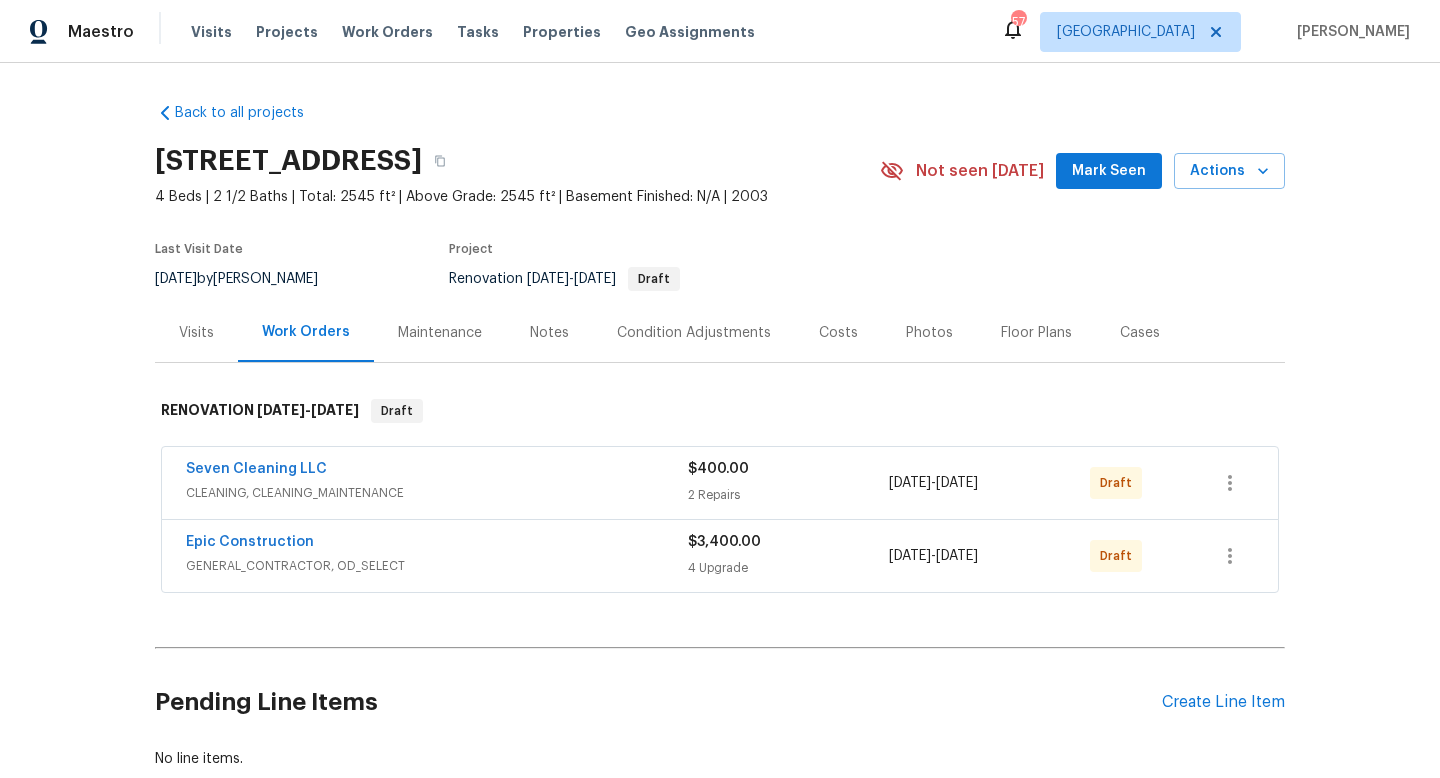 click on "Notes" at bounding box center [549, 332] 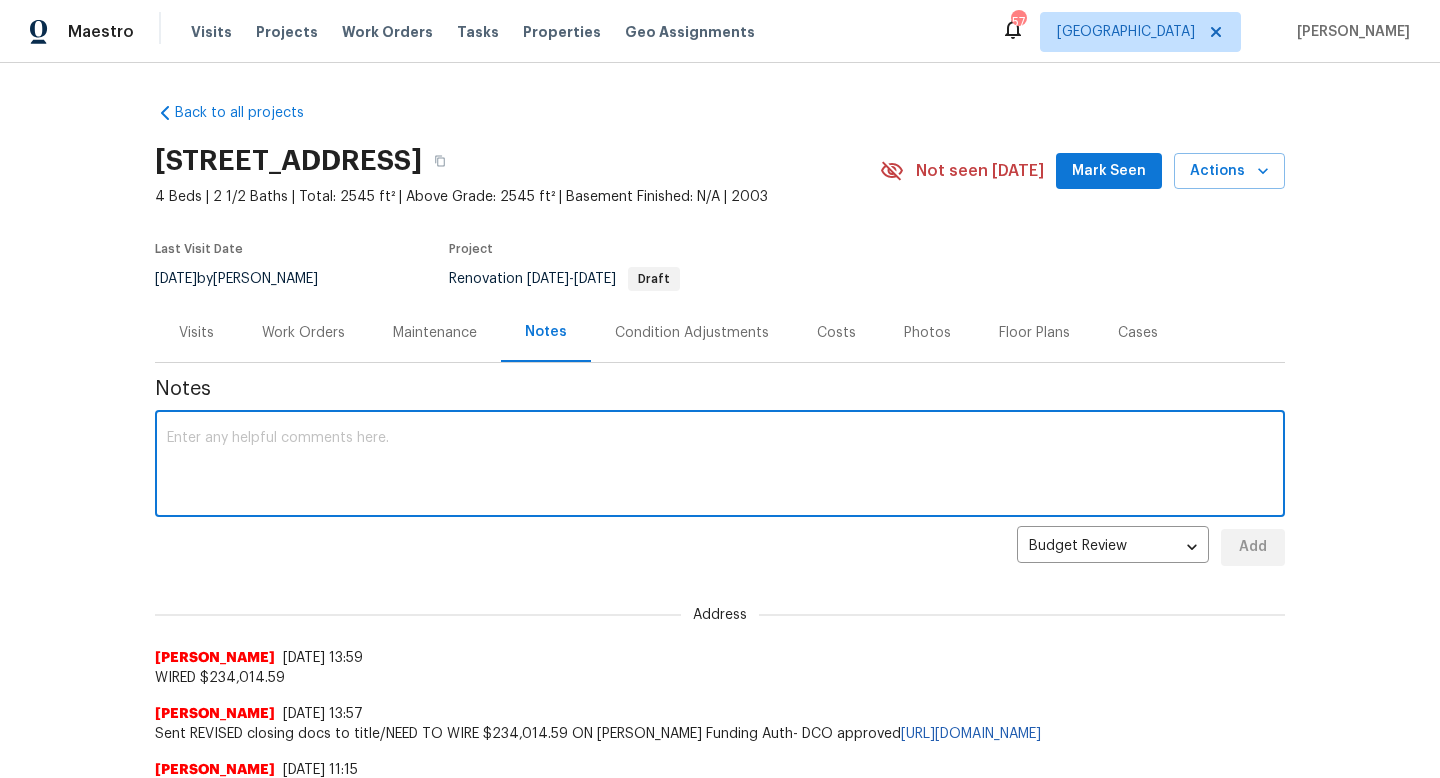 click at bounding box center (720, 466) 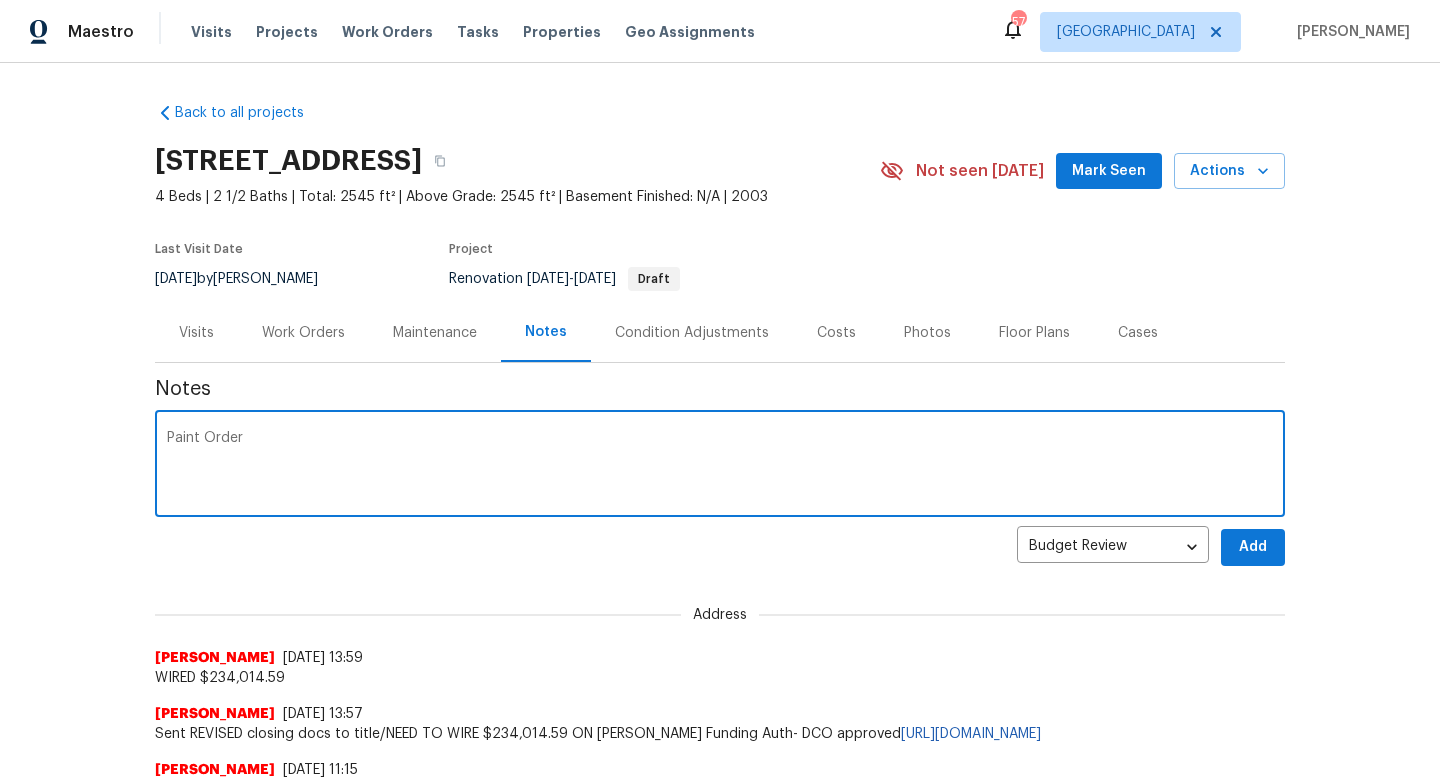 paste on "[URL][DOMAIN_NAME]" 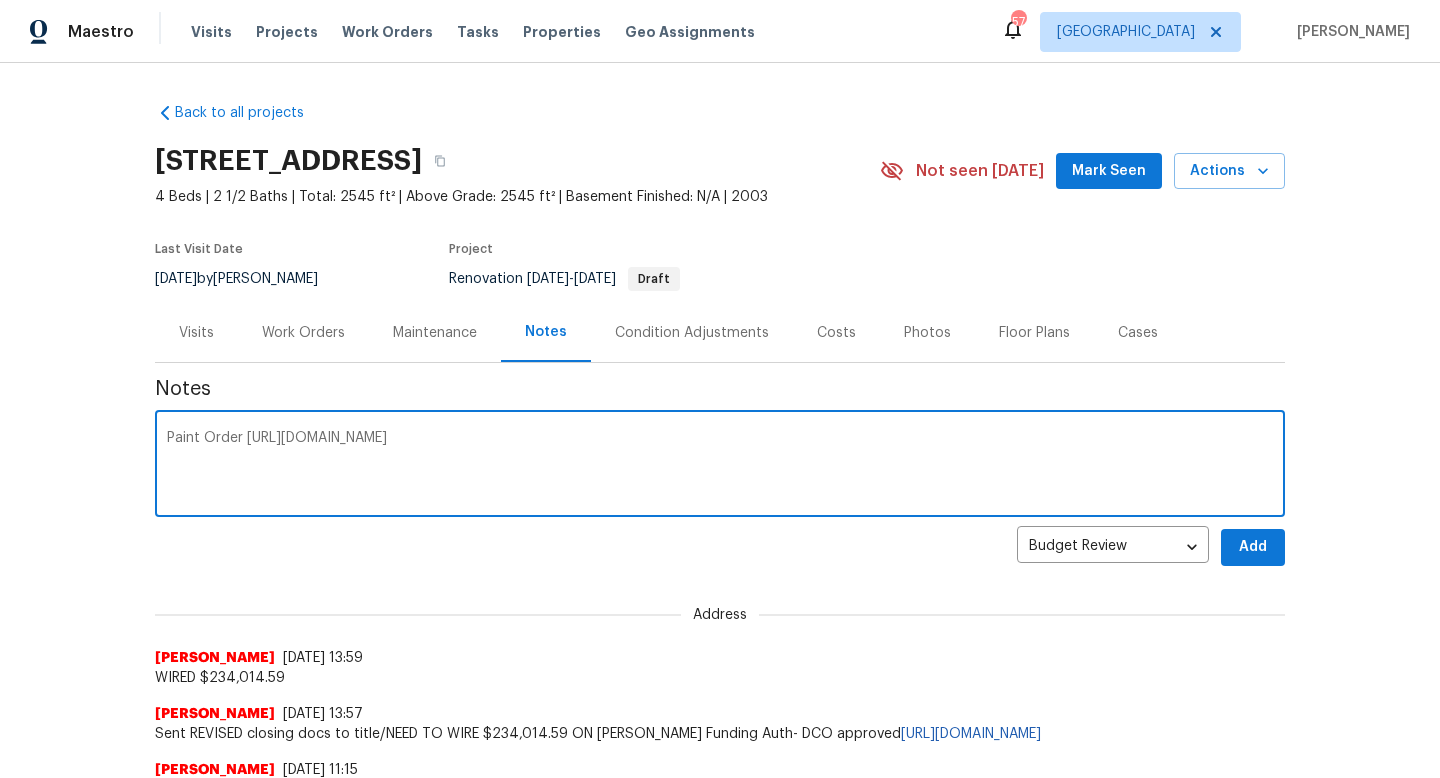 type on "Paint Order [URL][DOMAIN_NAME]" 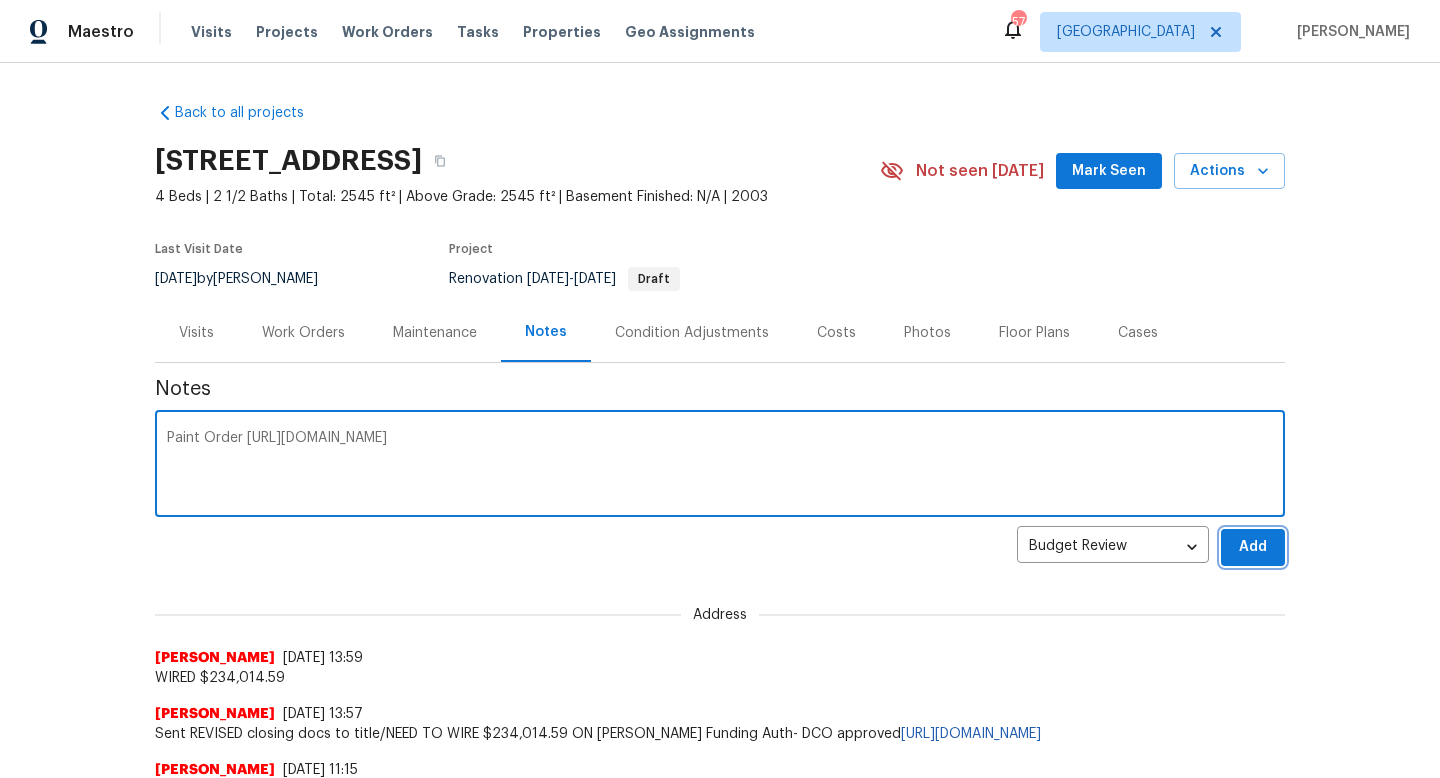 click on "Add" at bounding box center (1253, 547) 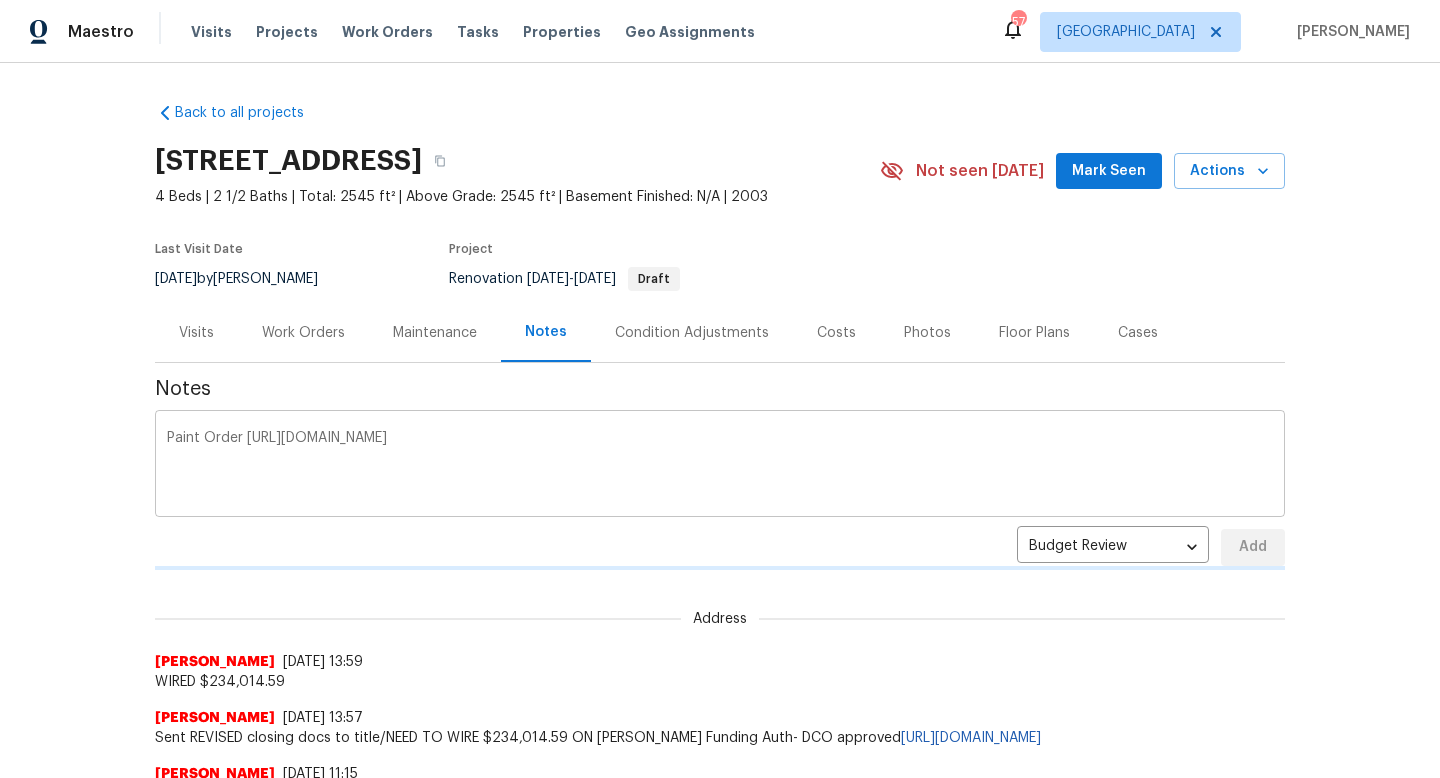 type 